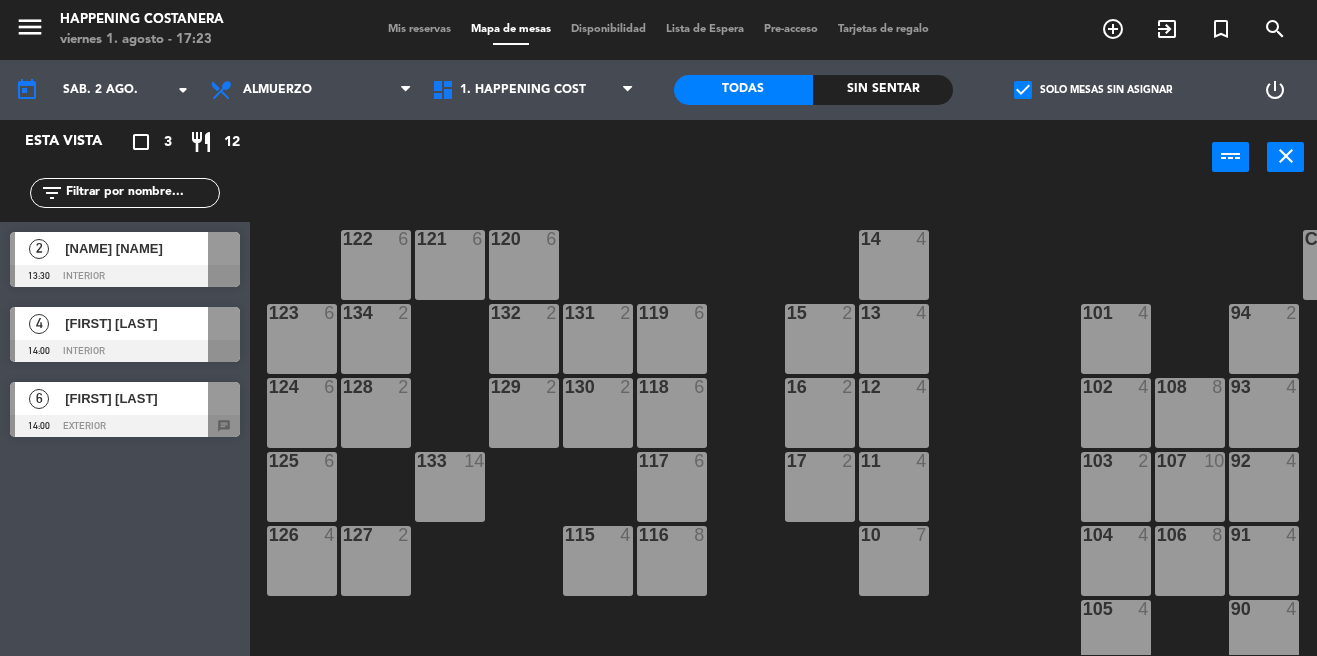 scroll, scrollTop: 0, scrollLeft: 0, axis: both 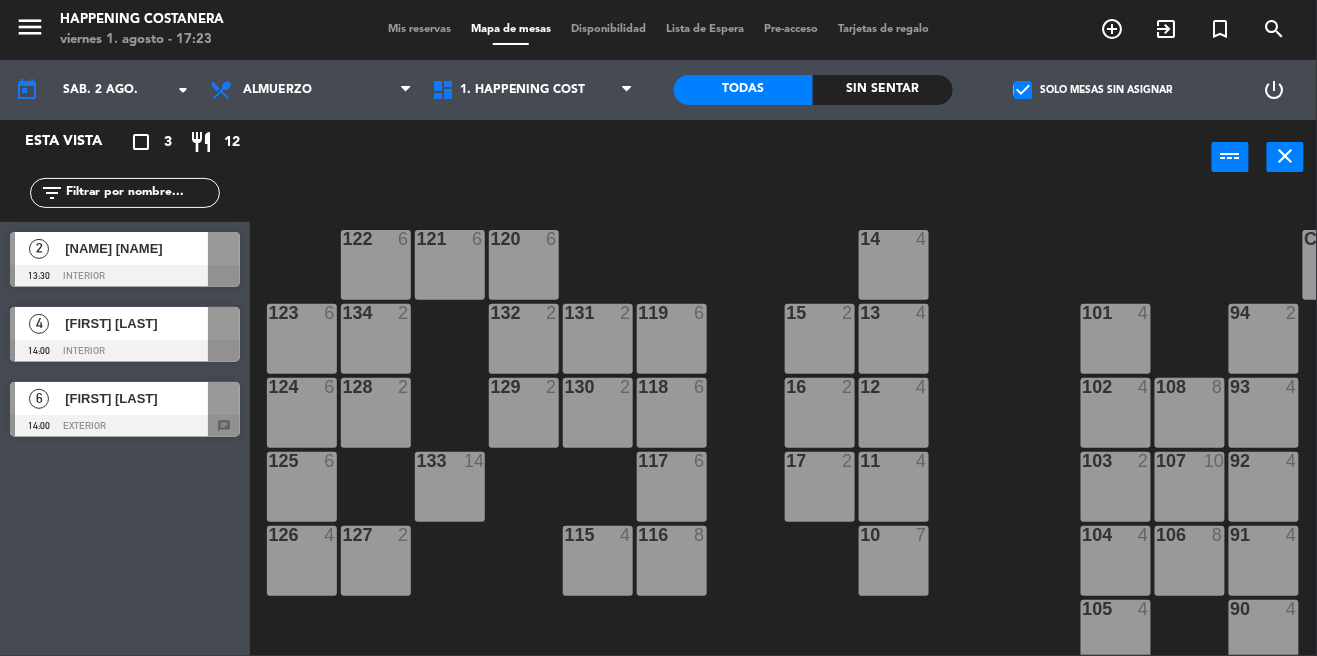 click on "check_box" 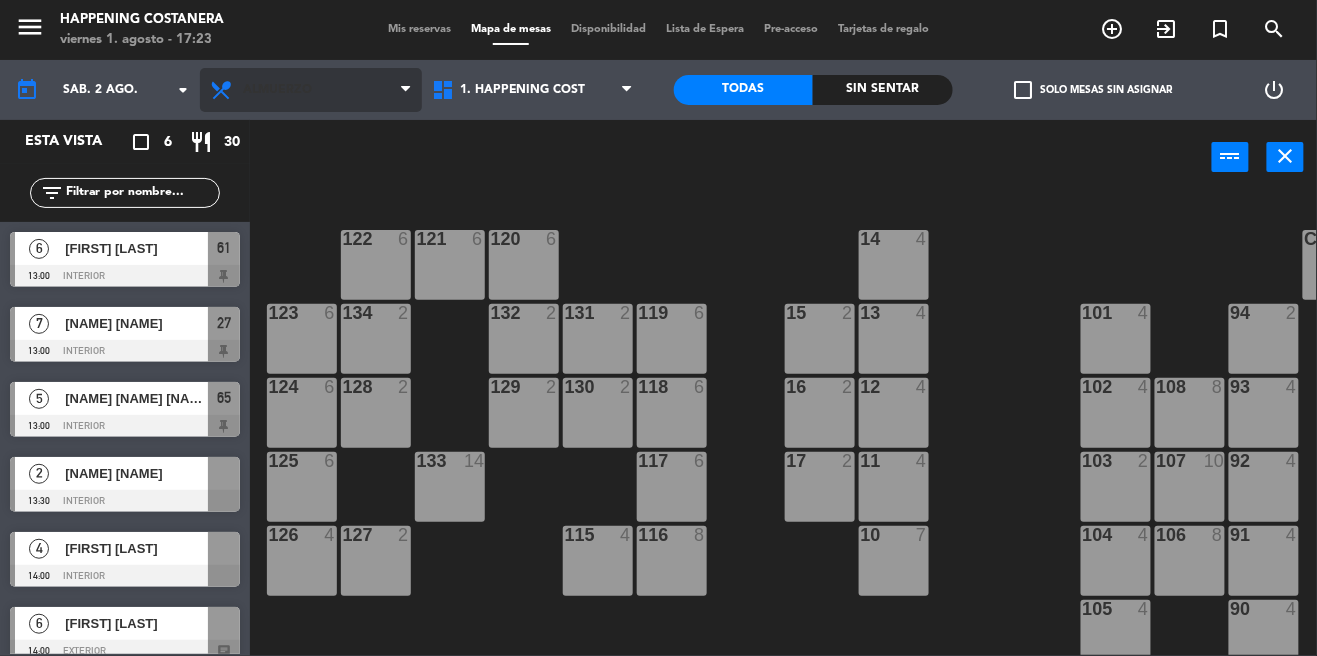 click on "Almuerzo" at bounding box center (311, 90) 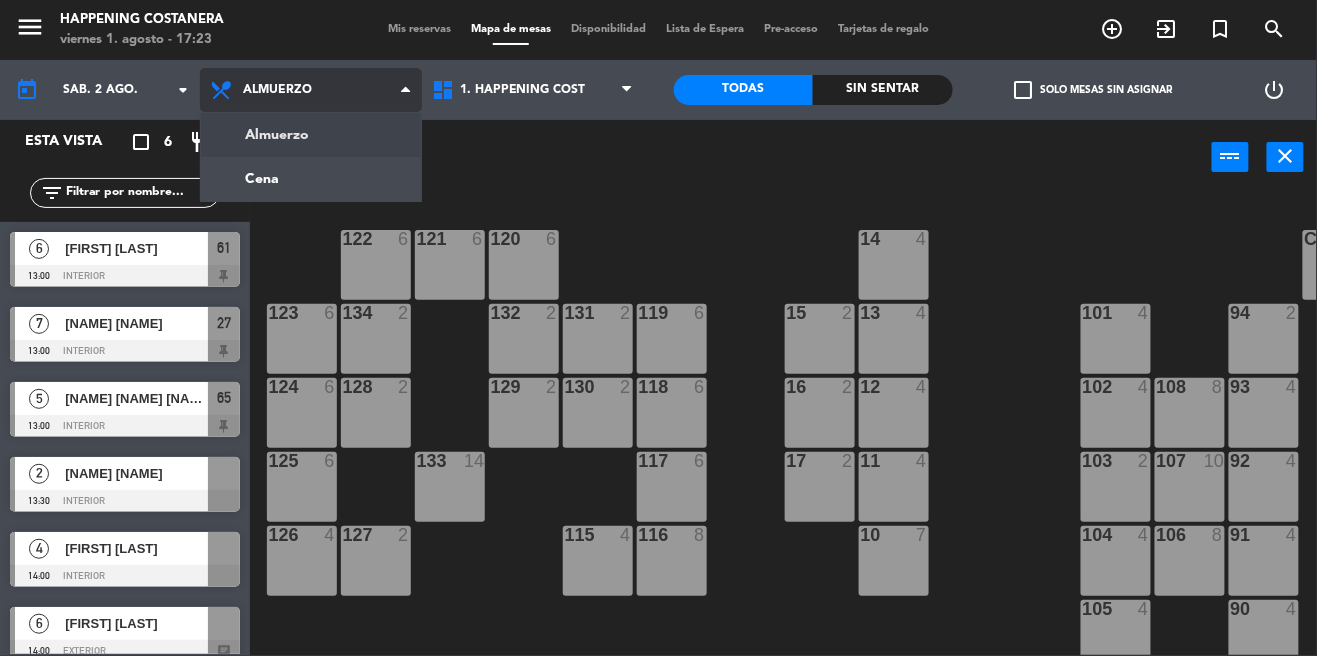 click on "menu  Happening Costanera   viernes 1. agosto - 17:23   Mis reservas   Mapa de mesas   Disponibilidad   Lista de Espera   Pre-acceso   Tarjetas de regalo  add_circle_outline exit_to_app turned_in_not search today    sáb. 2 ago. arrow_drop_down  Almuerzo  Cena  Almuerzo  Almuerzo  Cena  1. HAPPENING COST   1. HAPPENING COST   1. HAPPENING COST   Todas  Sin sentar  check_box_outline_blank   Solo mesas sin asignar   power_settings_new   Esta vista   crop_square  6  restaurant  30 filter_list  6   [FIRST] [LAST]   13:00   INTERIOR  61  7   [FIRST] [LAST]   13:00   INTERIOR  27  5   [FIRST] [LAST]   13:00   INTERIOR  65  2   [FIRST] [LAST]   13:30   INTERIOR   4   [FIRST] [LAST]   14:00   INTERIOR   6   [FIRST] [LAST] x [FIRST]   14:00   EXTERIOR  chat power_input close 69  2  122  6  121  6  120  6  14  4  CAVA  22  101  4  94  2  70  2  123  6  131  2  134  2  132  2  13  4  119  6  15  2  102  4  80  6  93  4  108  8  71  4  130  2  124  6  129  2  12  4  118  6  16  2  128  2  103  2  107  10  82  6  72  2" 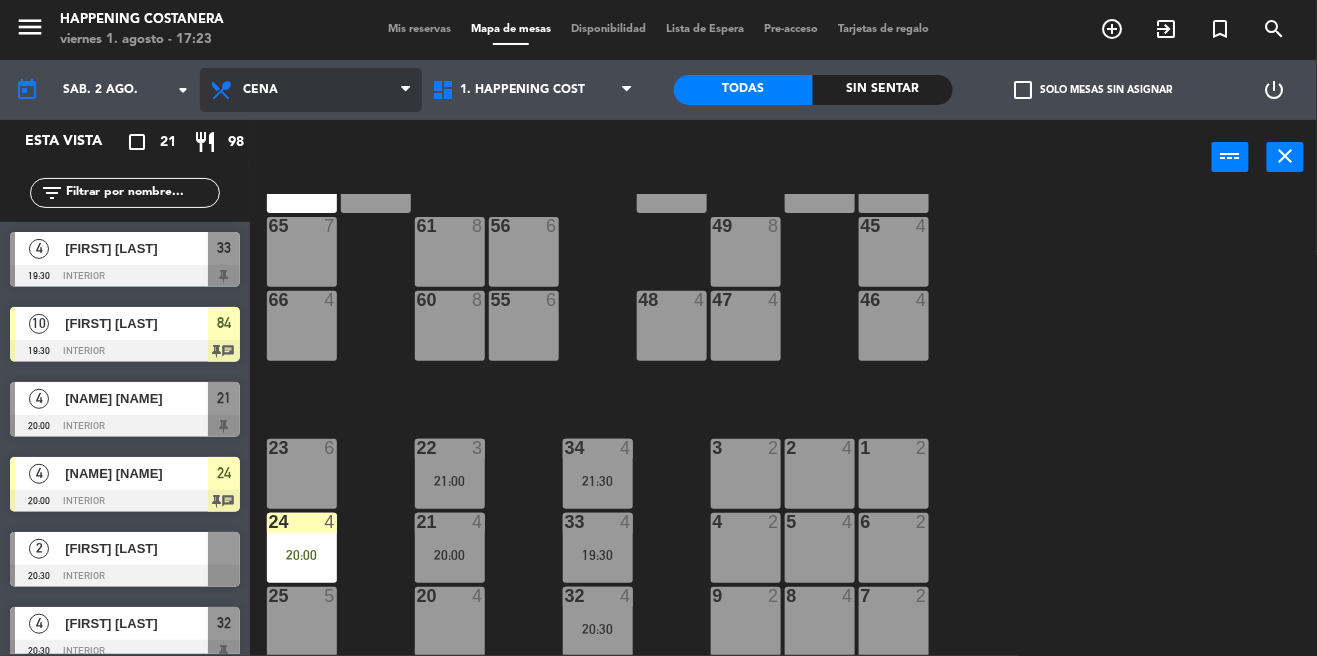 scroll, scrollTop: 540, scrollLeft: 0, axis: vertical 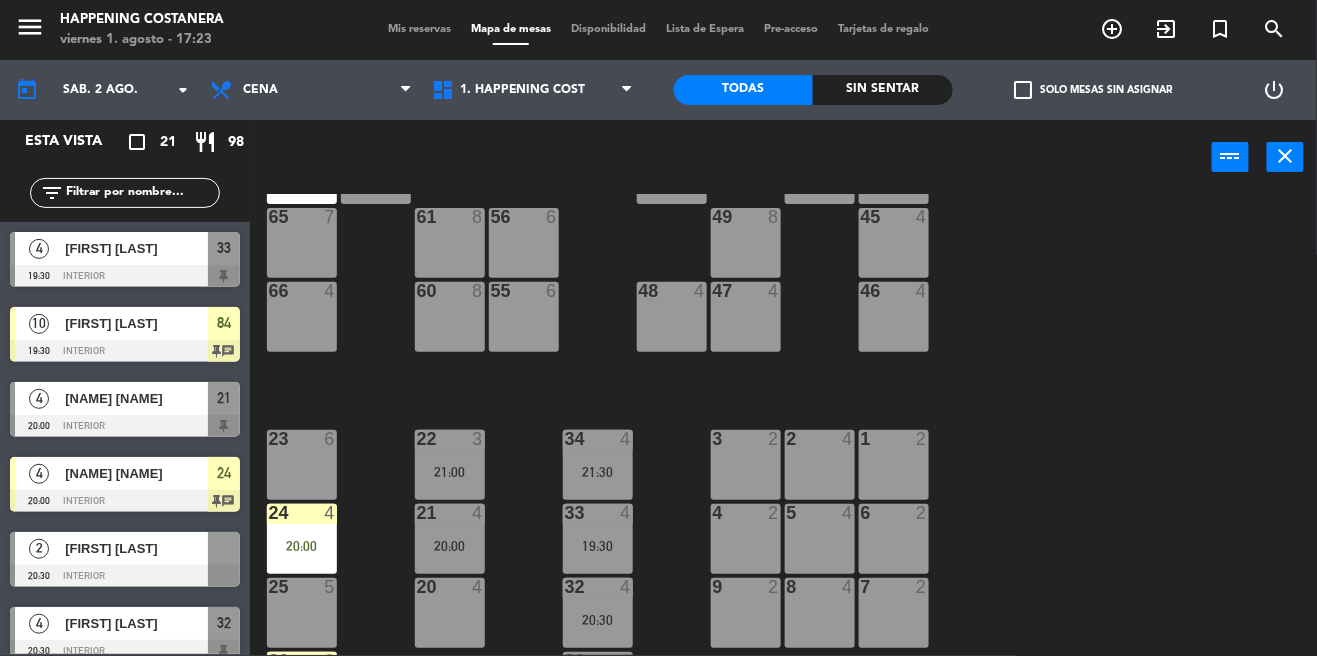 click on "check_box_outline_blank" 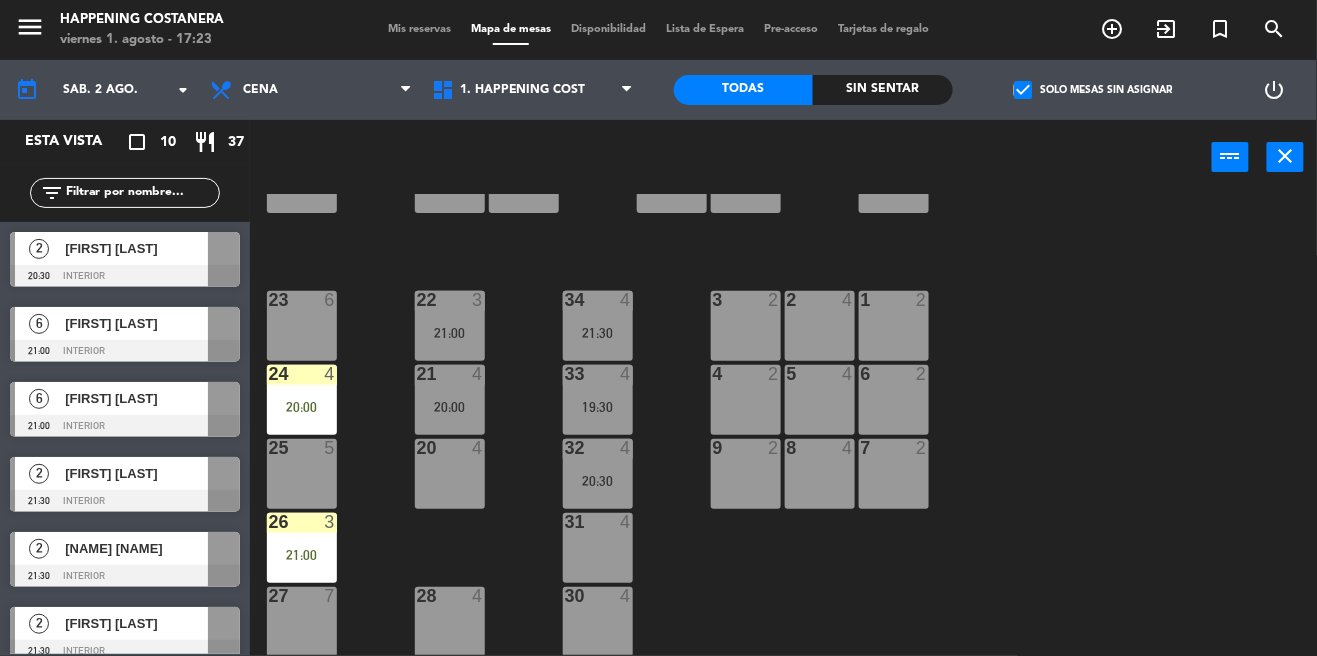 scroll, scrollTop: 692, scrollLeft: 0, axis: vertical 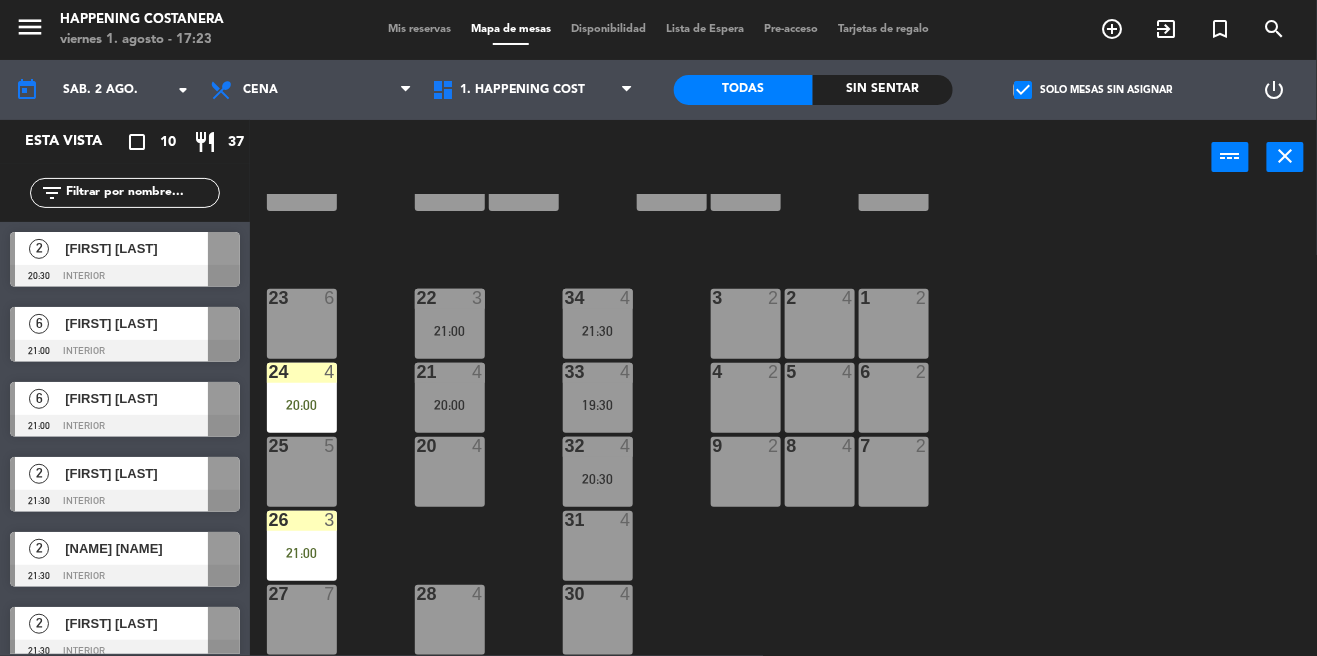 click on "check_box" 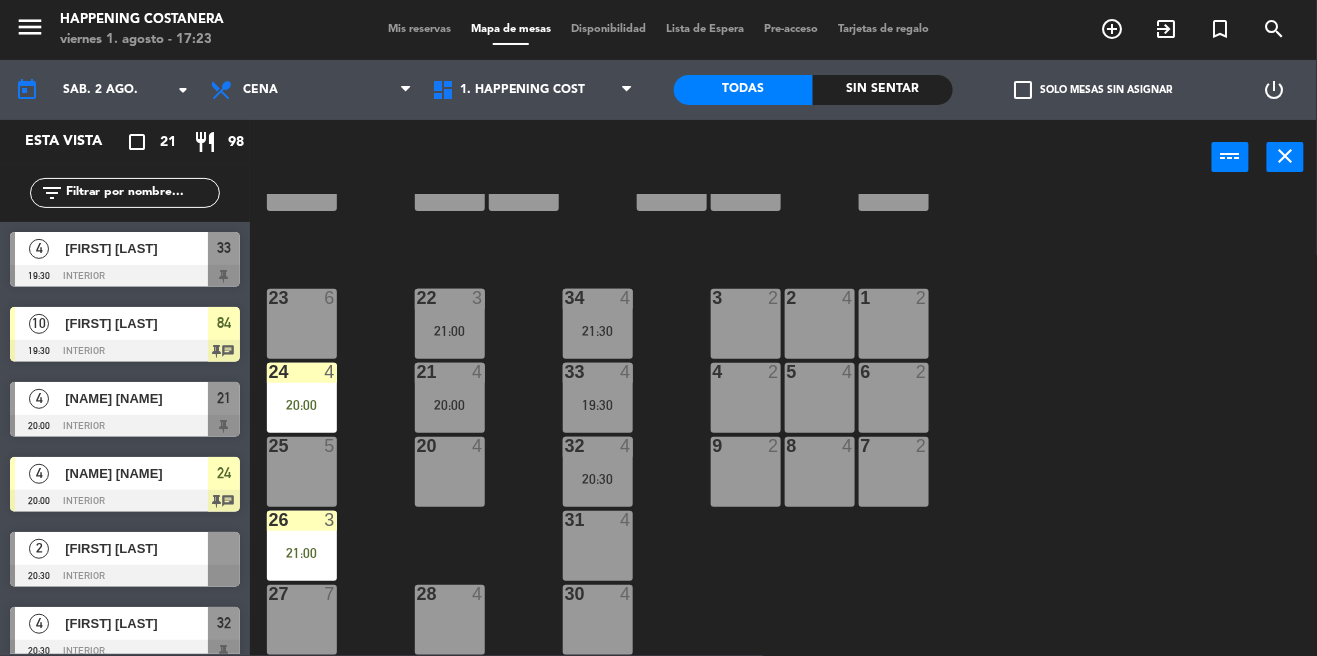 click on "check_box_outline_blank   Solo mesas sin asignar" 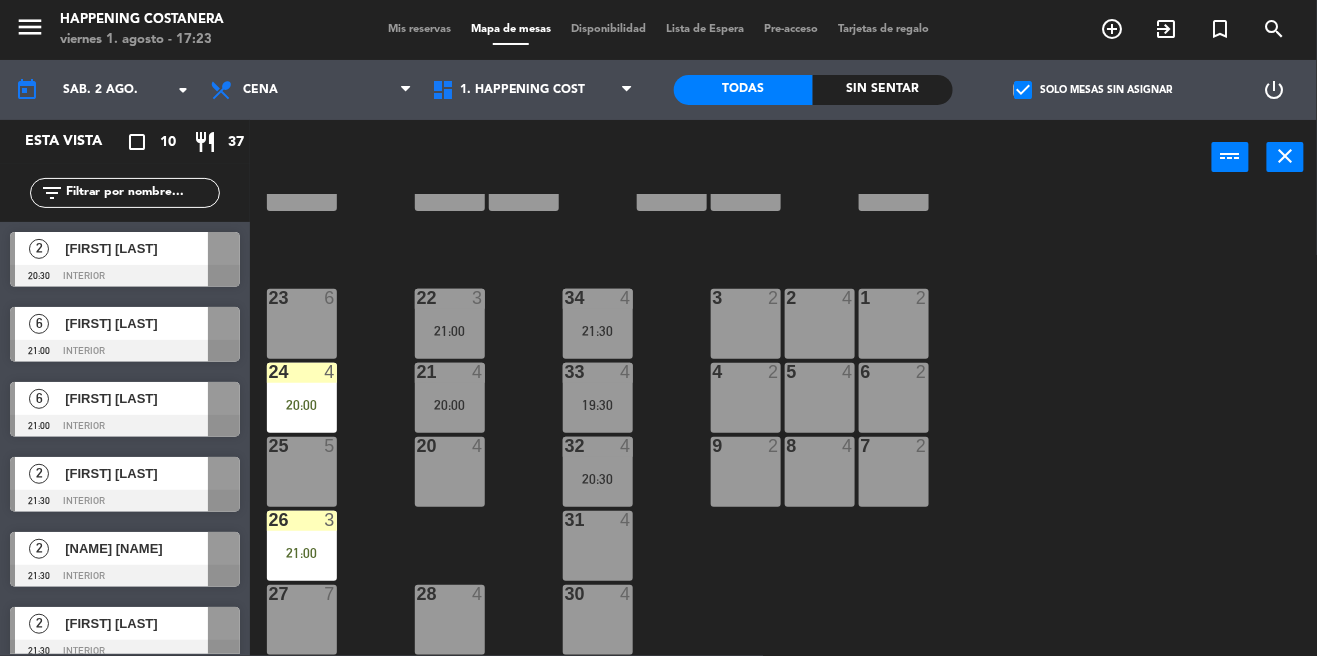 click at bounding box center [125, 276] 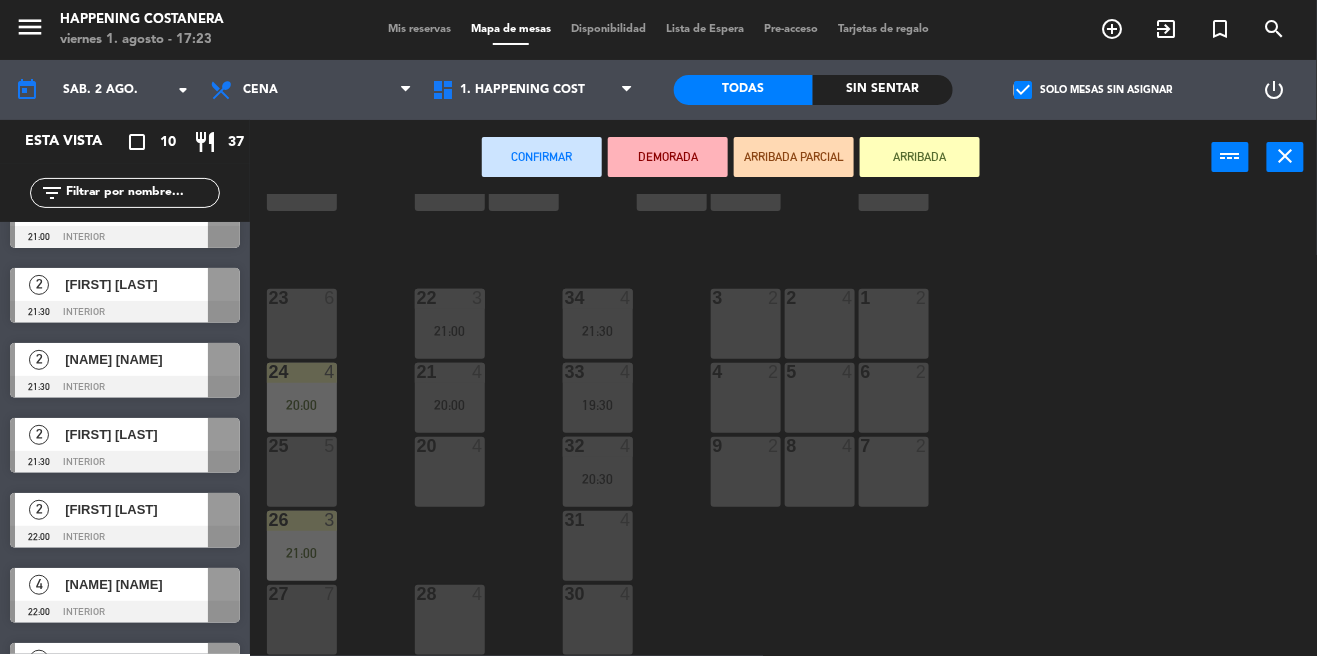 scroll, scrollTop: 0, scrollLeft: 0, axis: both 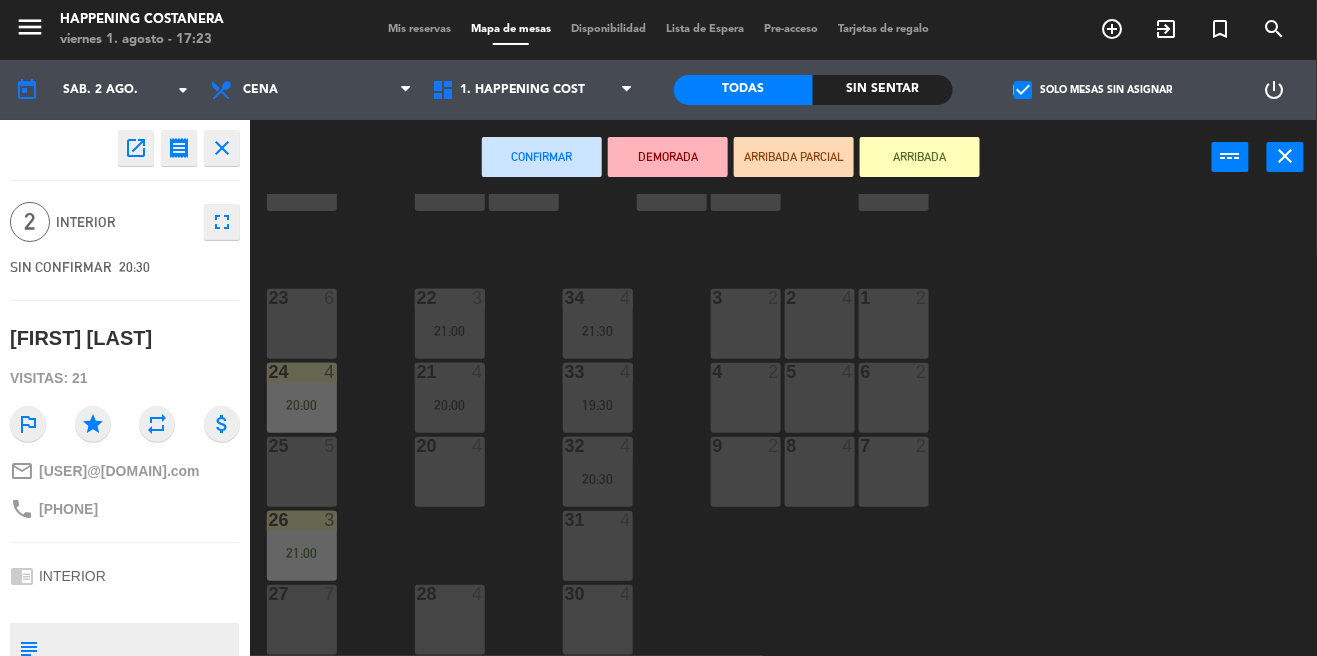 click on "31  4" at bounding box center [598, 546] 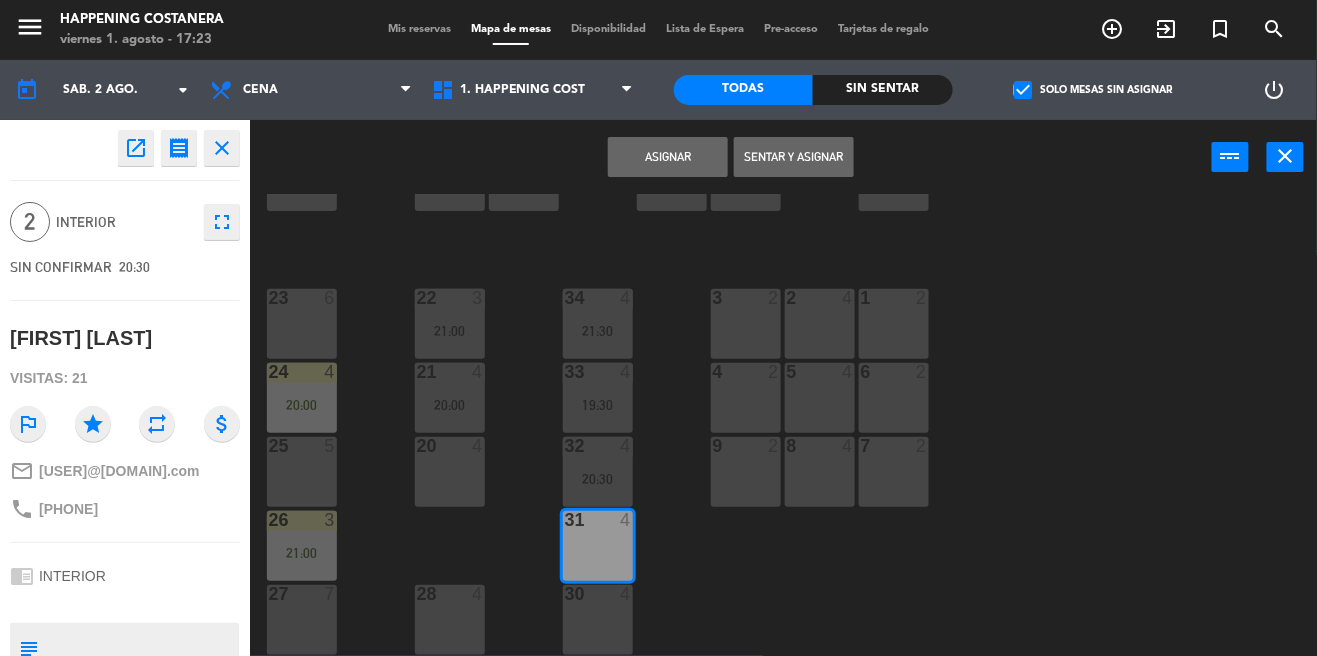 click on "Asignar" at bounding box center (668, 157) 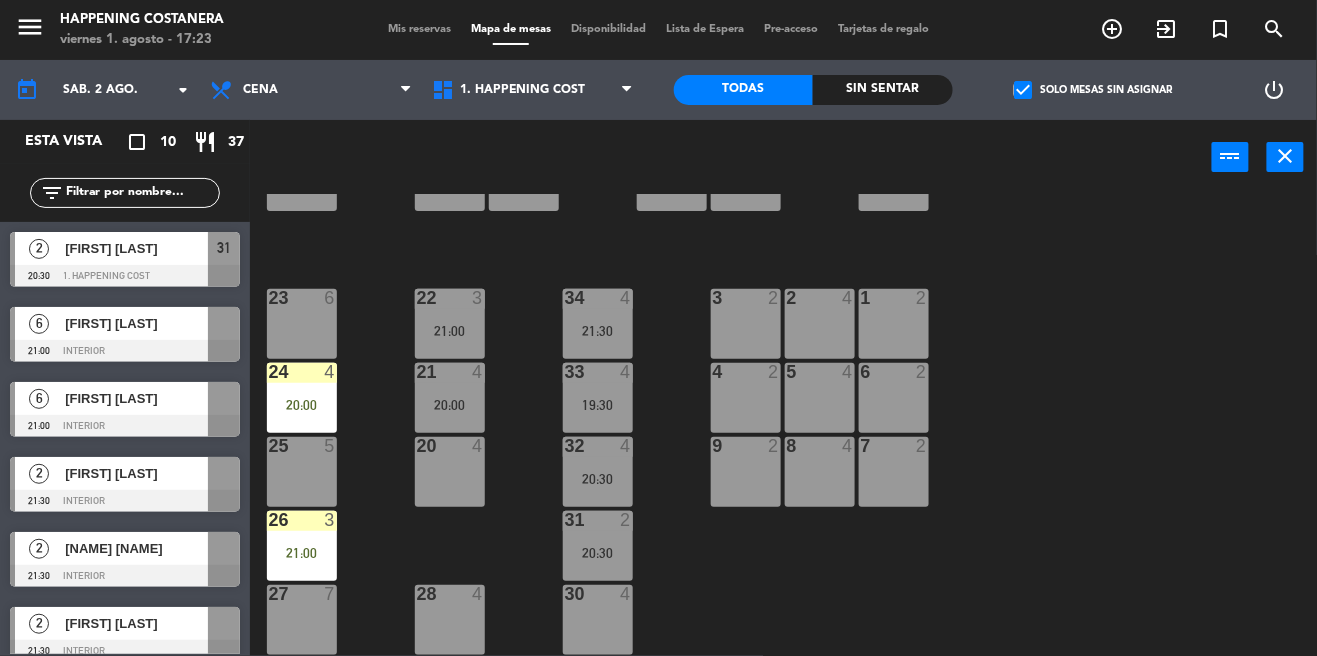 click on "[FIRST] [LAST]" at bounding box center [136, 323] 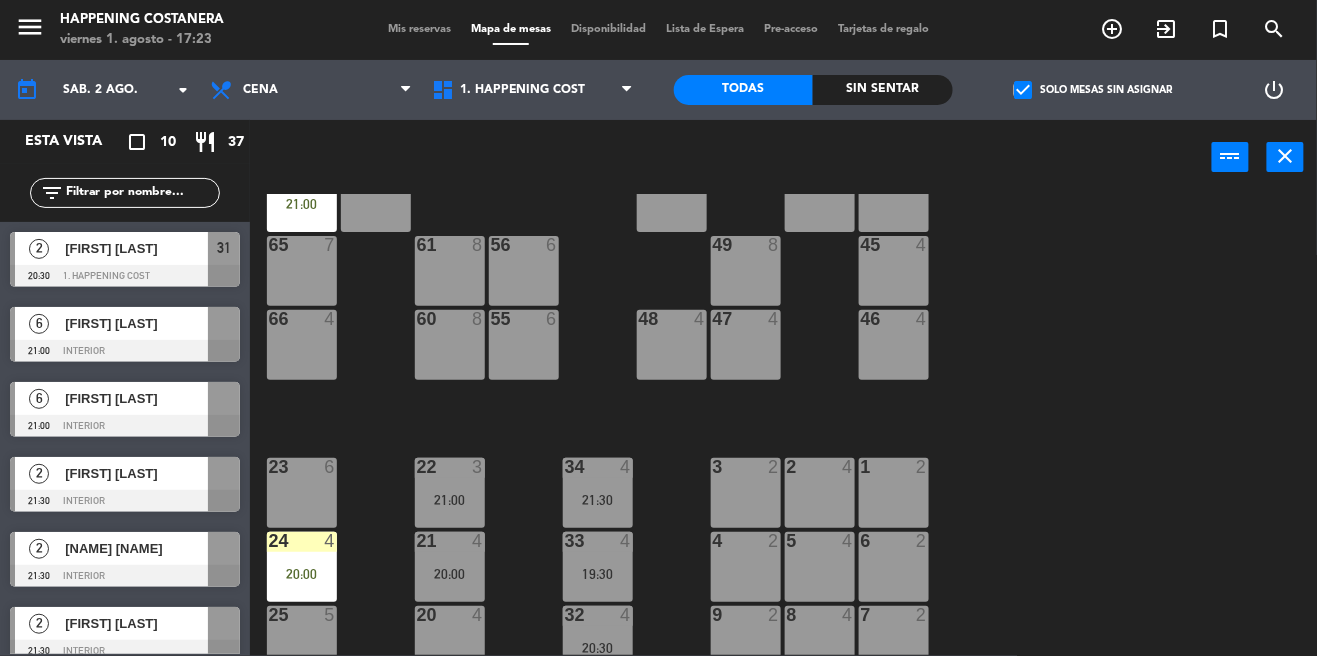 scroll, scrollTop: 521, scrollLeft: 0, axis: vertical 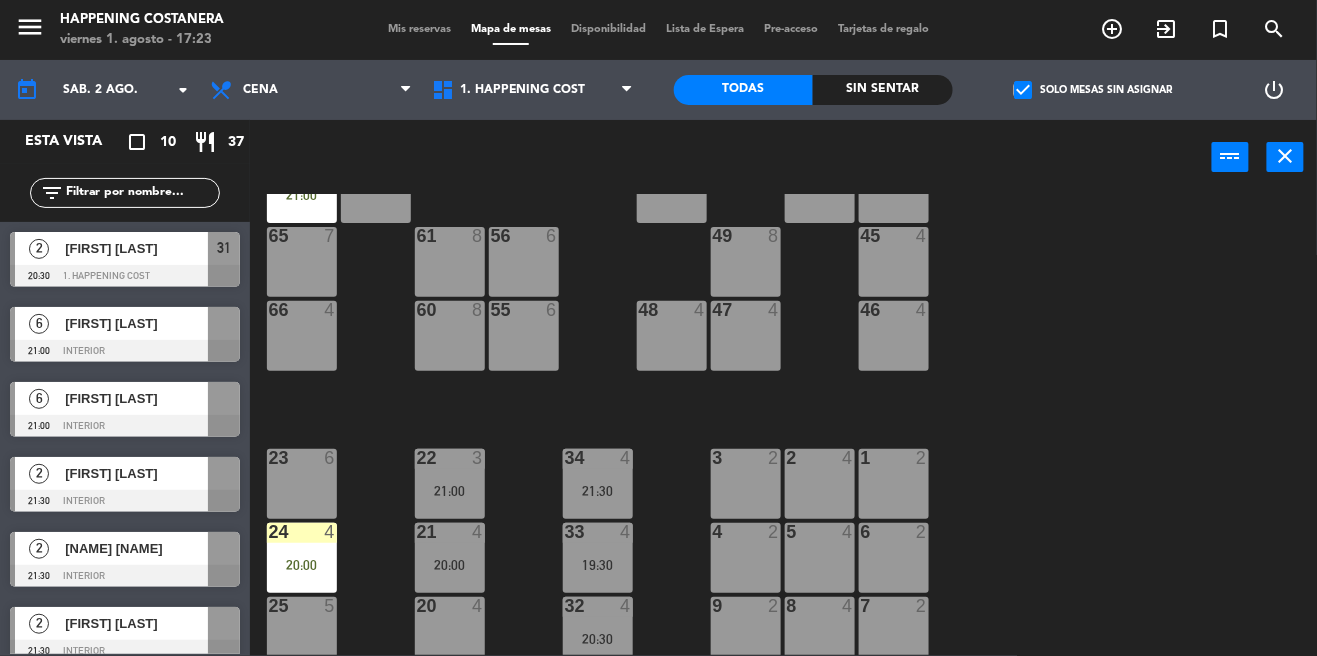 click on "[FIRST] [LAST]" at bounding box center [135, 323] 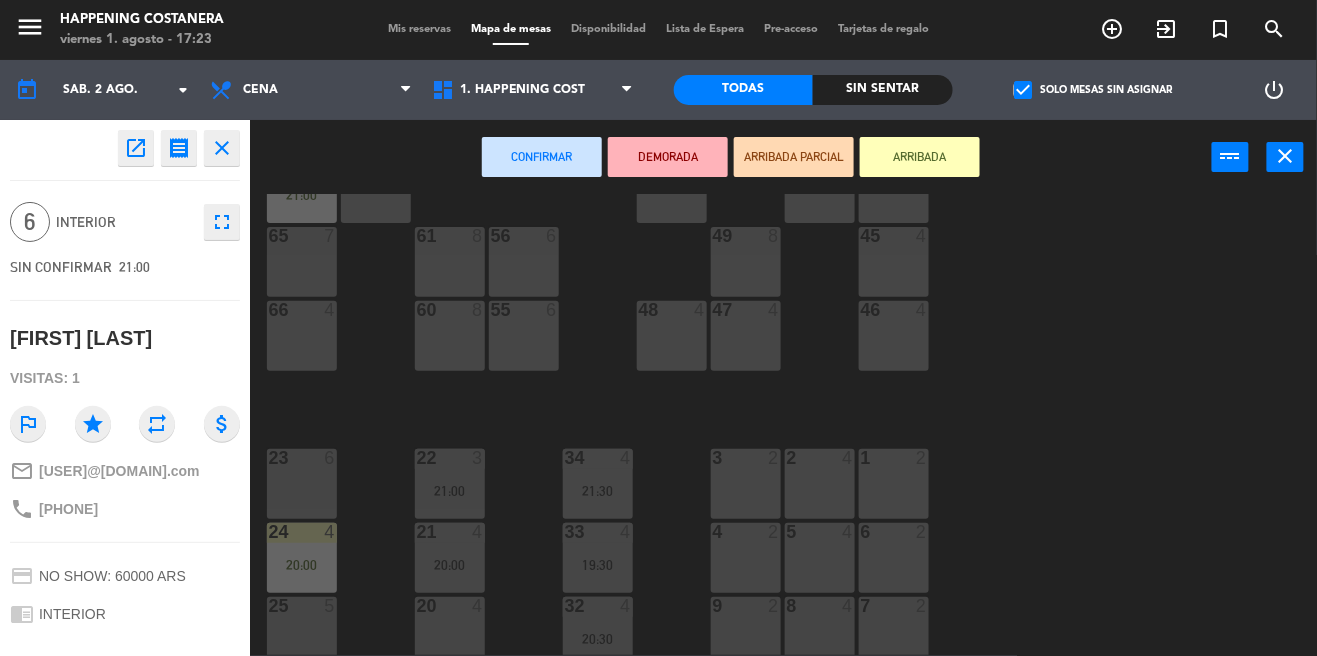 click on "65  7" at bounding box center [302, 262] 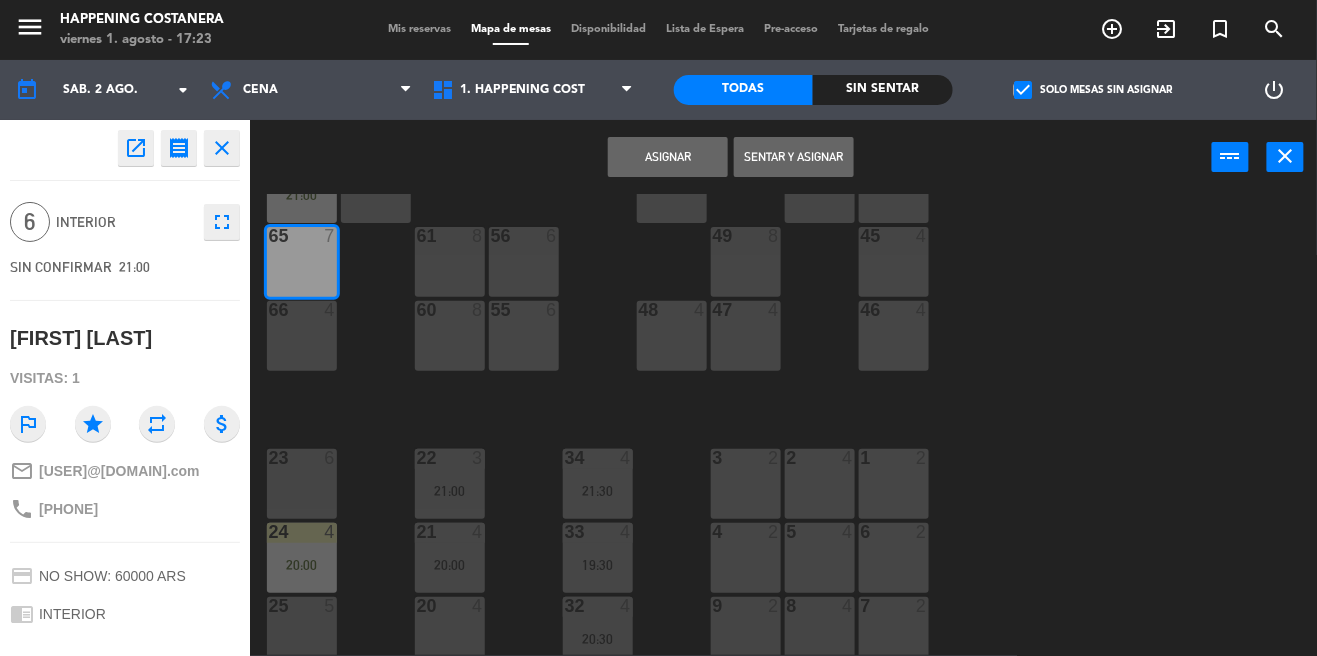 click on "Asignar" at bounding box center (668, 157) 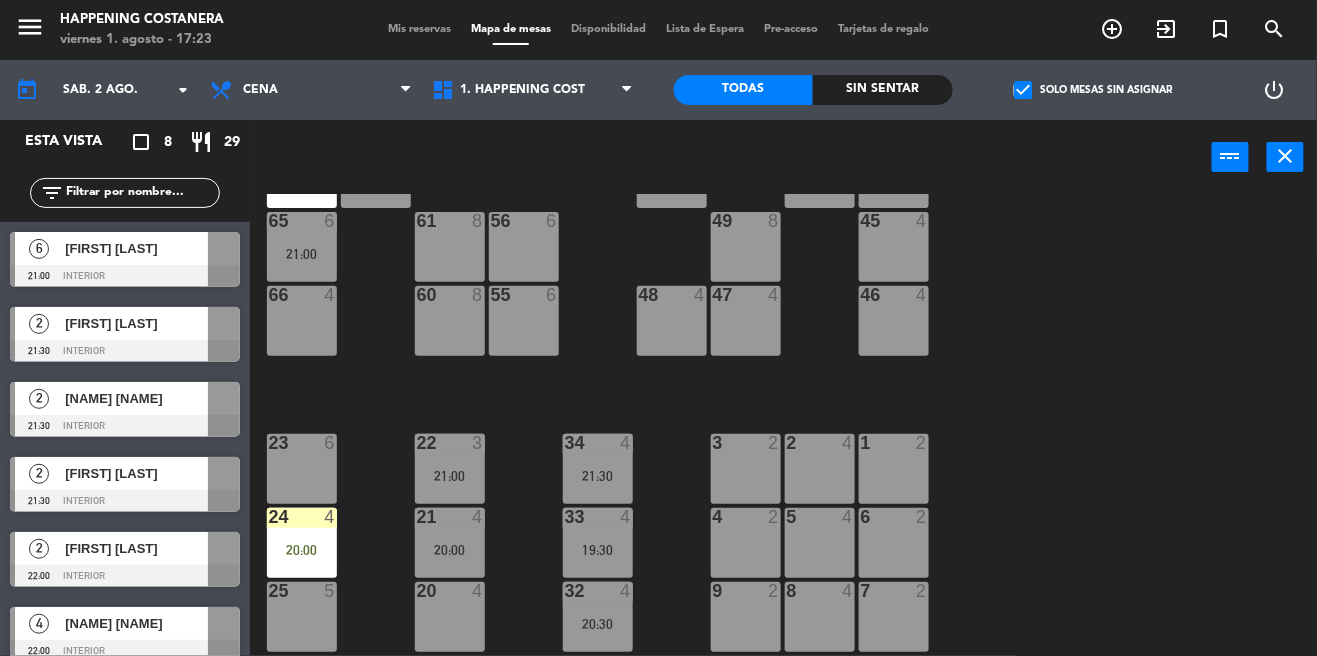 scroll, scrollTop: 692, scrollLeft: 0, axis: vertical 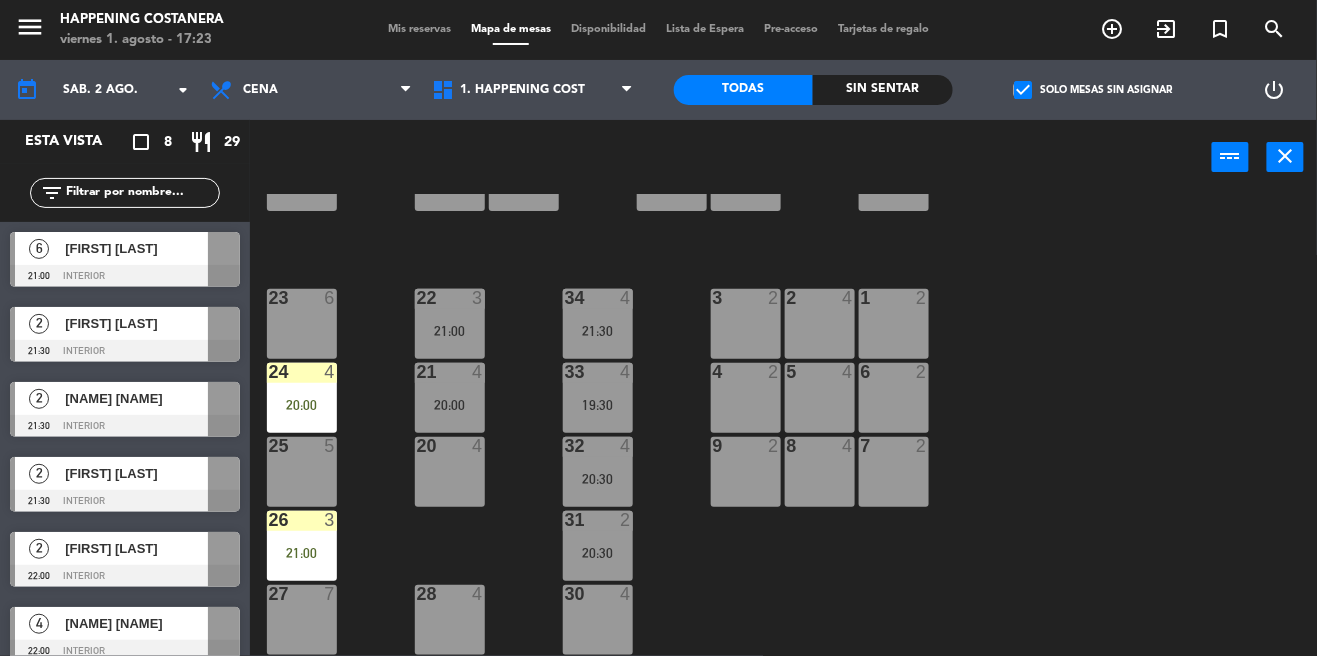click at bounding box center (125, 276) 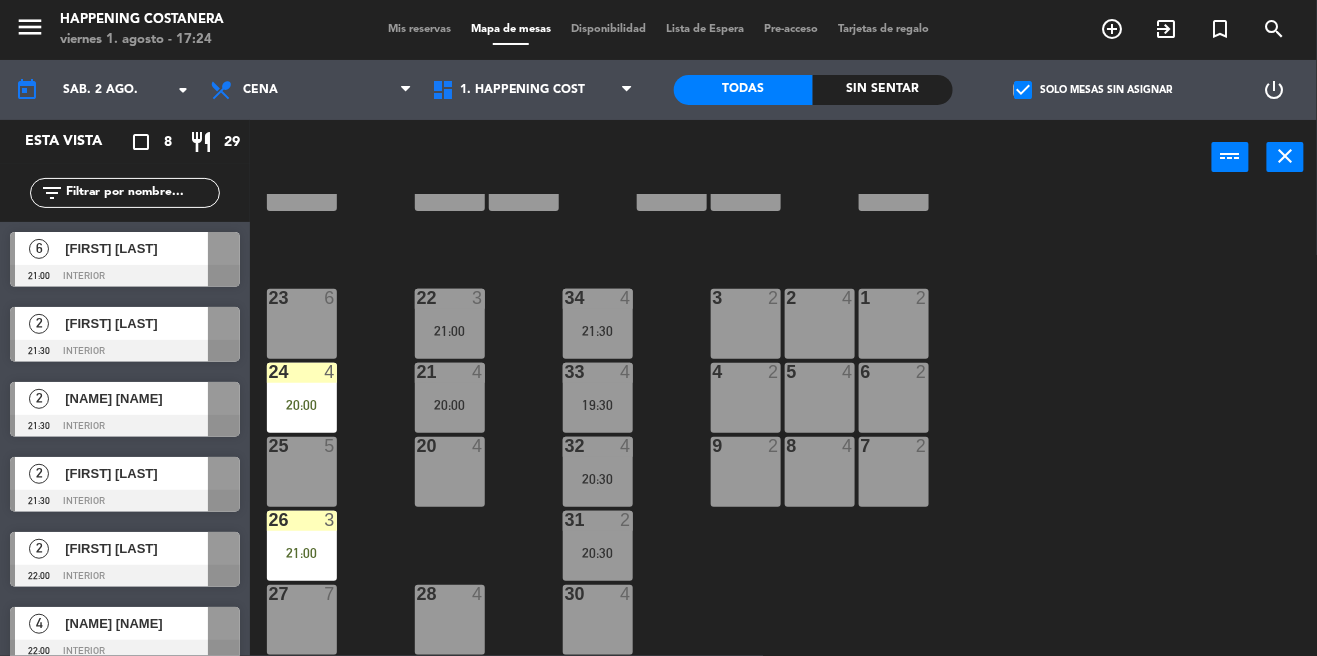 click on "69  2  122  6  121  6  120  6  14  4  CAVA  22  101  4  94  2  70  2  123  6  131  2  134  2  132  2  13  4  119  6  15  2  102  4  80  12   21:00  93  4  108  8  71  4  130  2  124  6  129  2  12  4  118  6  16  2  128  2  103  2  107  10   21:00  82  12   21:00  72  2  92  4  133  14  125  6  11  4  117  6  17  2  104  4  91  4  84  10   19:30  106  8  73  2  126  4  127  2  115  4  10  7  116  8  86  10   19:30  90  4  74  2  105  4  50  4  62  2  64  3   21:00  43  2  75  4  44  4  65  6   21:00  56  6  45  4  61  8  76  2  49  8  66  4  60  8  46  4  48  4  55  6  47  4  22  3   21:00  34  4   21:30  3  2   21:30  1  2   21:30  23  6  2  4  24  4   20:00  33  4   19:30  21  4   20:00  6  2  5  4  4  2  32  4   20:30  9  2  7  2  20  4  8  4  25  5  26  3   21:00  31  2   20:30  27  7  28  4  30  4" 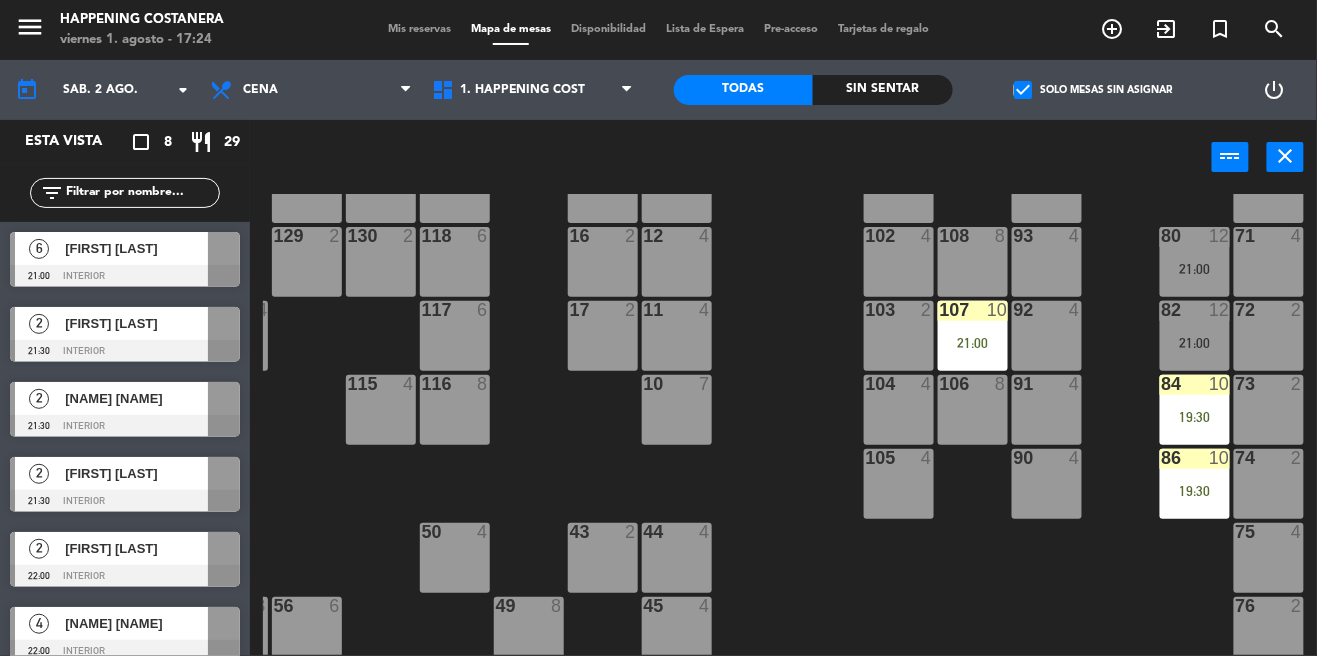 scroll, scrollTop: 152, scrollLeft: 217, axis: both 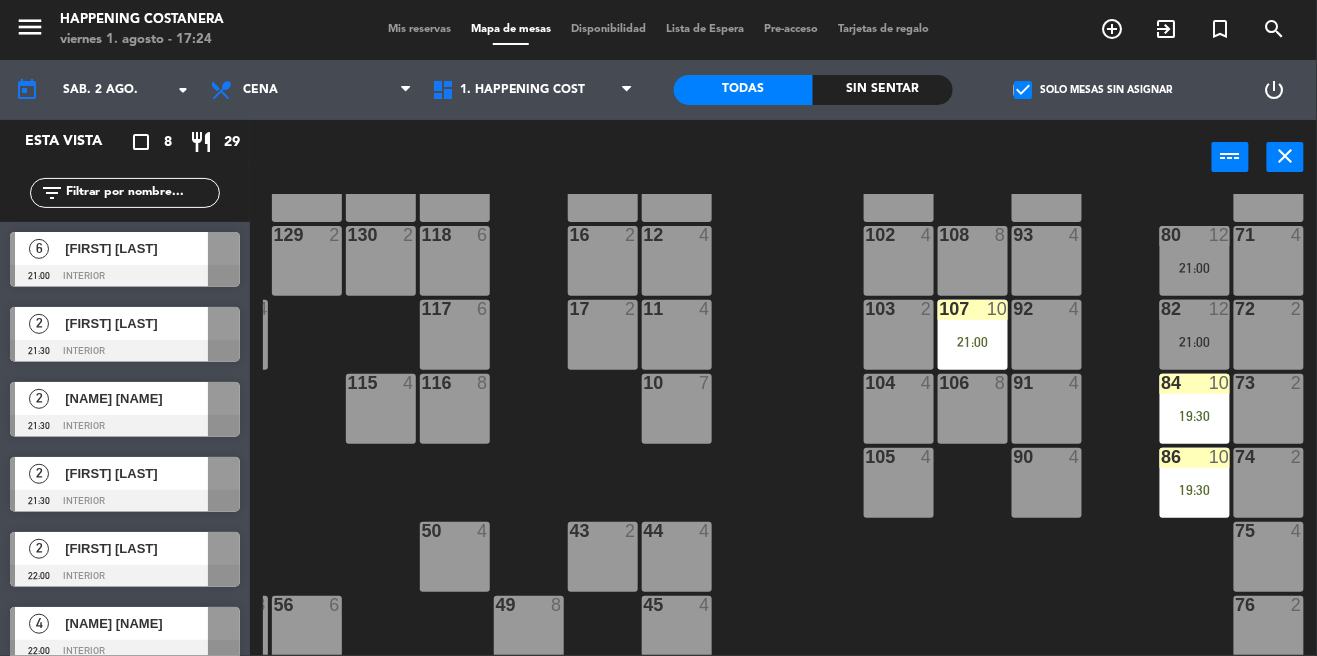 click on "19:30" at bounding box center [1195, 490] 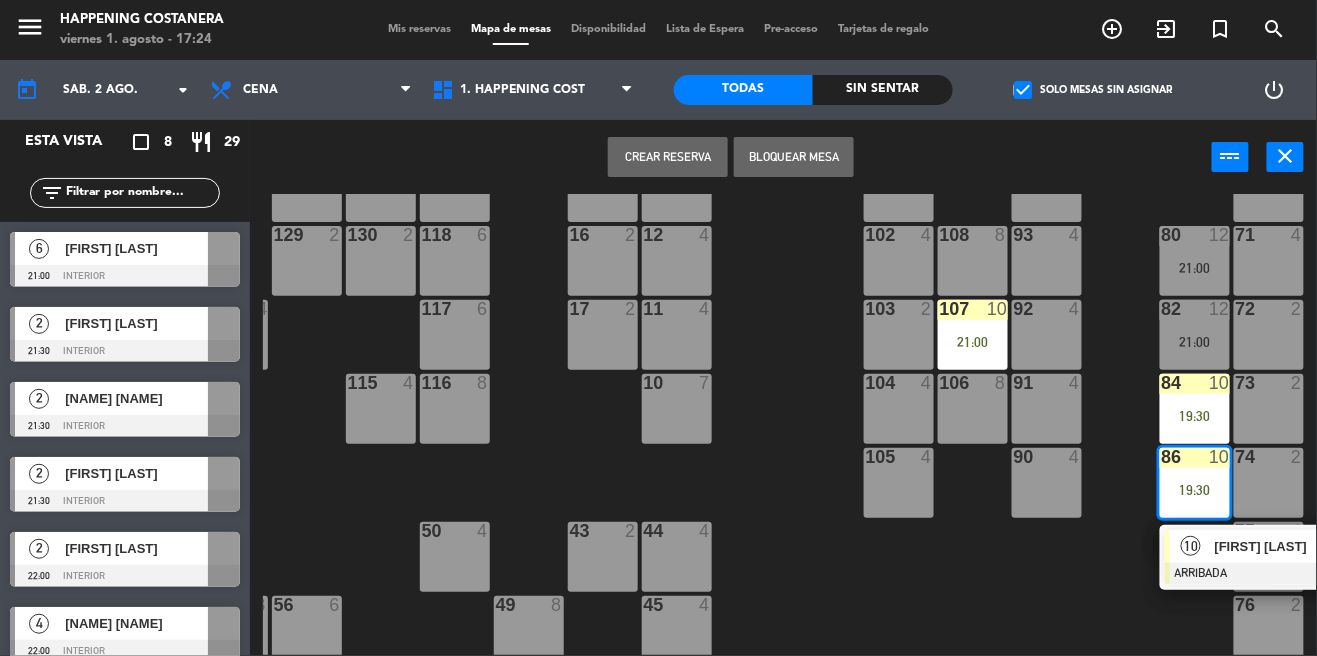 click on "Esrequis [CITY] ARRIBADA" 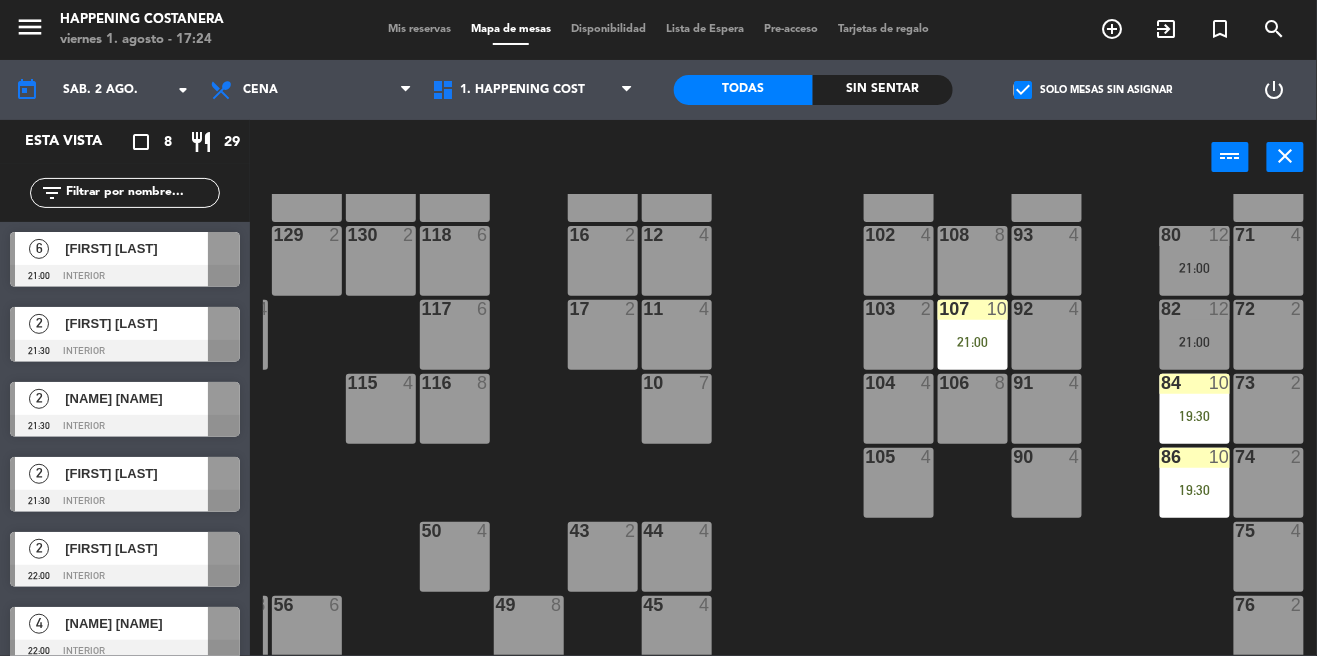 click on "12" at bounding box center [1219, 309] 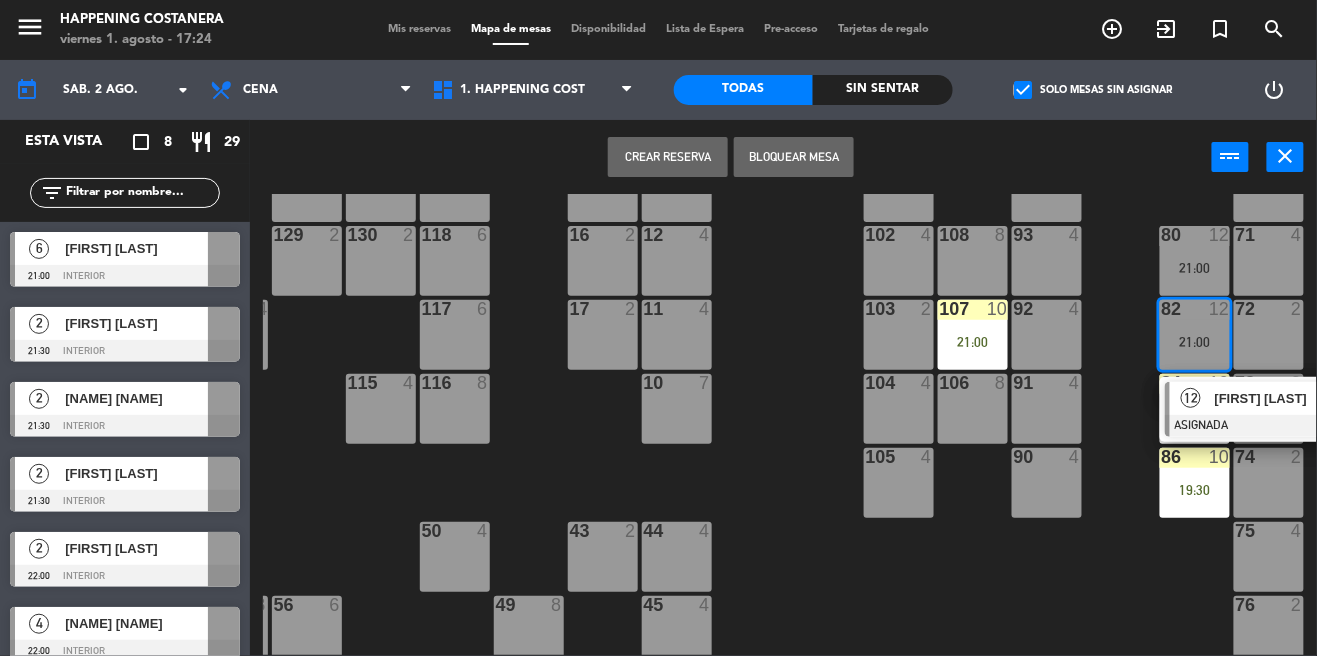click on "[FIRST] [LAST]" at bounding box center [1279, 398] 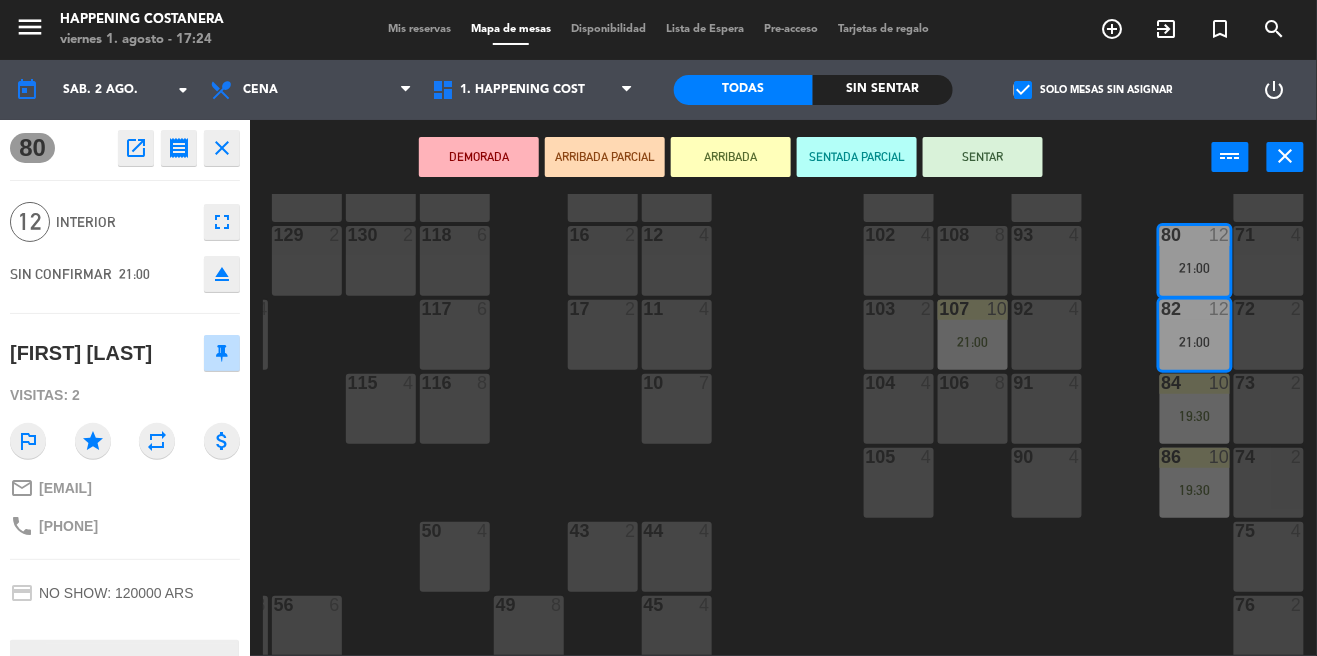 click on "ARRIBADA" at bounding box center [731, 157] 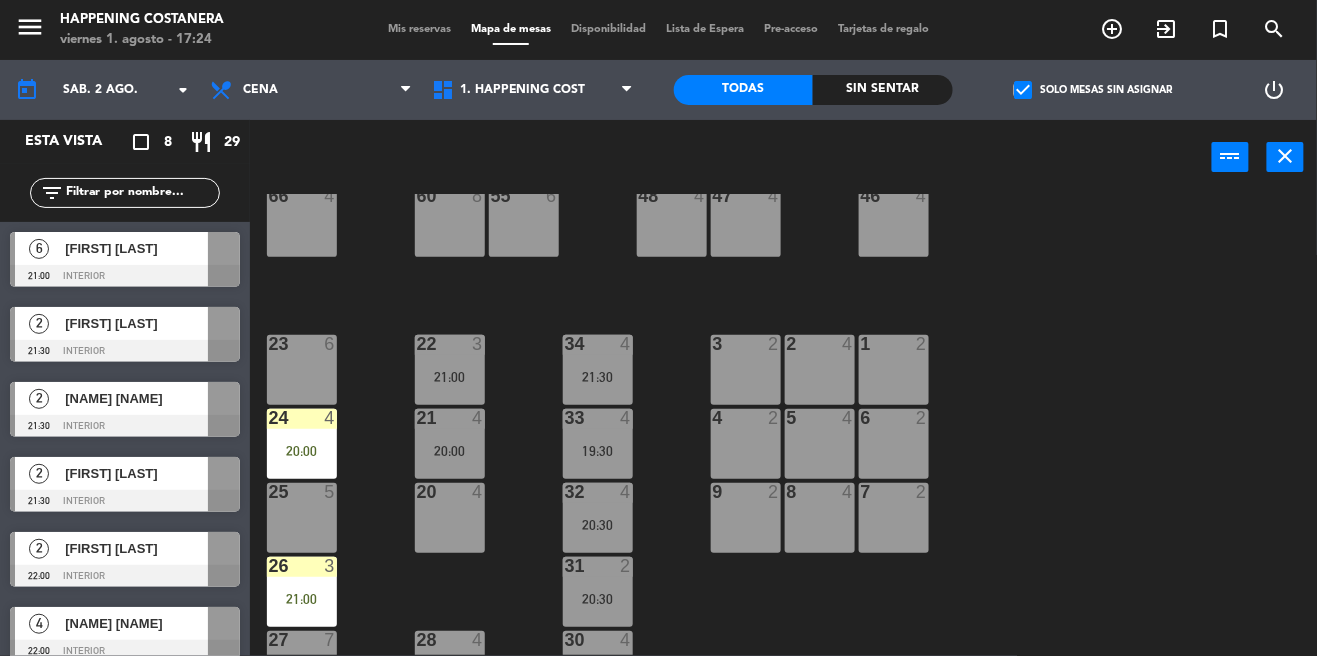 scroll, scrollTop: 692, scrollLeft: 0, axis: vertical 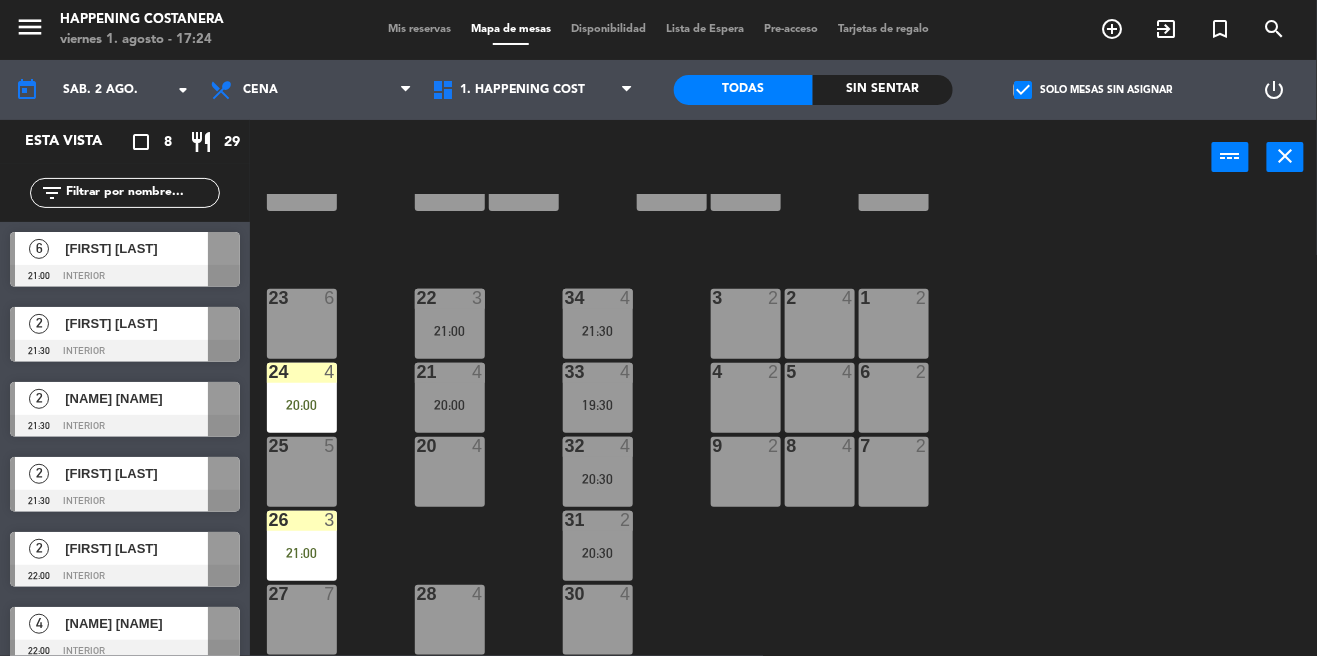 click on "[FIRST] [LAST]" at bounding box center (135, 248) 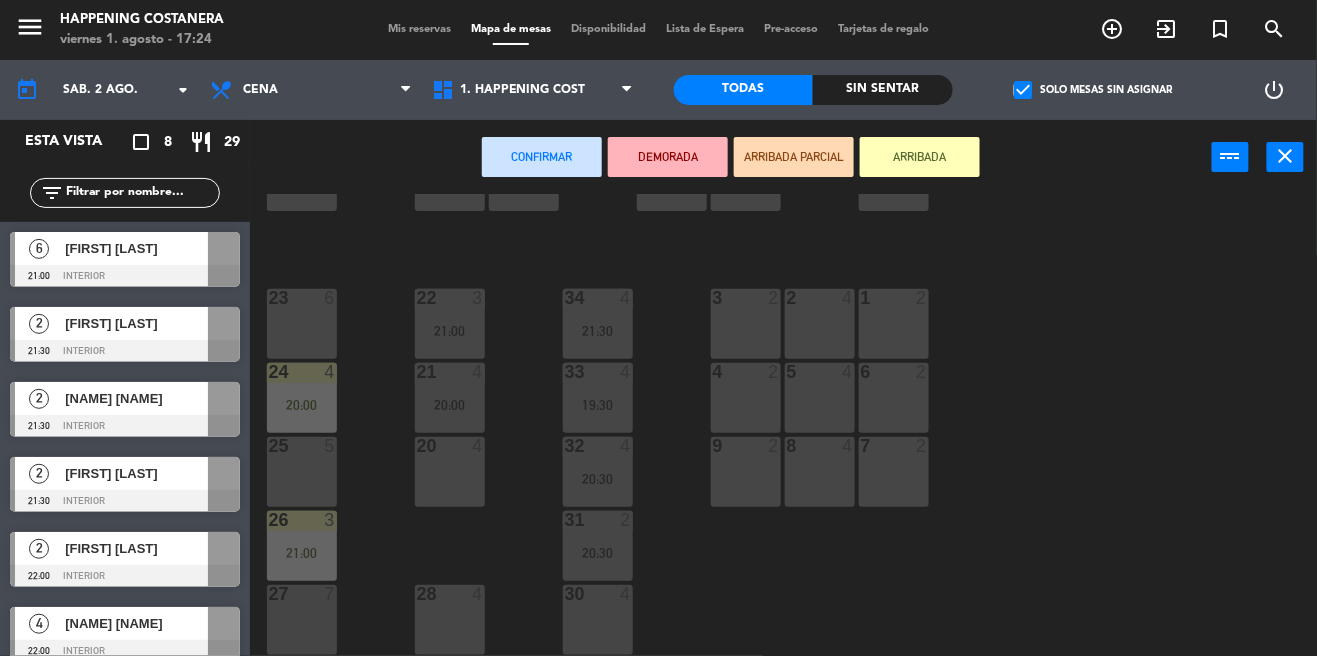 click on "23  6" at bounding box center [302, 324] 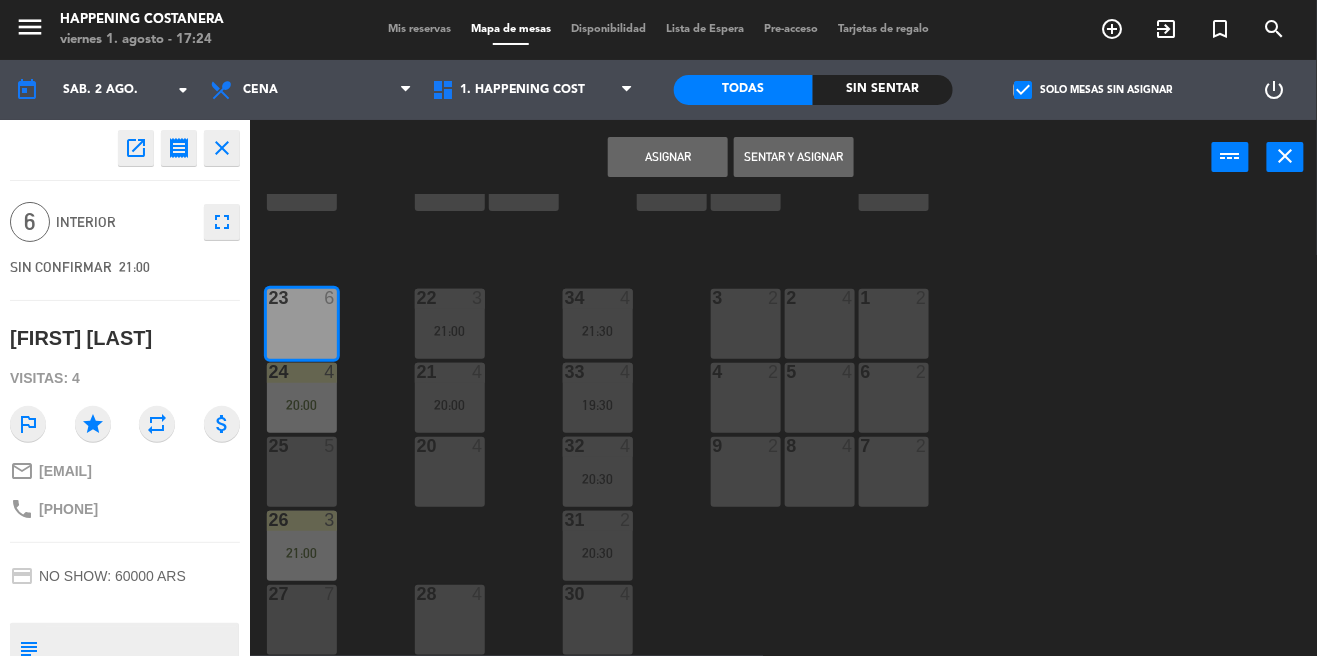 click on "Asignar" at bounding box center (668, 157) 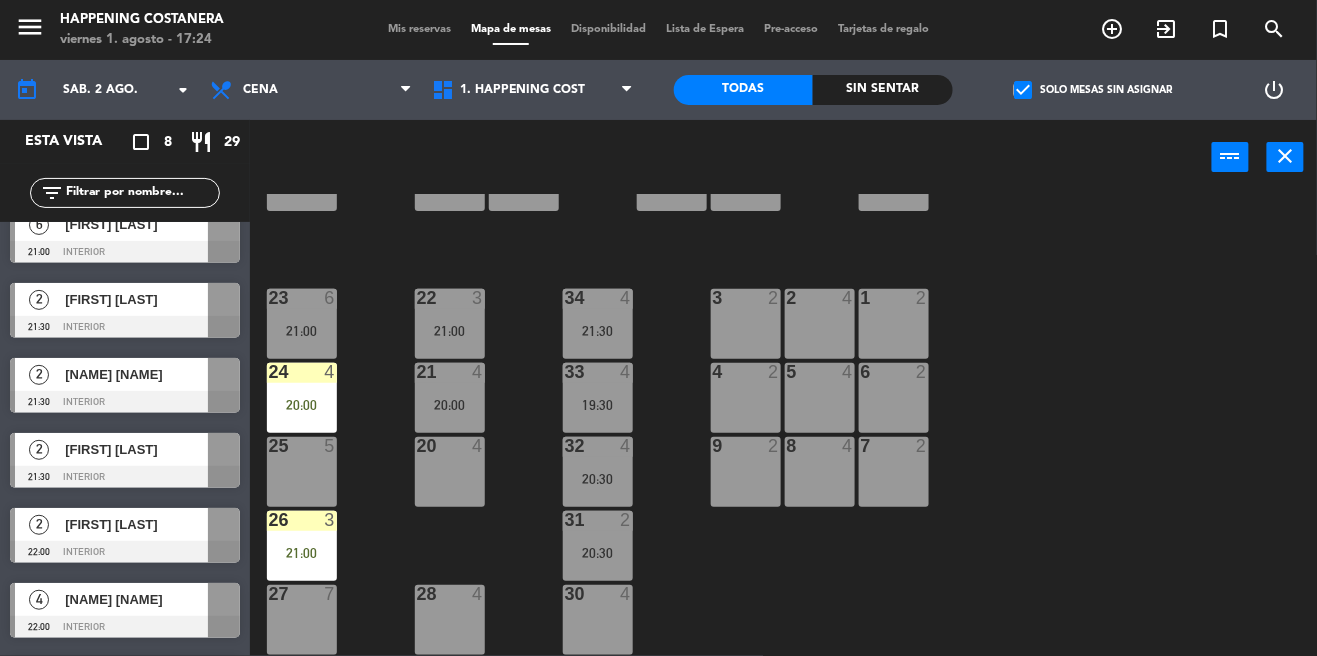 scroll, scrollTop: 0, scrollLeft: 0, axis: both 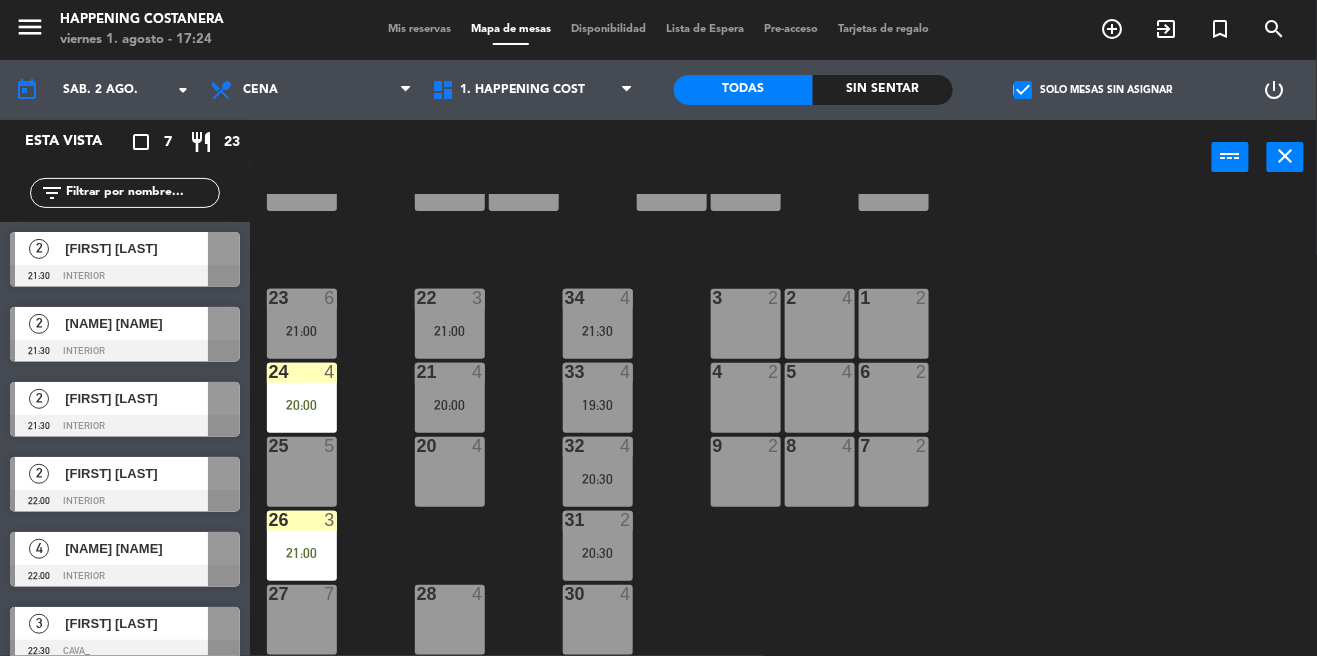 click on "[FIRST] [LAST]" at bounding box center (136, 248) 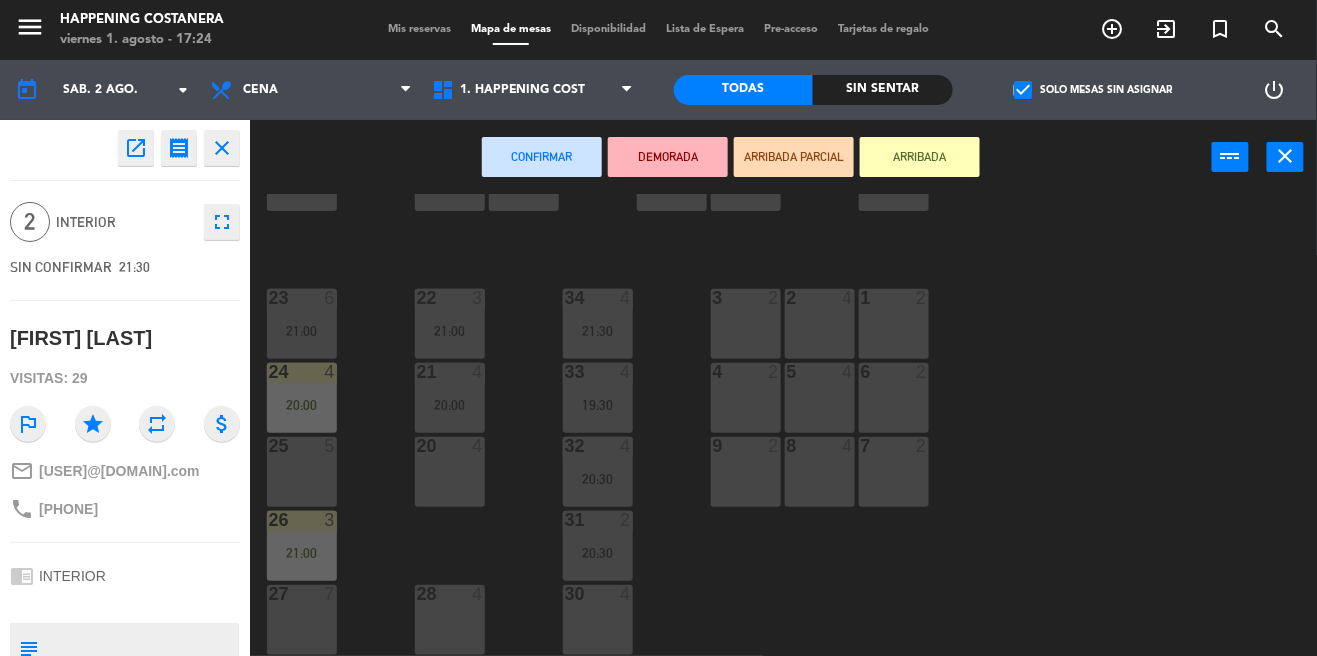 click at bounding box center [745, 298] 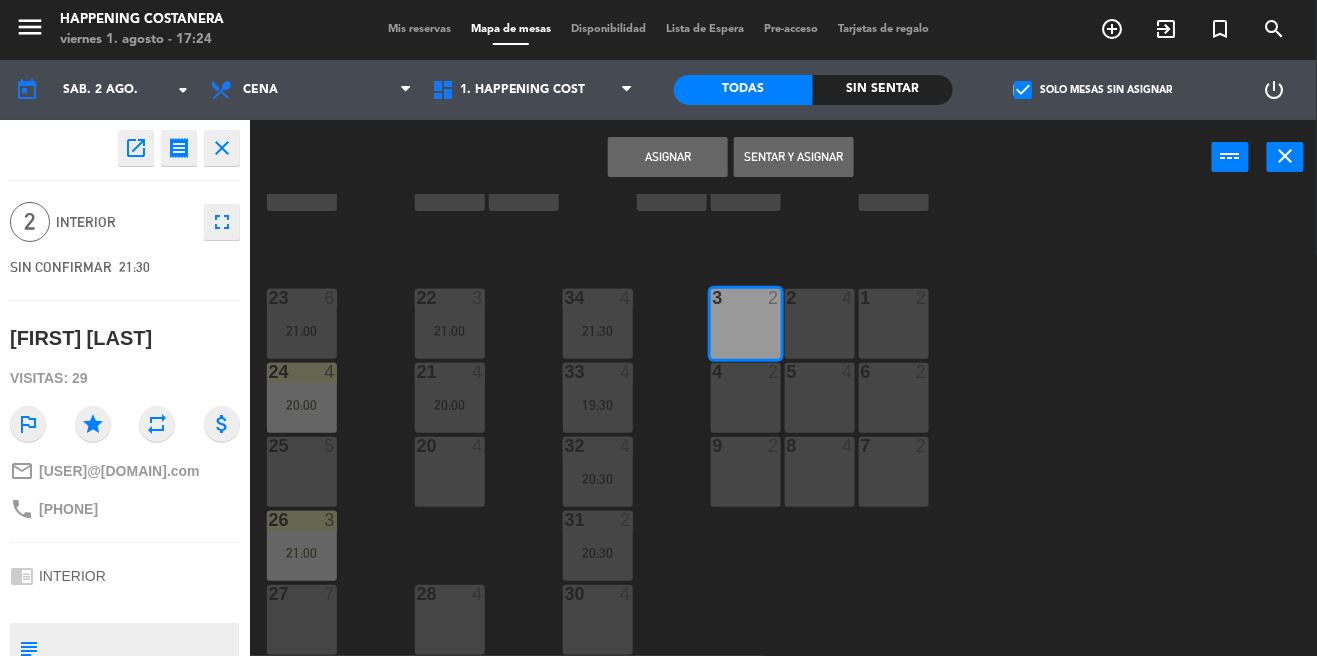 click on "Asignar" at bounding box center (668, 157) 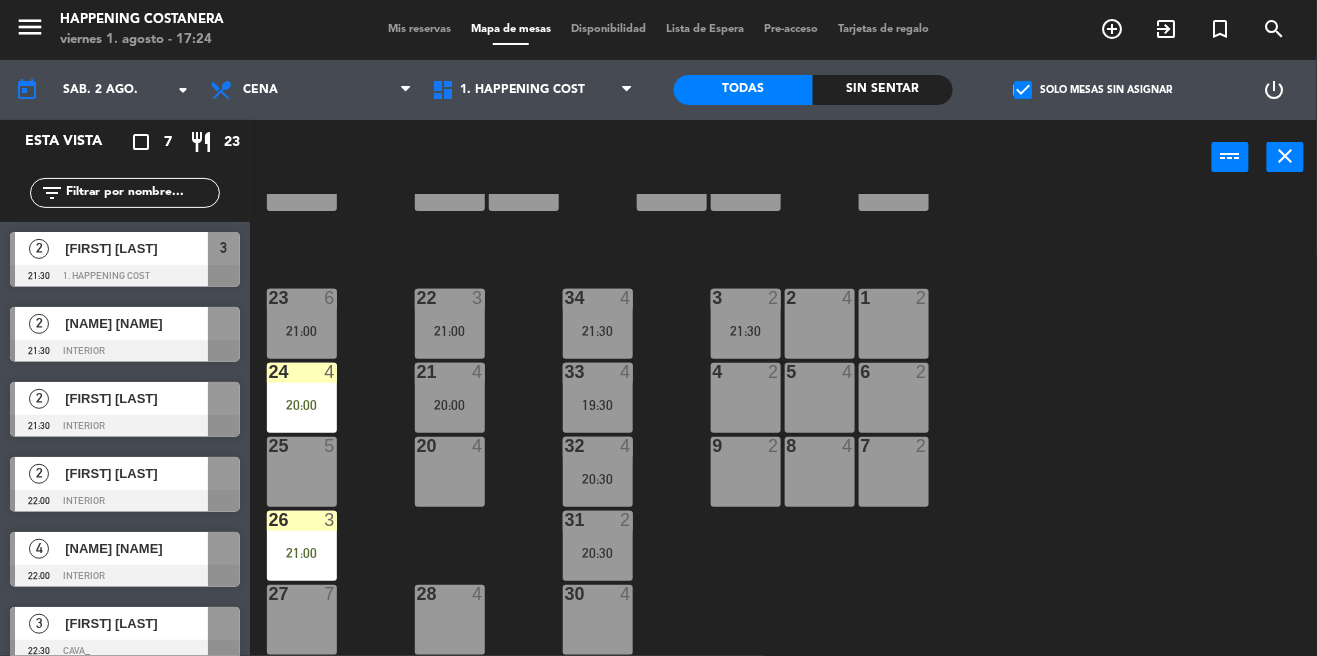 click at bounding box center [125, 351] 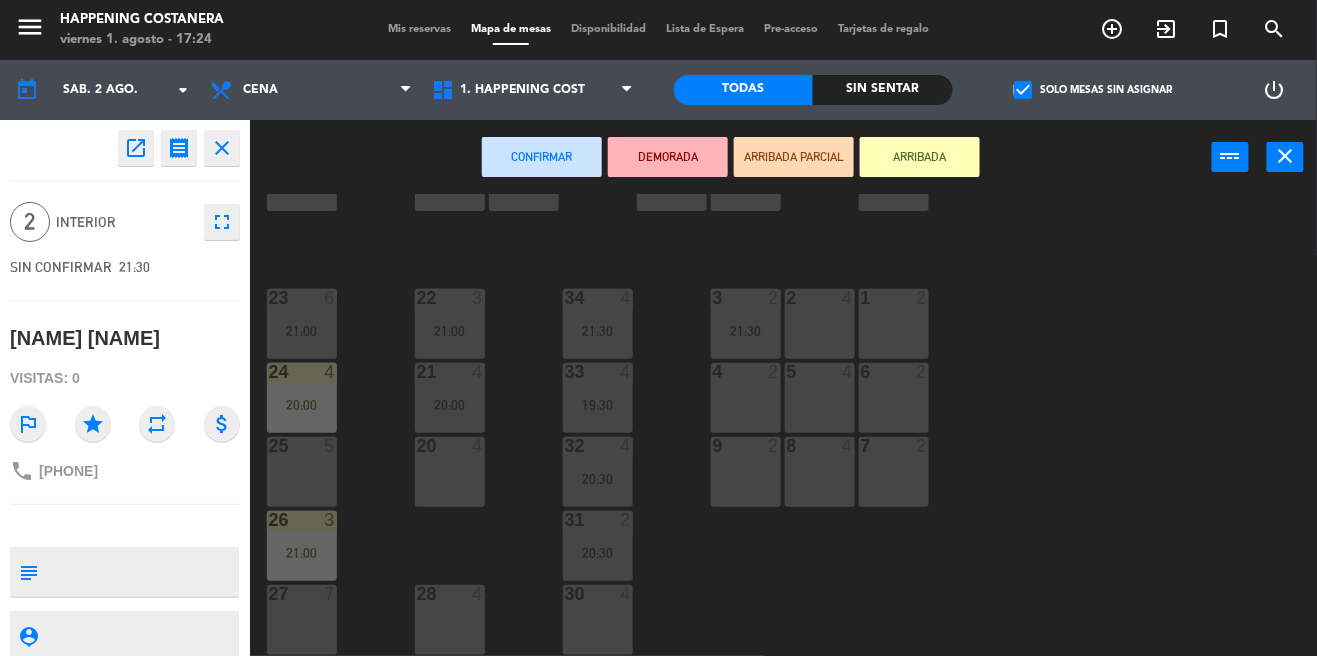 click on "1  2" at bounding box center [894, 324] 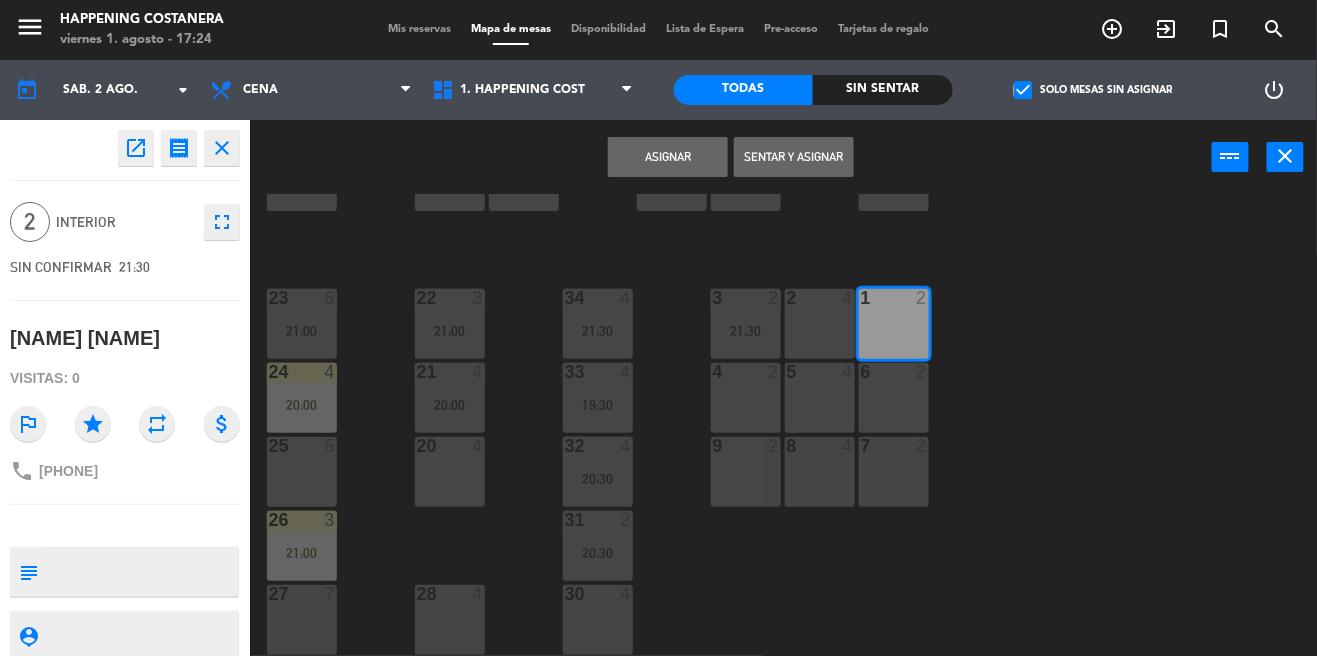 click on "Asignar" at bounding box center [668, 157] 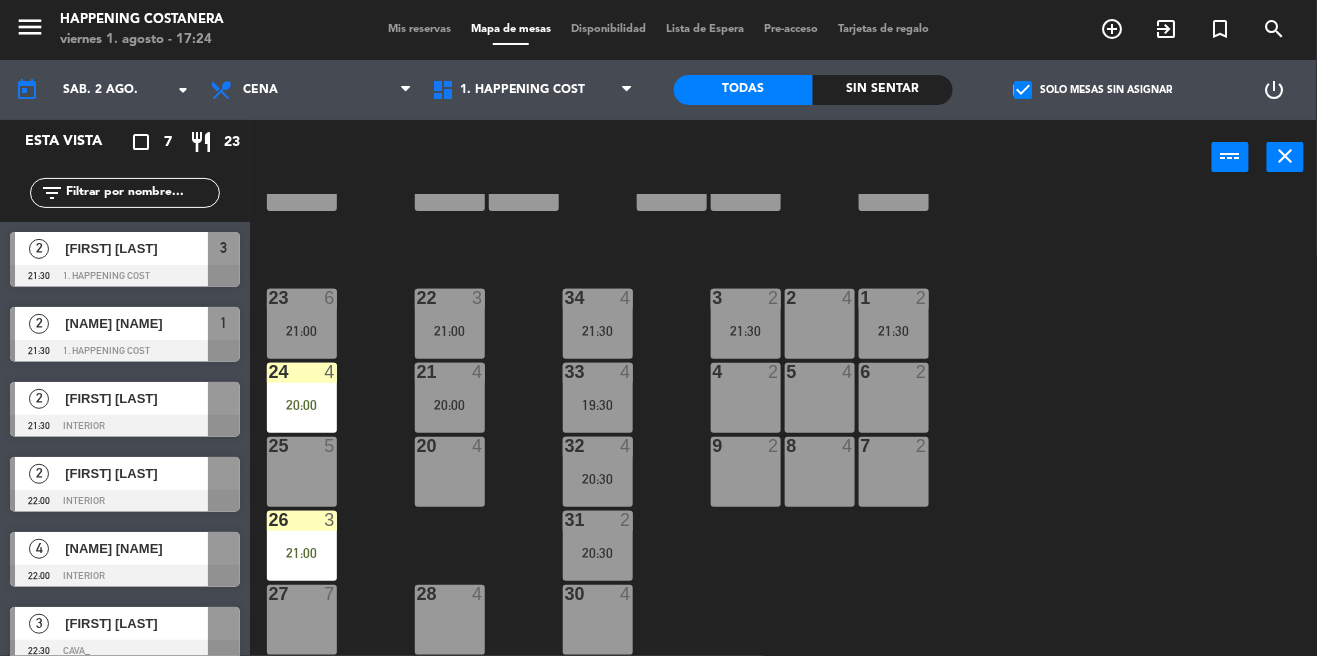 click on "1  2   21:30" at bounding box center [894, 324] 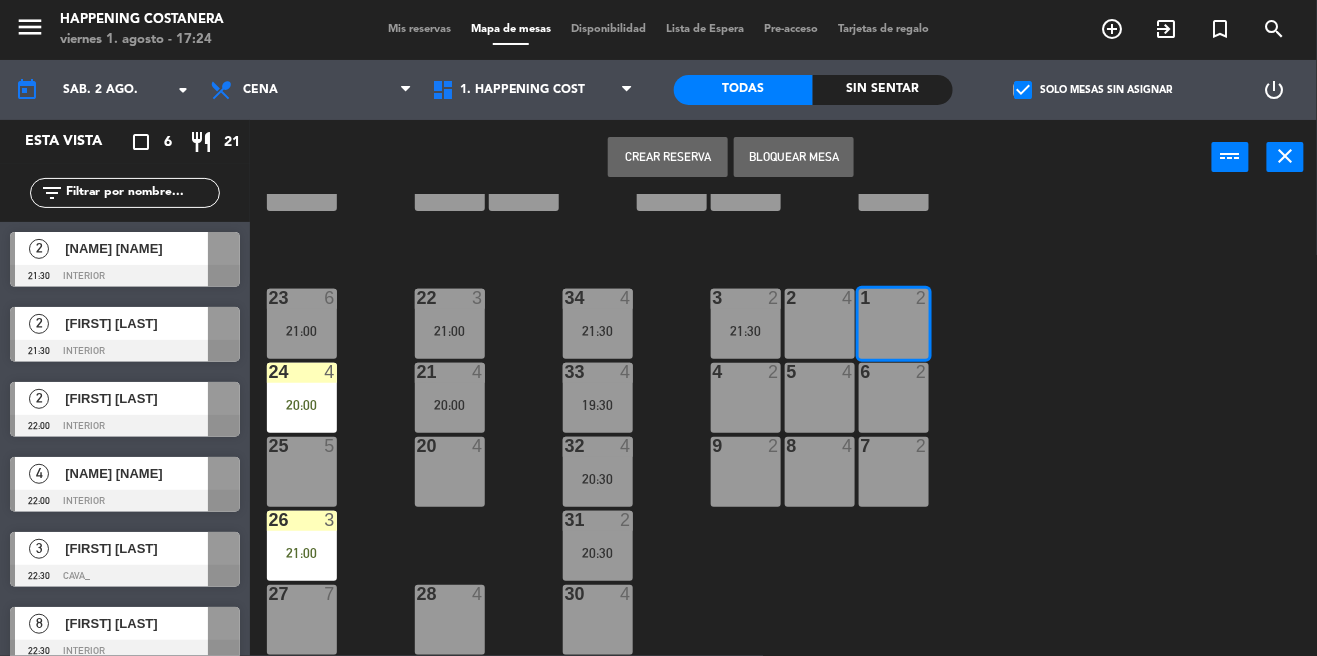 click on "[NAME] [NAME]" at bounding box center (136, 248) 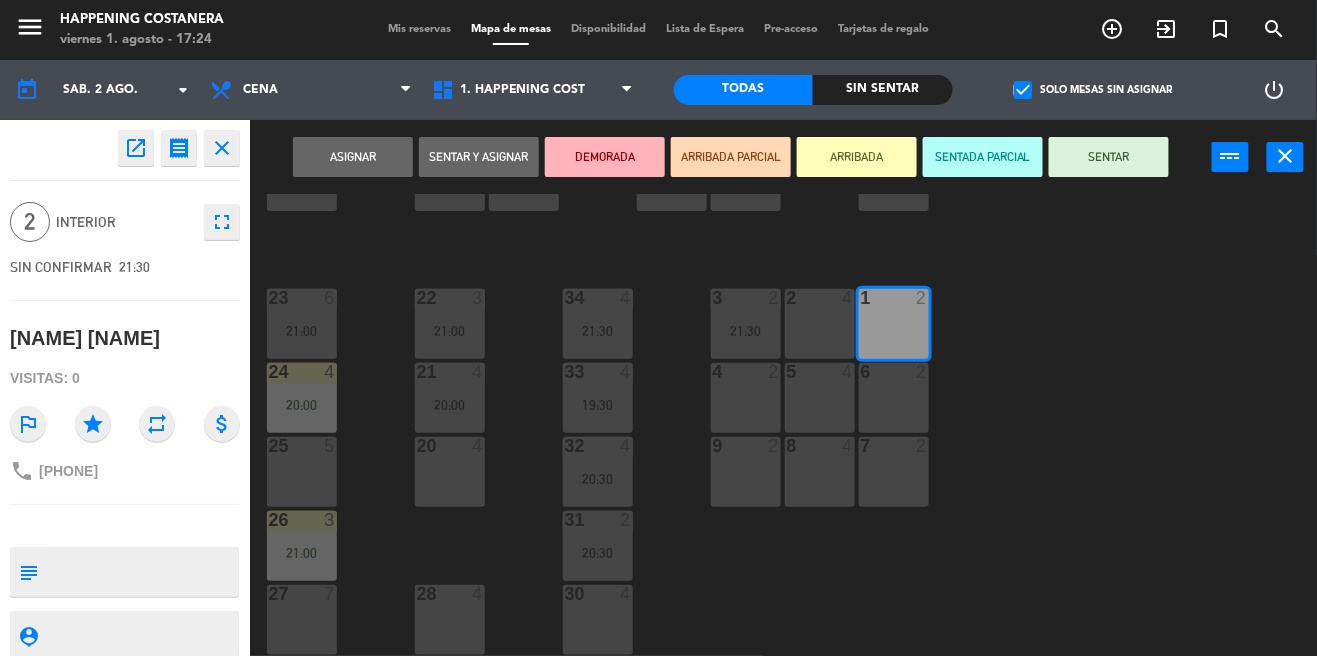 click on "69  2  122  6  121  6  120  6  14  4  CAVA  22  101  4  94  2  70  2  123  6  131  2  134  2  132  2  13  4  119  6  15  2  102  4  80  12   21:00  93  4  108  8  71  4  130  2  124  6  129  2  12  4  118  6  16  2  128  2  103  2  107  10   21:00  82  12   21:00  72  2  92  4  133  14  125  6  11  4  117  6  17  2  104  4  91  4  84  10   19:30  106  8  73  2  126  4  127  2  115  4  10  7  116  8  86  10   19:30  90  4  74  2  105  4  50  4  62  2  64  3   21:00  43  2  75  4  44  4  65  6   21:00  56  6  45  4  61  8  76  2  49  8  66  4  60  8  46  4  48  4  55  6  47  4  22  3   21:00  34  4   21:30  3  2   21:30  1  2   21:30  23  6  2  4  24  4   20:00  33  4   19:30  21  4   20:00  6  2  5  4  4  2  32  4   20:30  9  2  7  2  20  4  8  4  25  5  26  3   21:00  31  2   20:30  27  7  28  4  30  4" 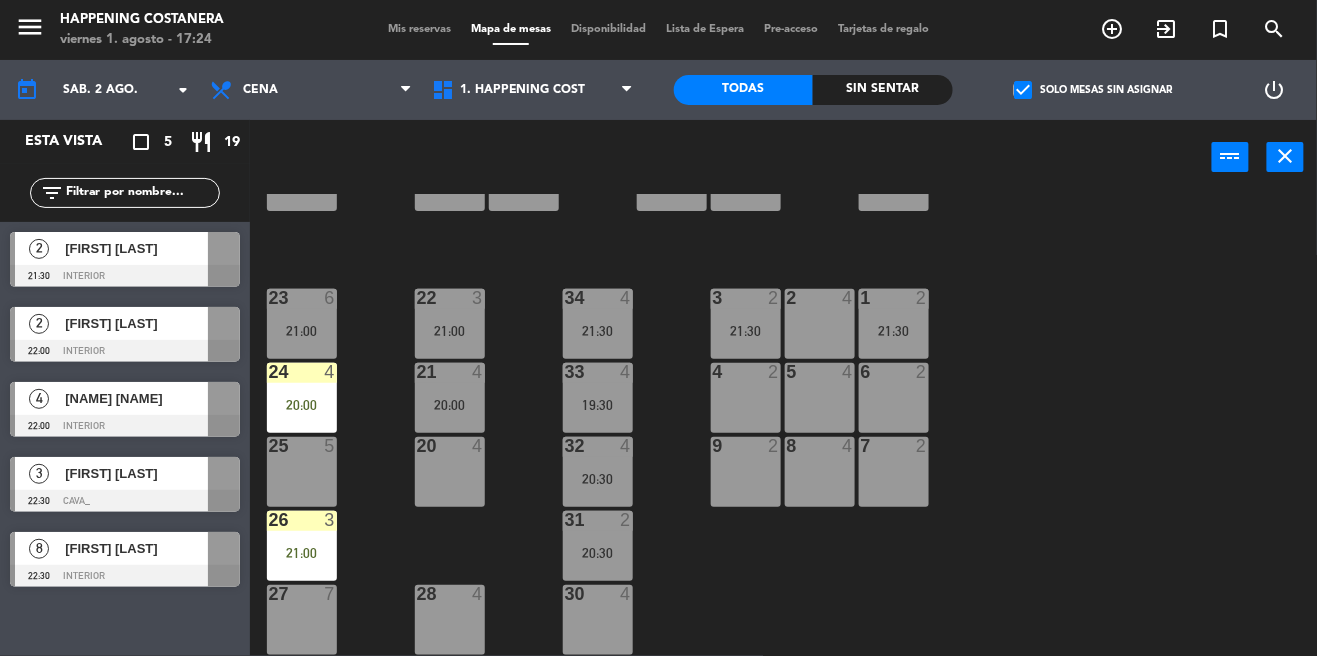 click on "[FIRST] [LAST]" at bounding box center [136, 248] 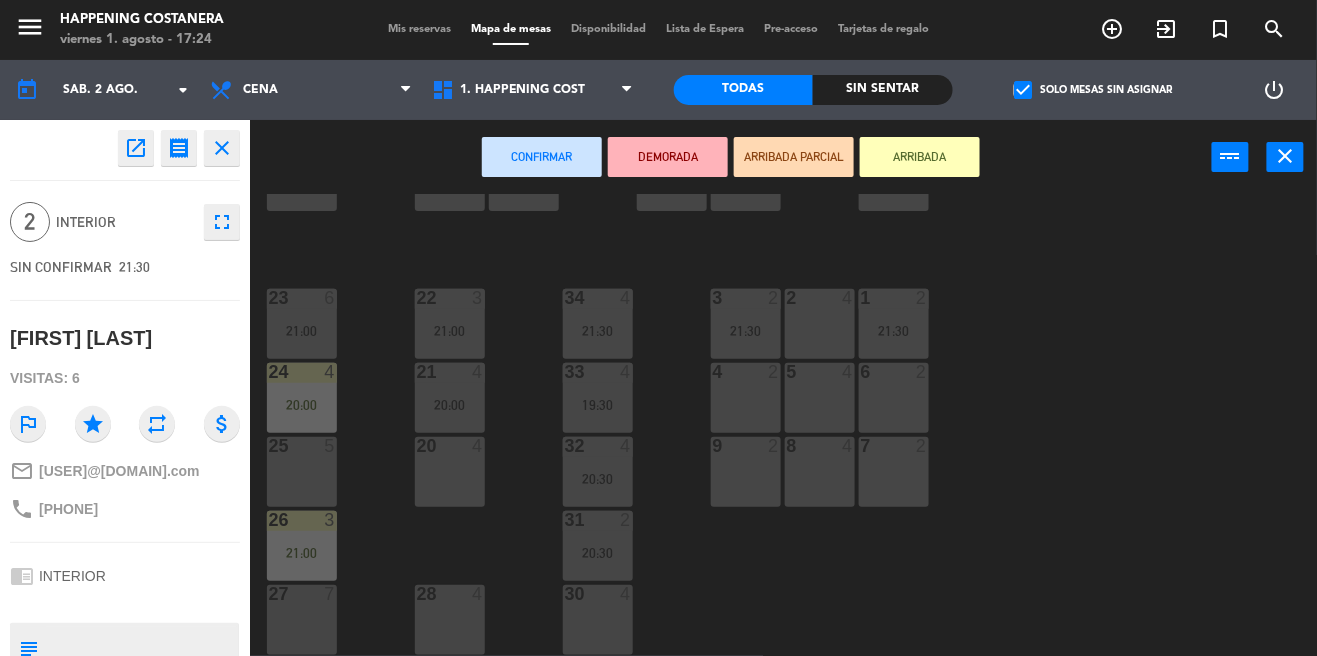 click on "7  2" at bounding box center (894, 472) 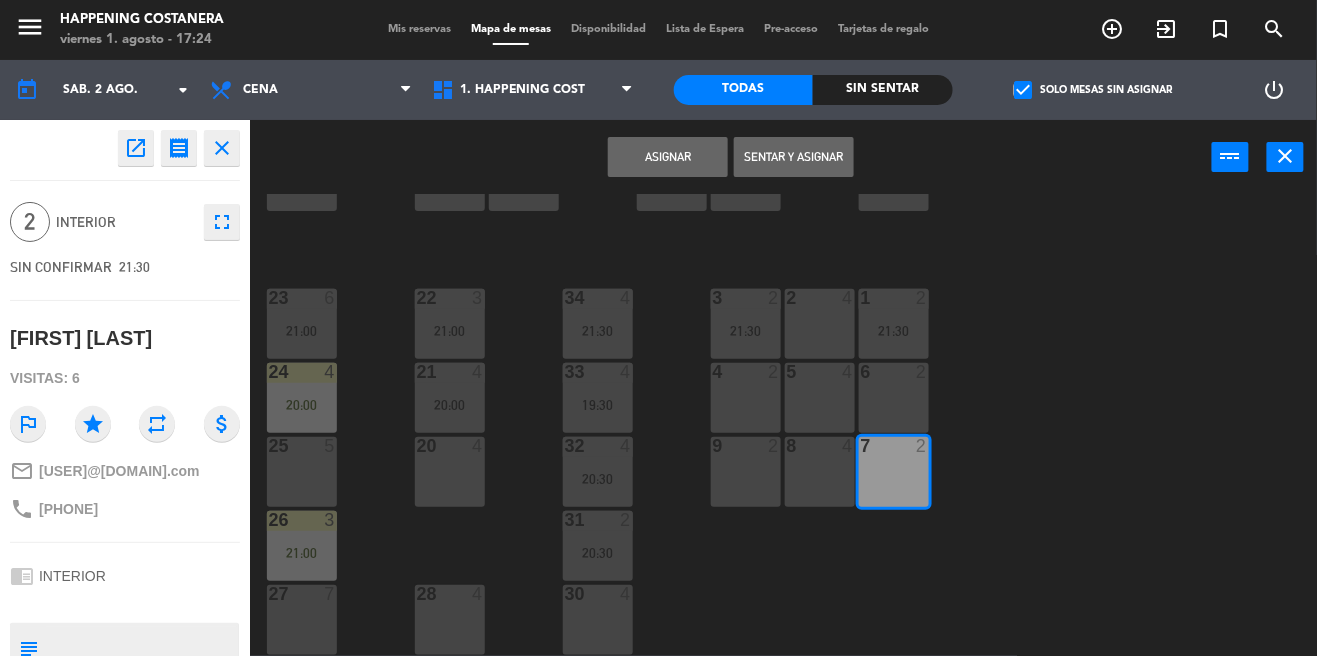 click on "Asignar" at bounding box center (668, 157) 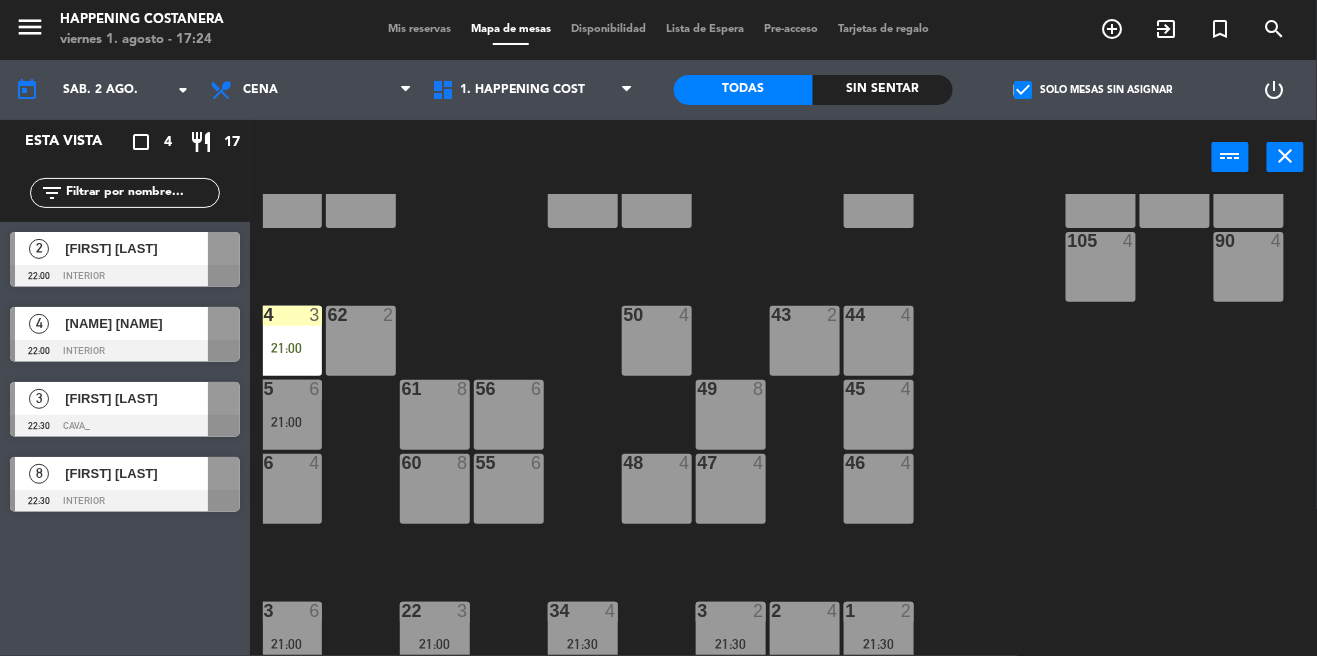 scroll, scrollTop: 692, scrollLeft: 0, axis: vertical 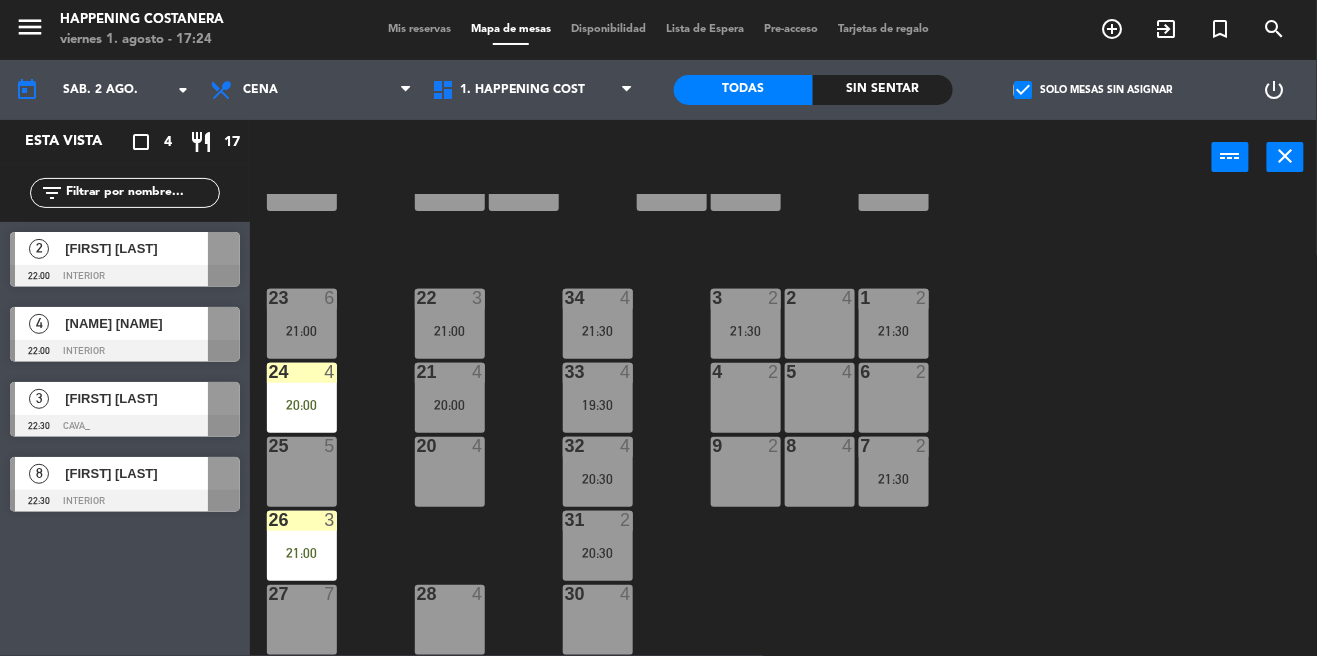 click on "23  6   21:00" at bounding box center [302, 324] 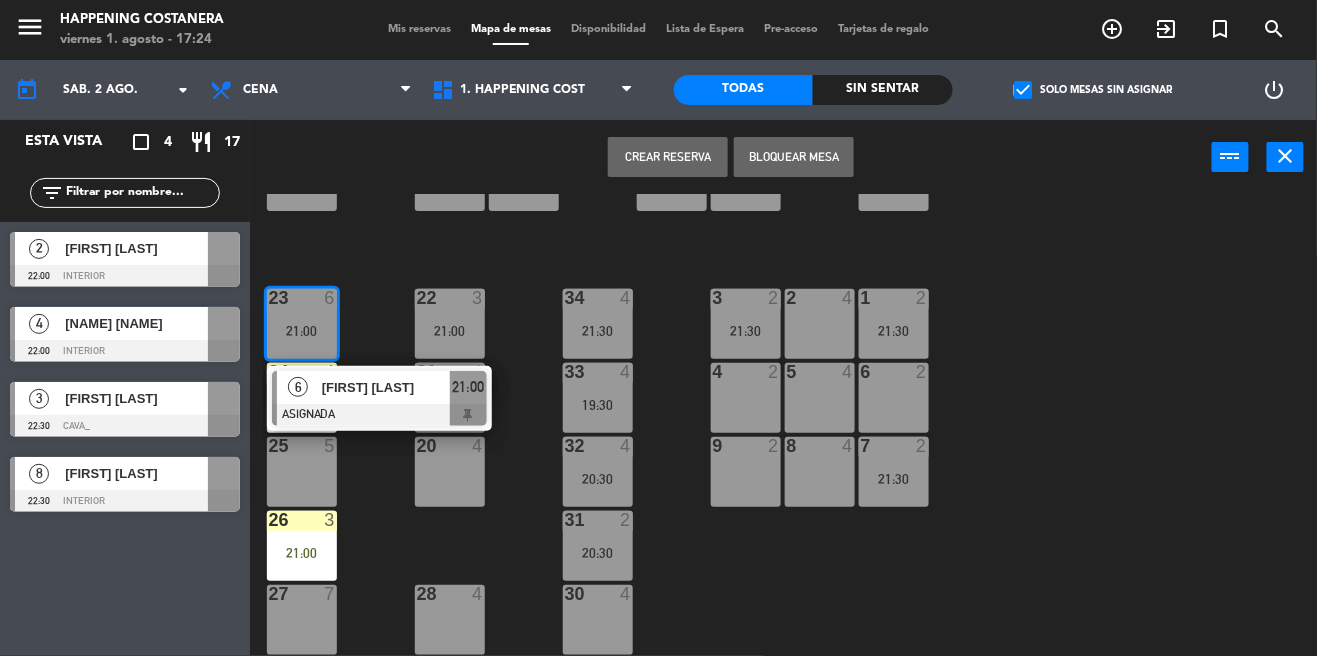 click on "27  7" at bounding box center (302, 620) 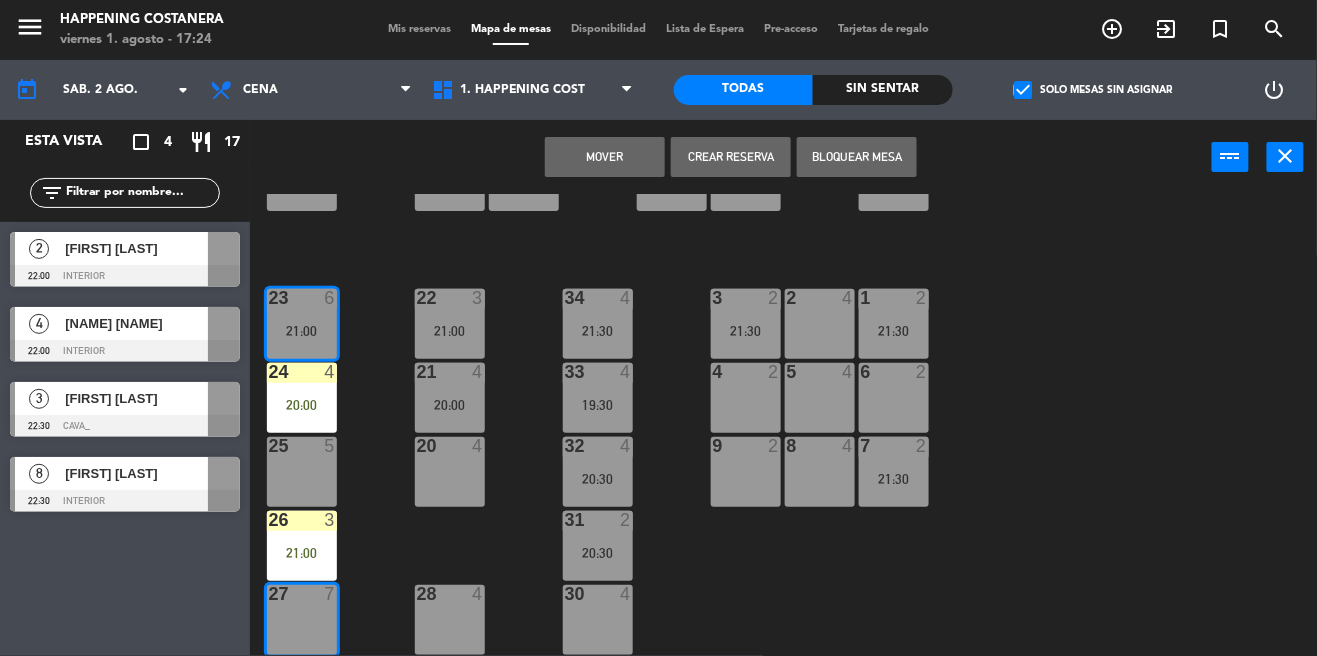 click on "Mover" at bounding box center [605, 157] 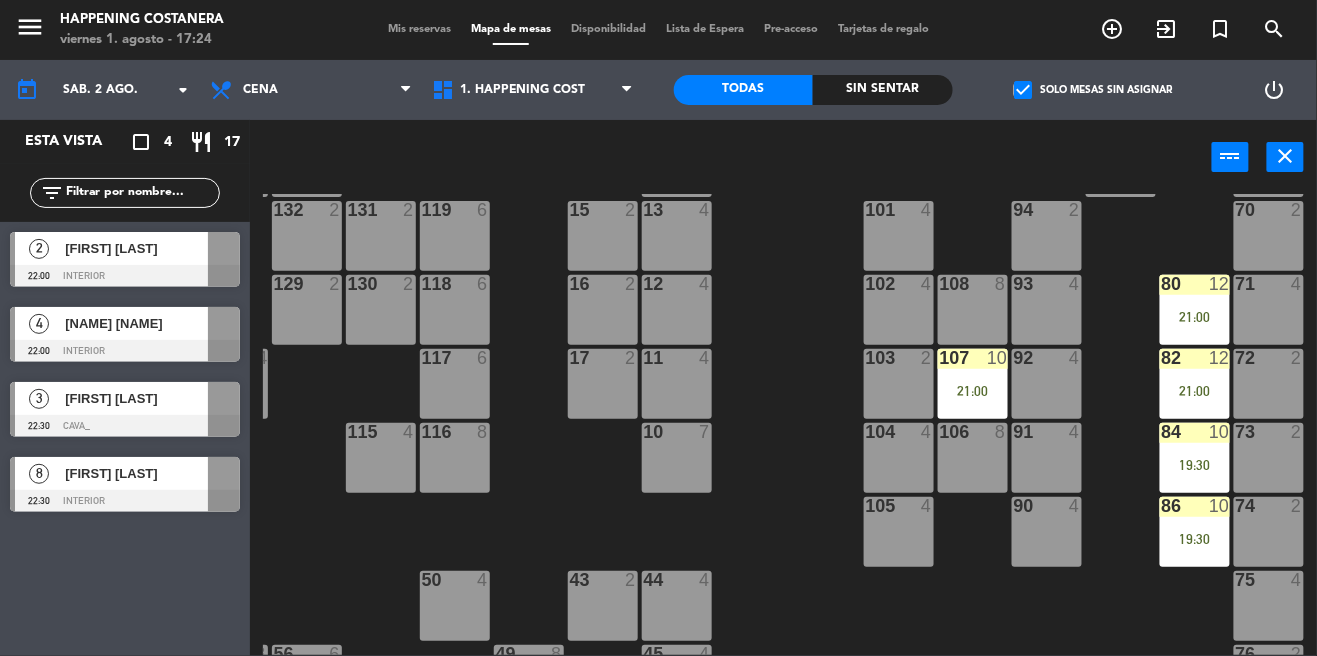 scroll, scrollTop: 104, scrollLeft: 217, axis: both 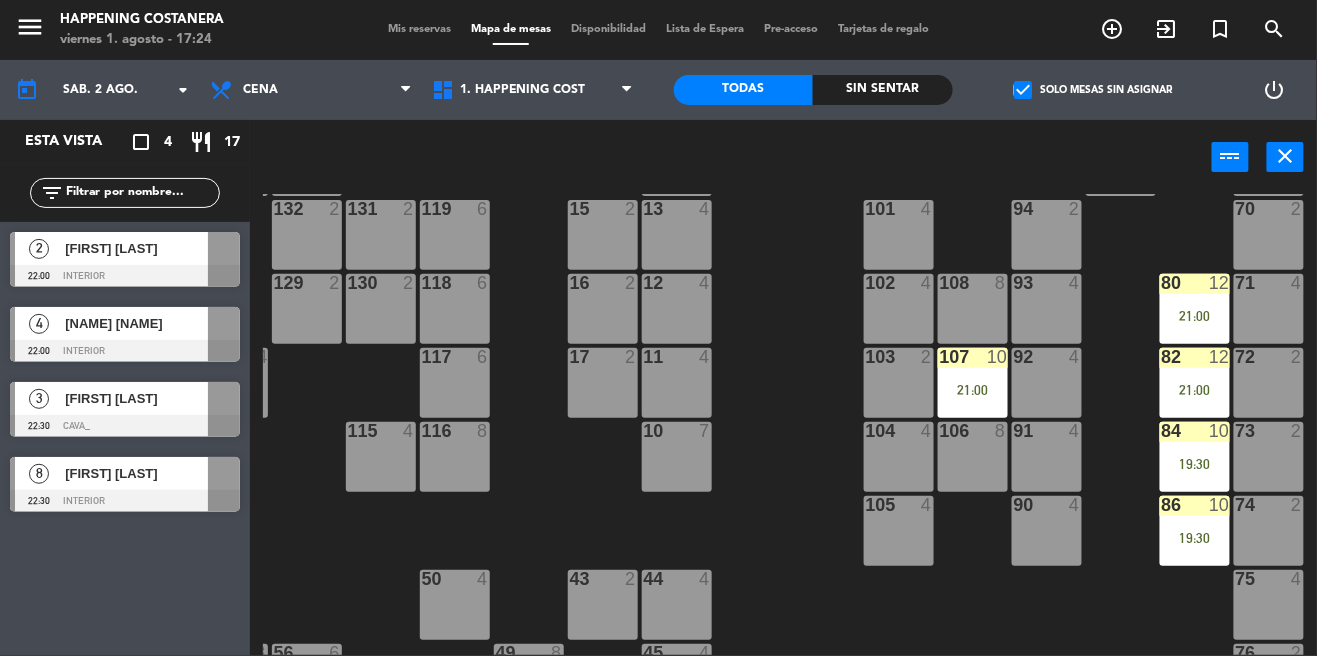 click on "19:30" at bounding box center (1195, 464) 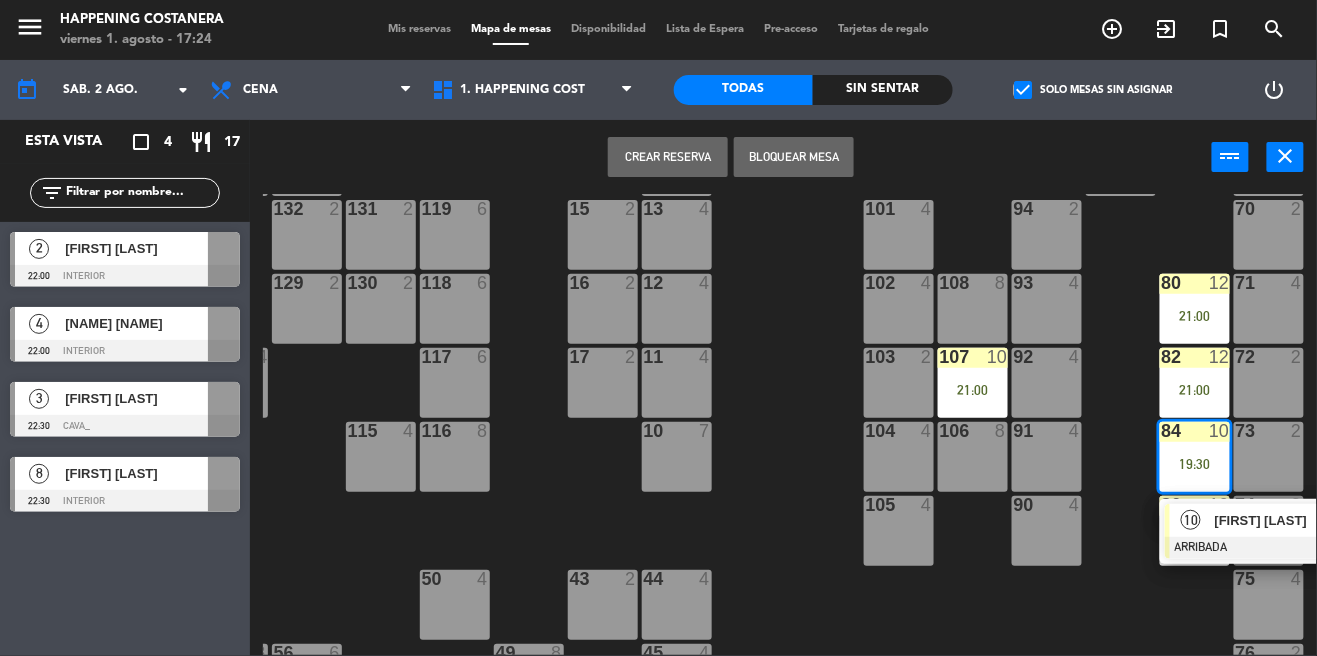 click on "[FIRST] [LAST]" at bounding box center [1279, 520] 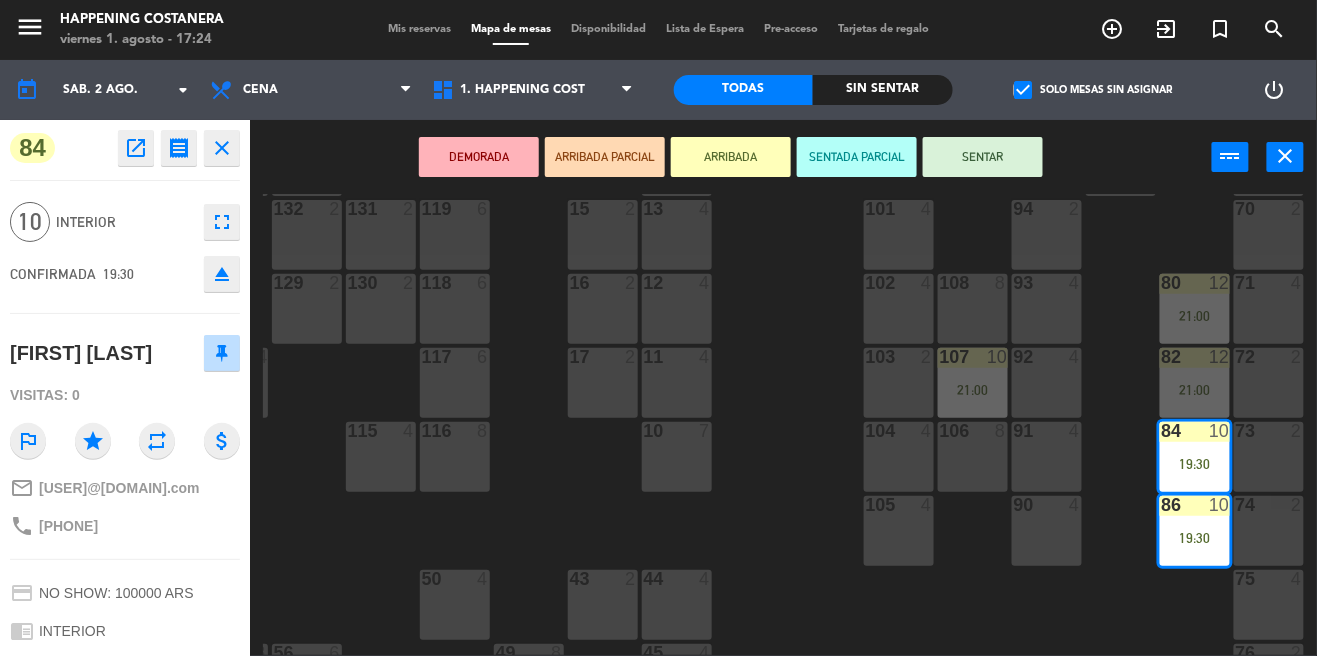 click on "69  2  122  6  121  6  120  6  14  4  CAVA  22  101  4  94  2  70  2  123  6  131  2  134  2  132  2  13  4  119  6  15  2  102  4  80  12   21:00  93  4  108  8  71  4  130  2  124  6  129  2  12  4  118  6  16  2  128  2  103  2  107  10   21:00  82  12   21:00  72  2  92  4  133  14  125  6  11  4  117  6  17  2  104  4  91  4  84  10   19:30  106  8  73  2  126  4  127  2  115  4  10  7  116  8  86  10   19:30  90  4  74  2  105  4  50  4  62  2  64  3   21:00  43  2  75  4  44  4  65  6   21:00  56  6  45  4  61  8  76  2  49  8  66  4  60  8  46  4  48  4  55  6  47  4  22  3   21:00  34  4   21:30  3  2   21:30  1  2   21:30  23  6  2  4  24  4   20:00  33  4   19:30  21  4   20:00  6  2  5  4  4  2  32  4   20:30  9  2  7  2   21:30  20  4  8  4  25  5  26  3   21:00  31  2   20:30  27  6   21:00  28  4  30  4" 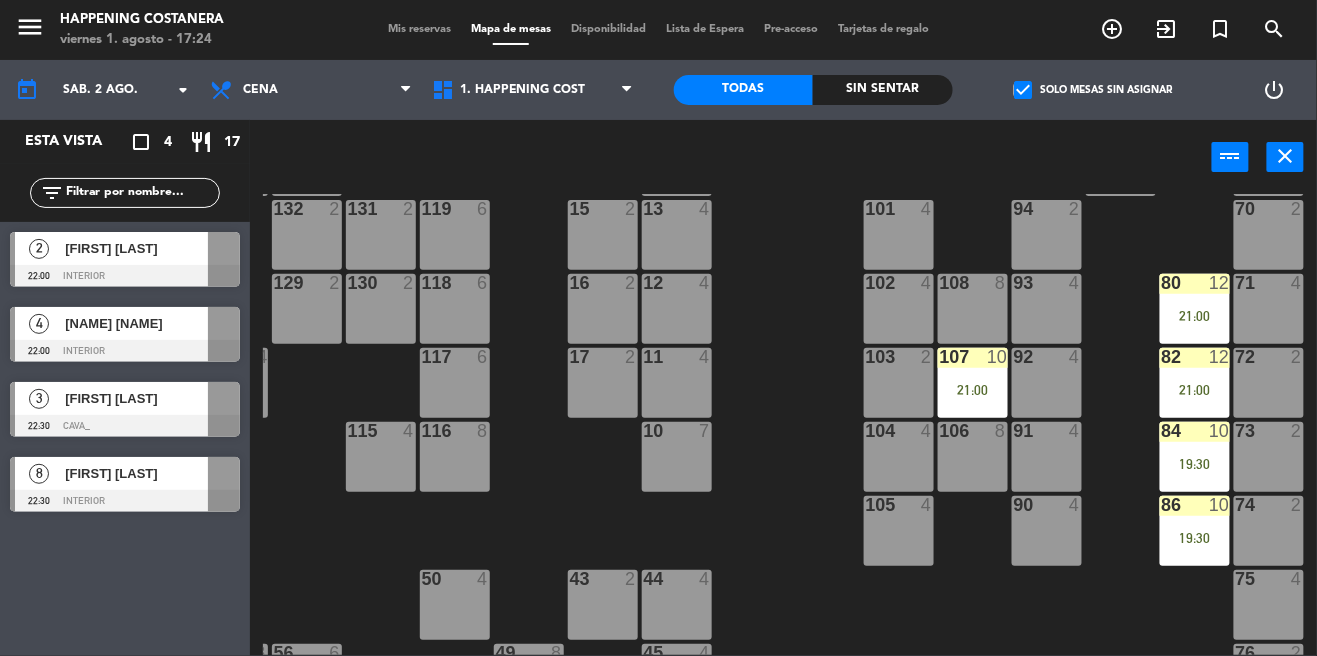 click on "82  12   21:00" at bounding box center (1195, 383) 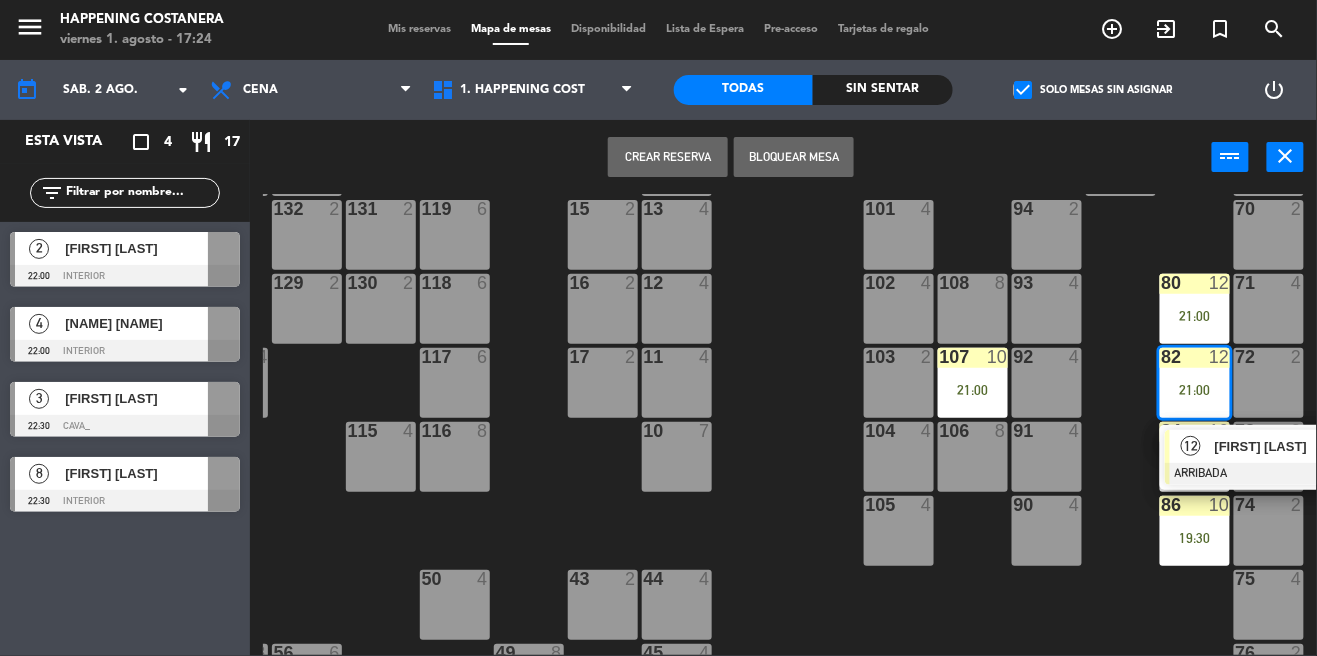 click on "12   [FIRST] [LAST]   ARRIBADA  21:00" at bounding box center (1272, 457) 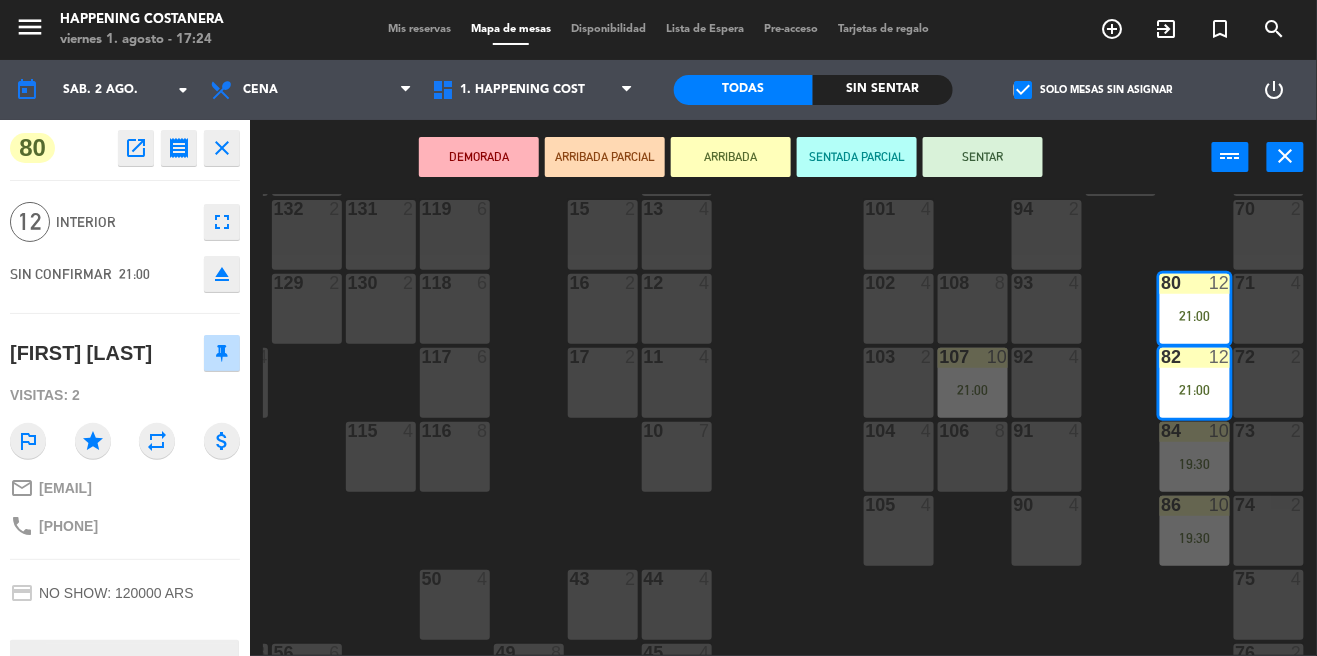 click on "open_in_new" 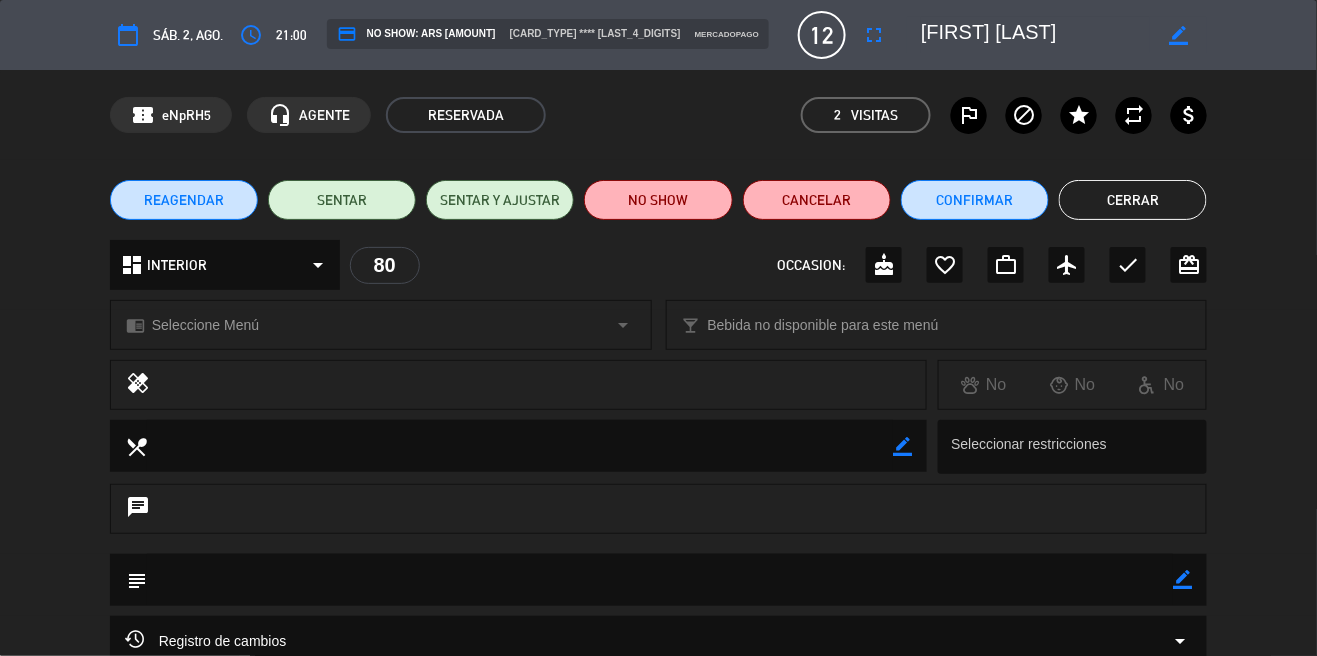 click on "Cerrar" 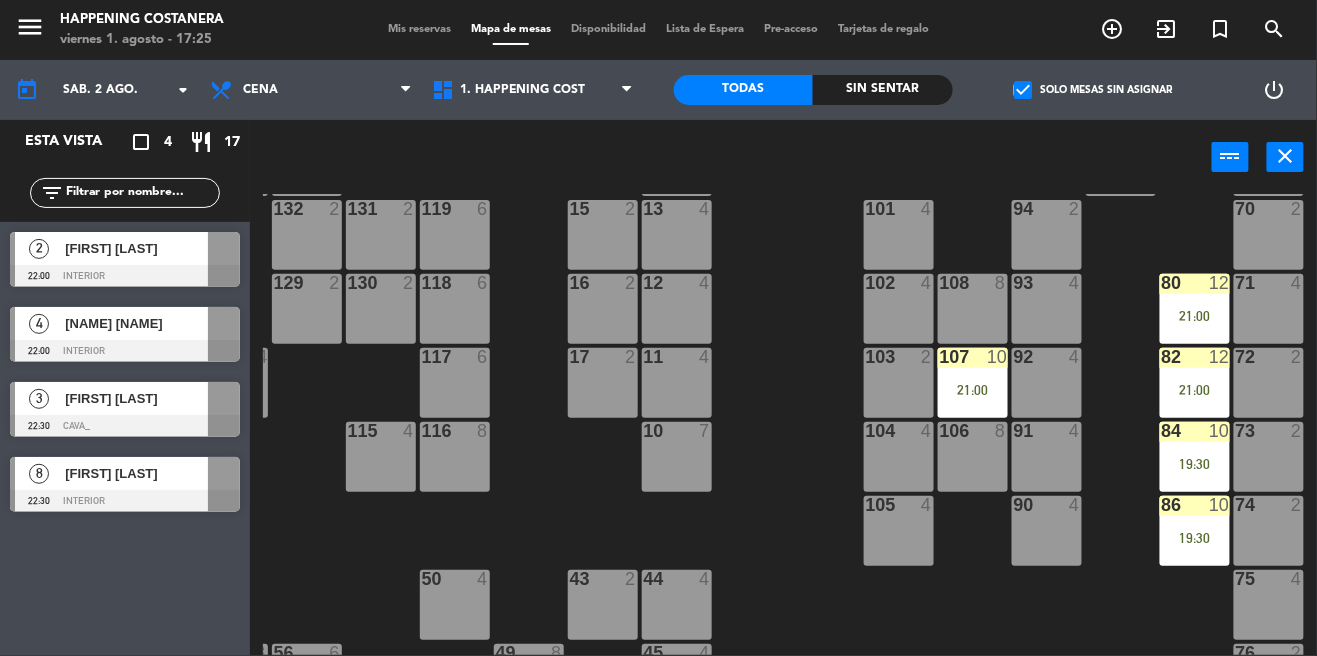 click on "80  12   21:00" at bounding box center (1195, 309) 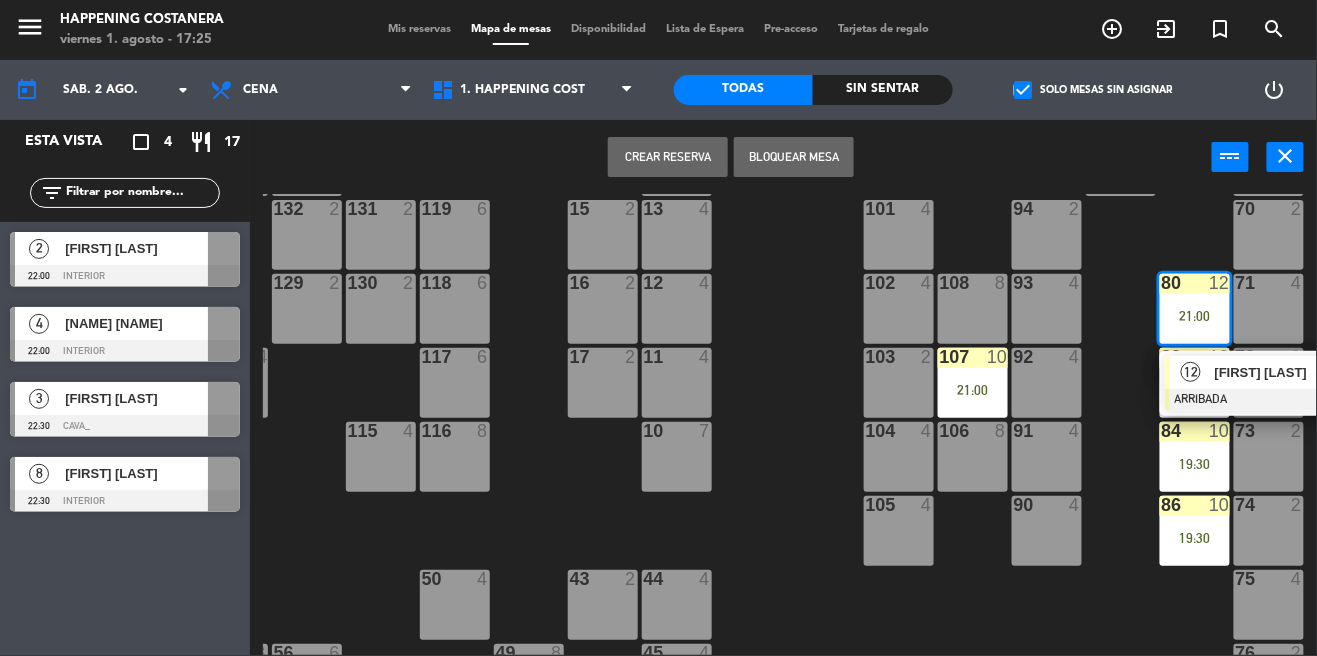 click on "[FIRST] [LAST]" at bounding box center [1278, 372] 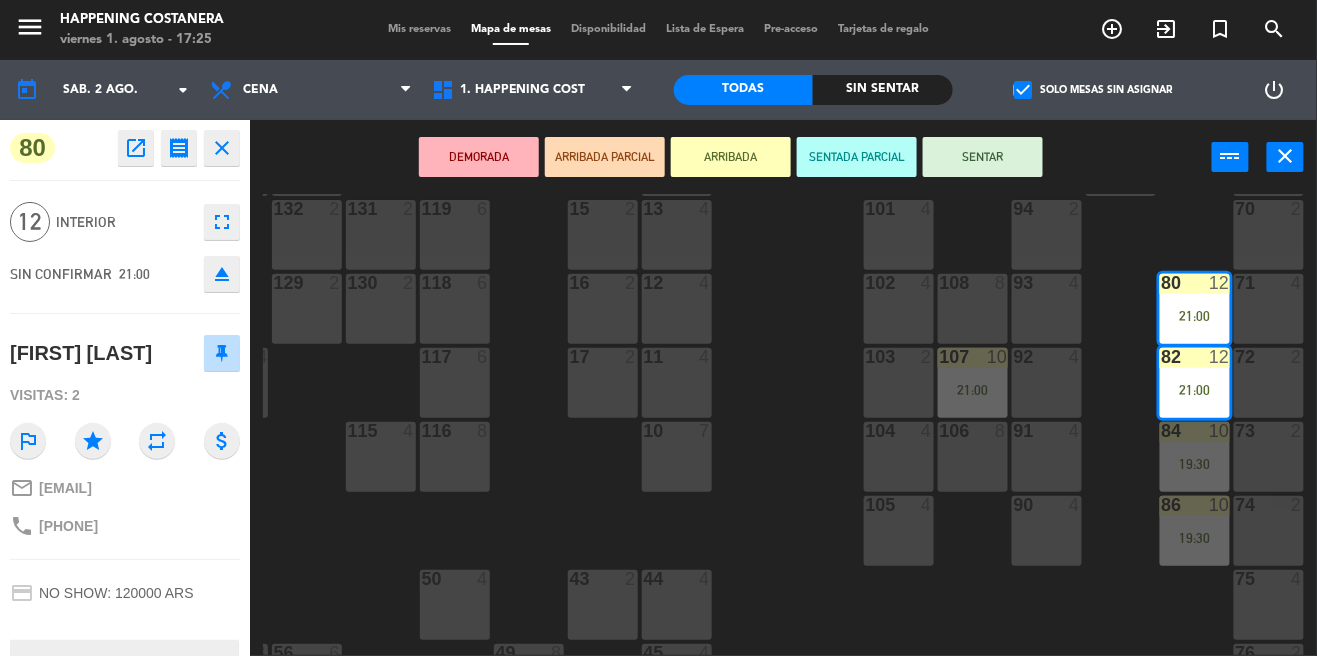 click on "open_in_new" 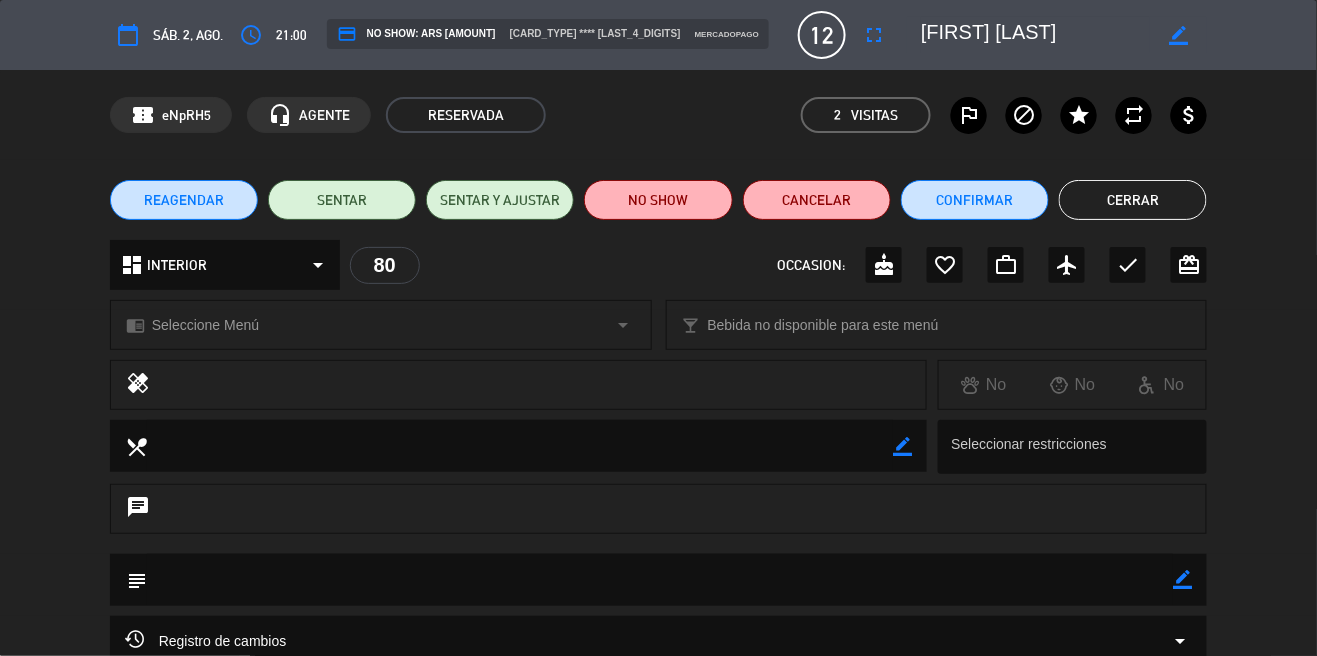 click on "Cerrar" 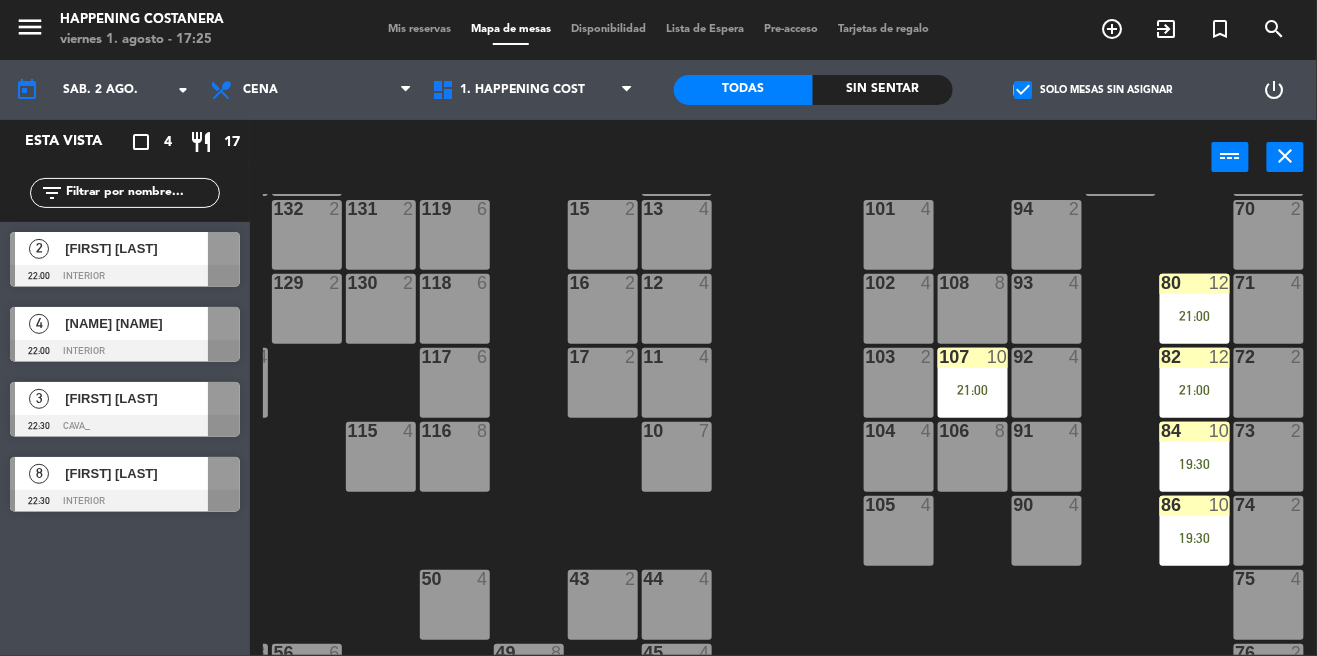 click on "Mis reservas" at bounding box center (419, 29) 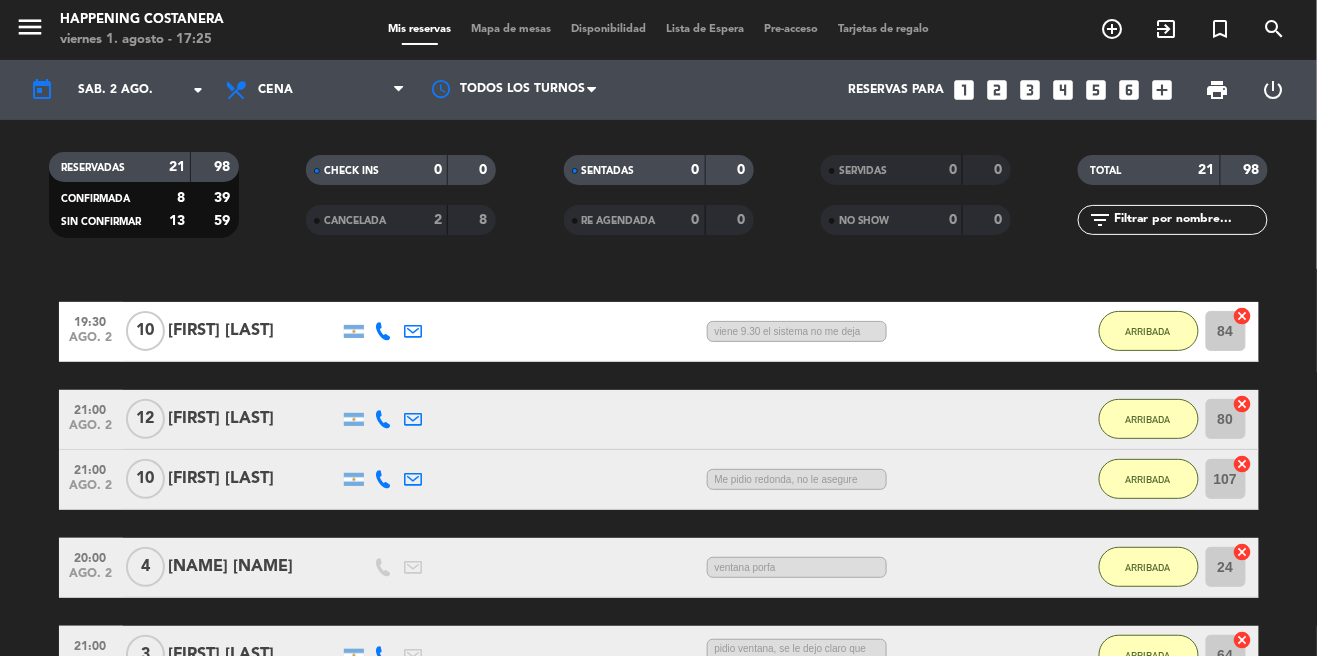 scroll, scrollTop: 0, scrollLeft: 0, axis: both 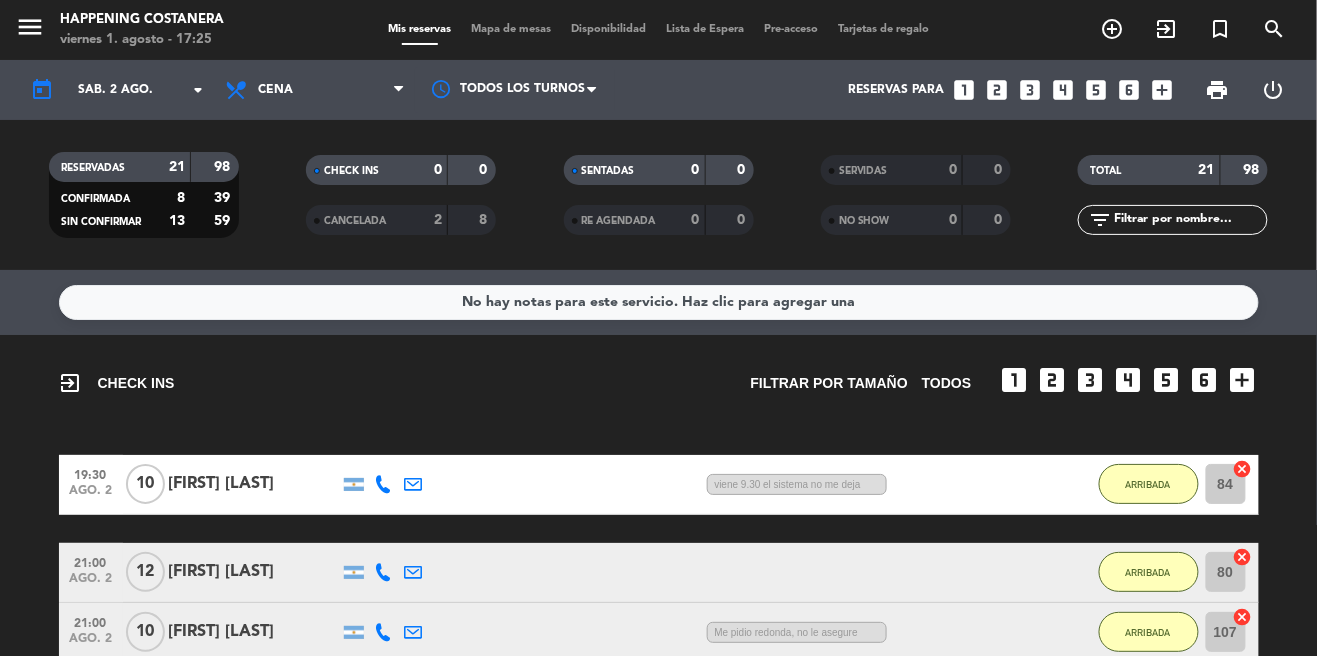 click on "[FIRST] [LAST]" 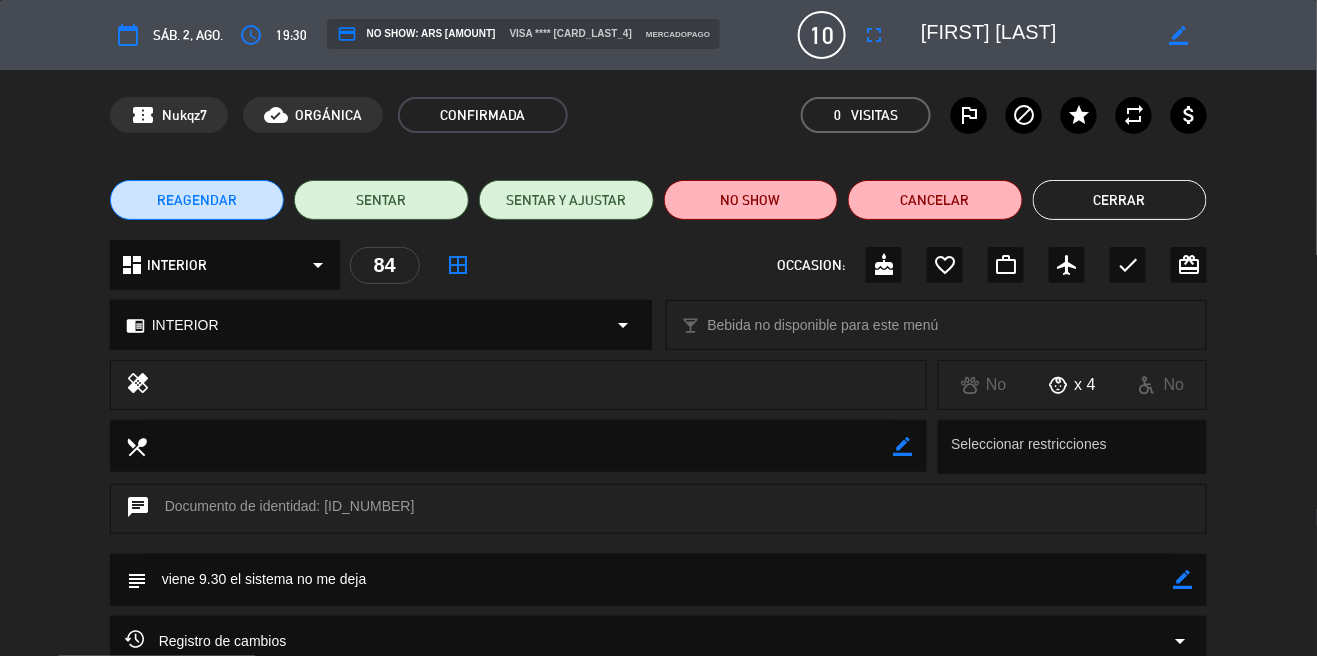 click on "Cerrar" 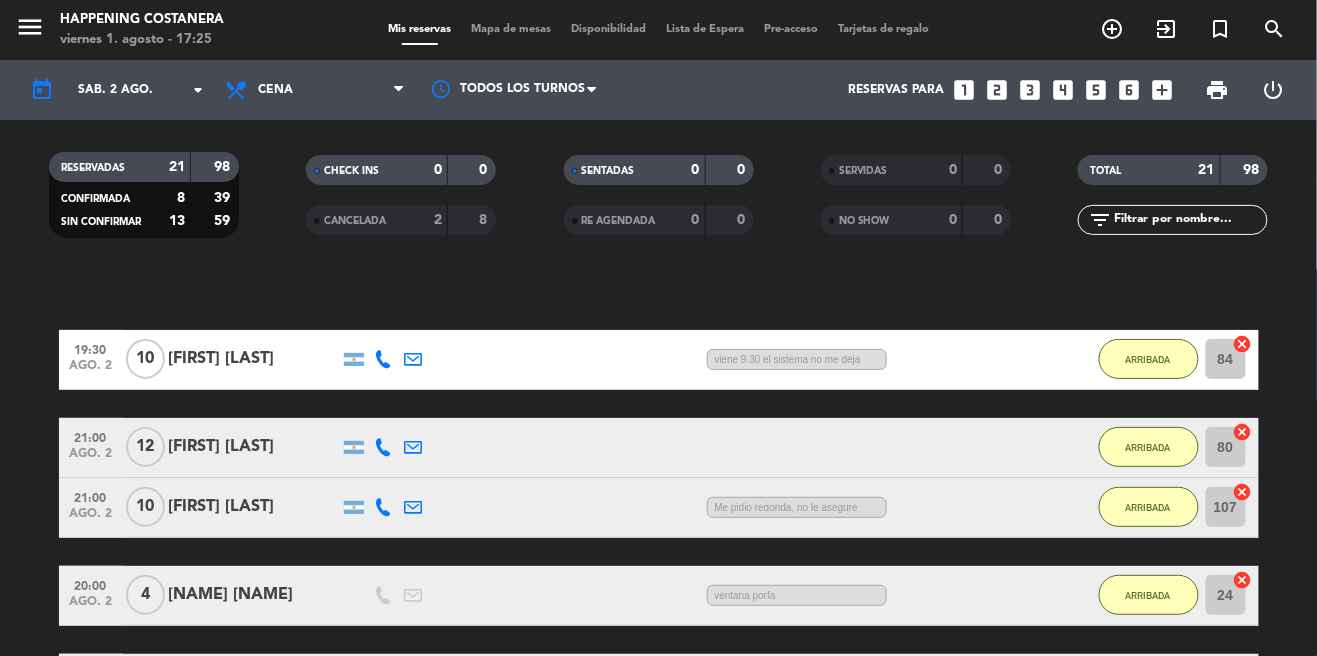 scroll, scrollTop: 125, scrollLeft: 0, axis: vertical 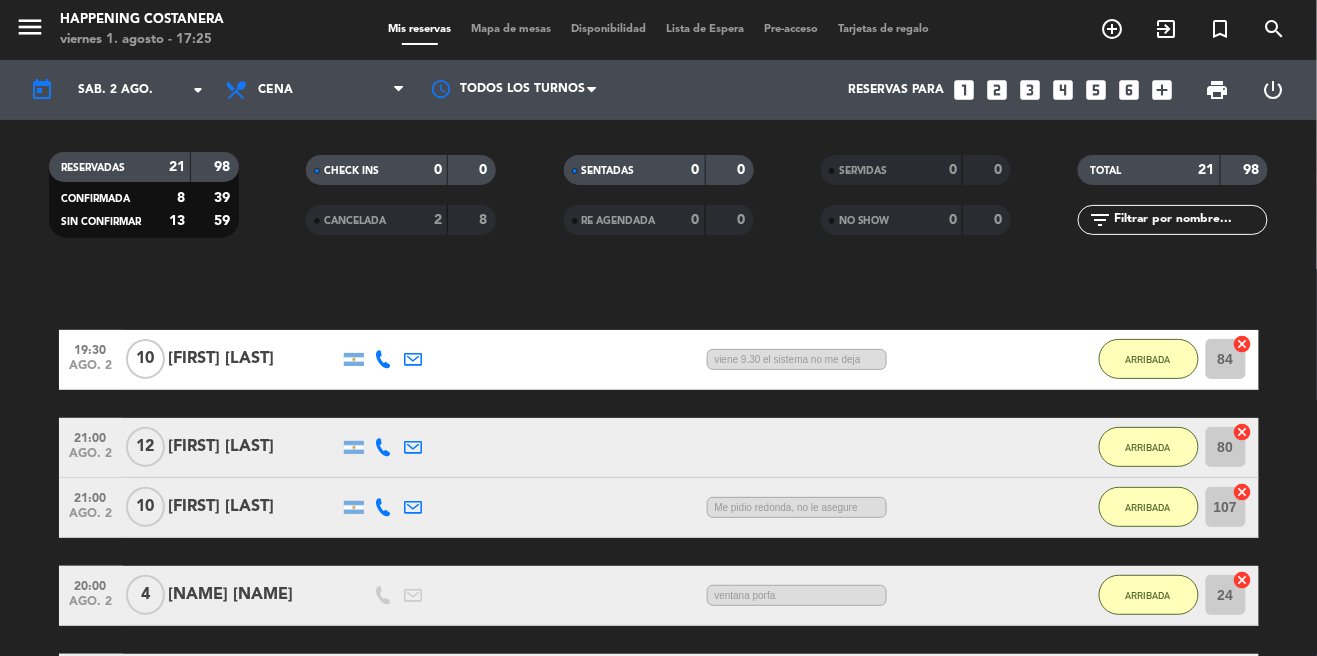 click on "[FIRST] [LAST]" 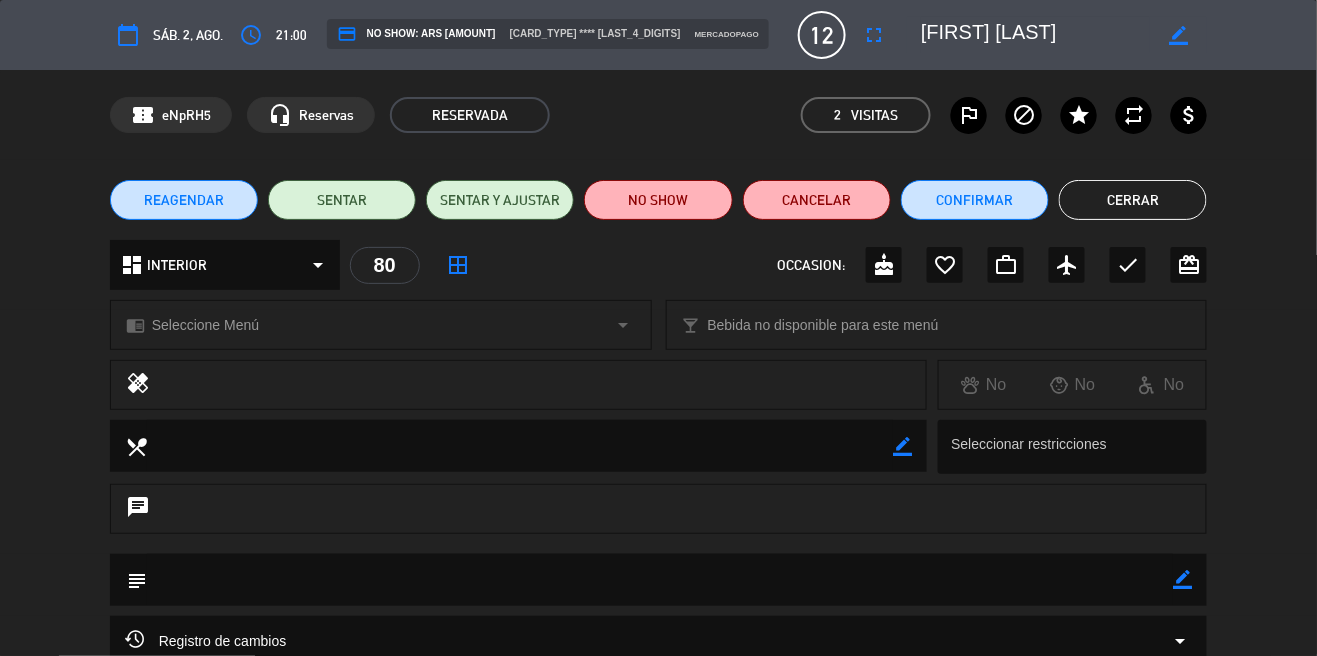 click on "Cerrar" 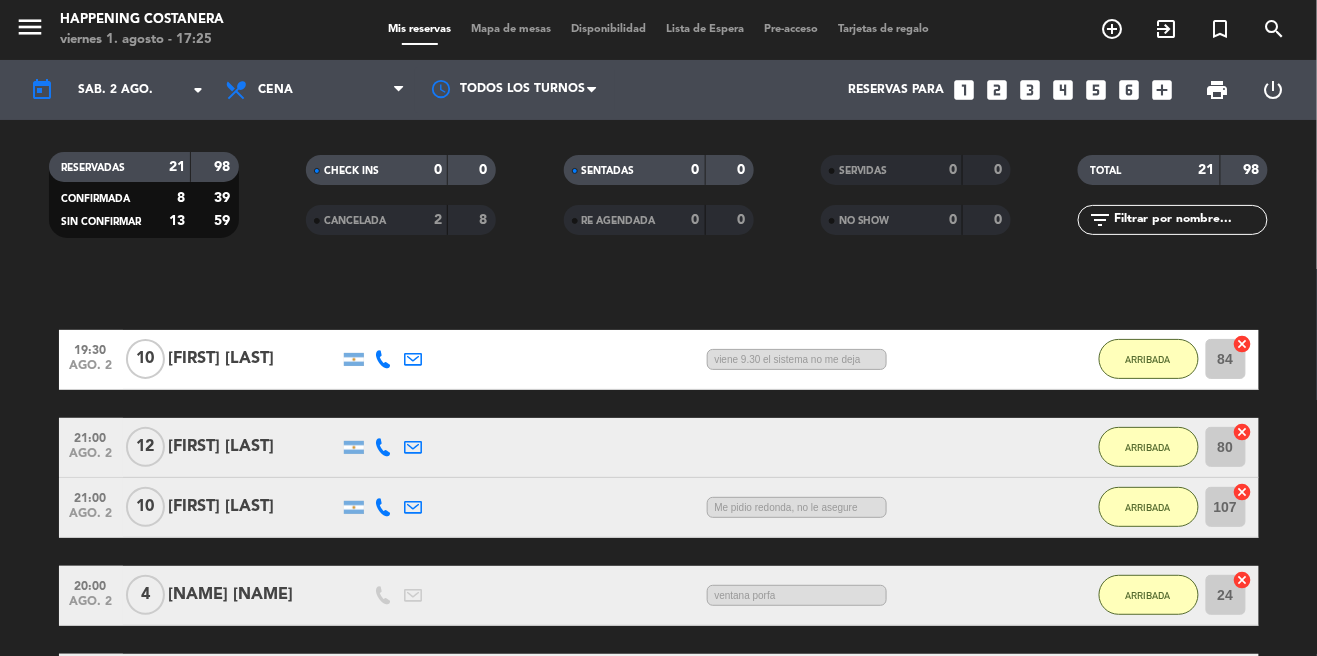 click on "[FIRST] [LAST]" 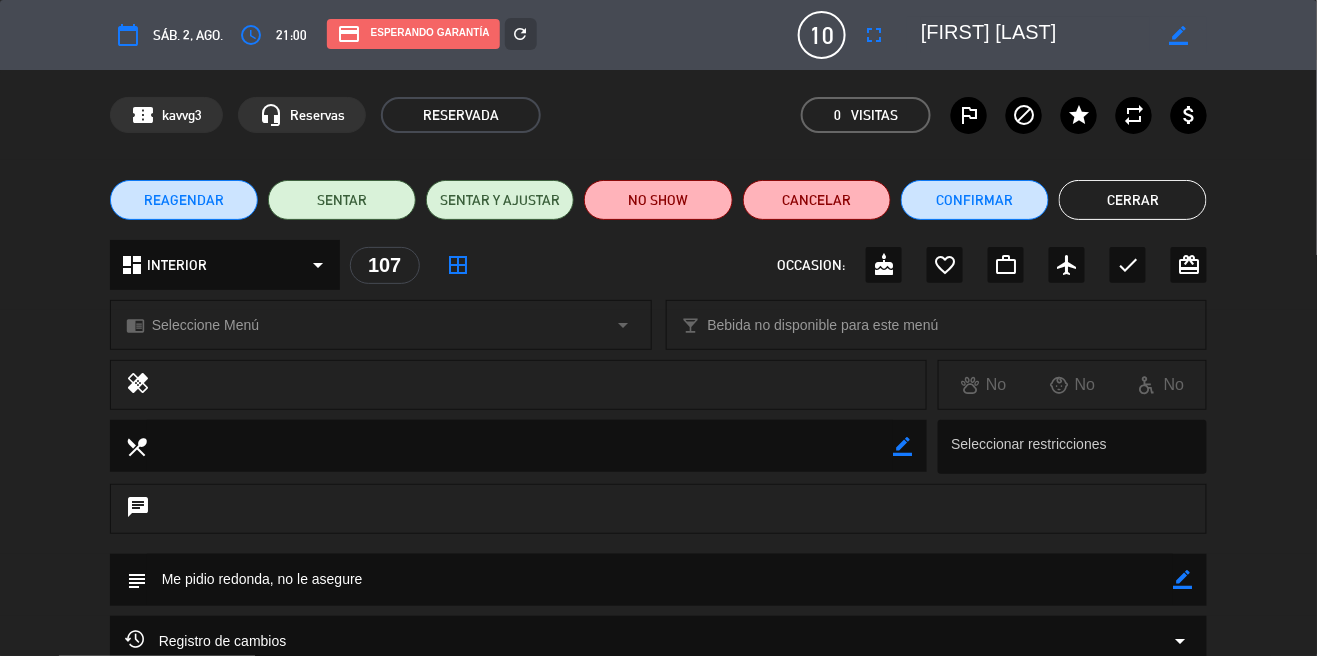 scroll, scrollTop: 105, scrollLeft: 0, axis: vertical 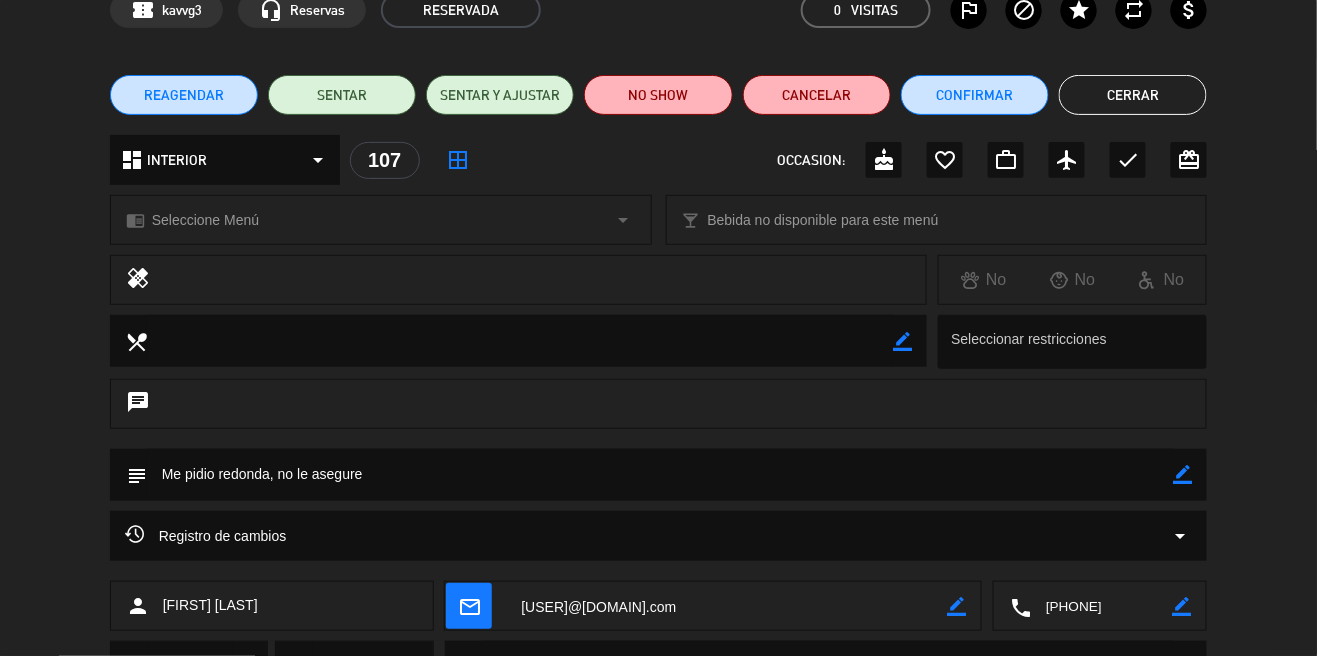 click on "Registro de cambios  arrow_drop_down" 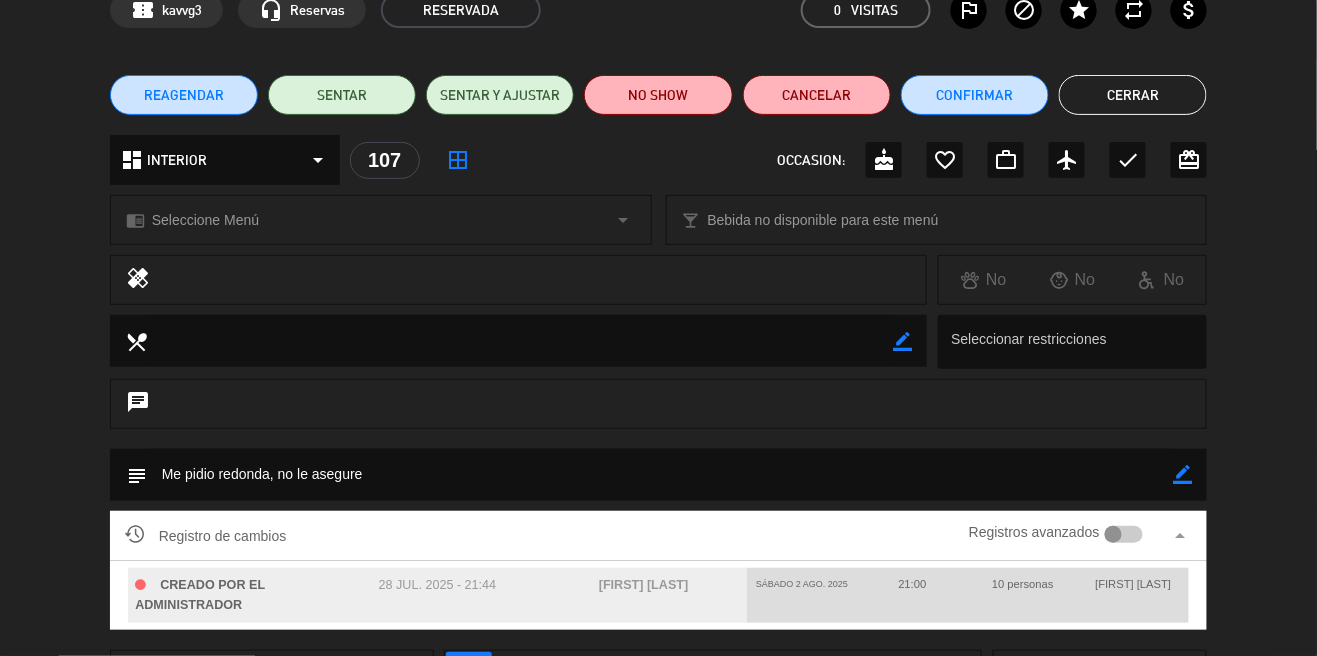 click on "Registro de cambios  Registros avanzados arrow_drop_up  CREADO POR EL ADMINISTRADOR   28 jul. 2025 - 21:44   [FIRST] [LAST]   sábado 2 ago. 2025   21:00   10 personas   [FIRST] [LAST]" 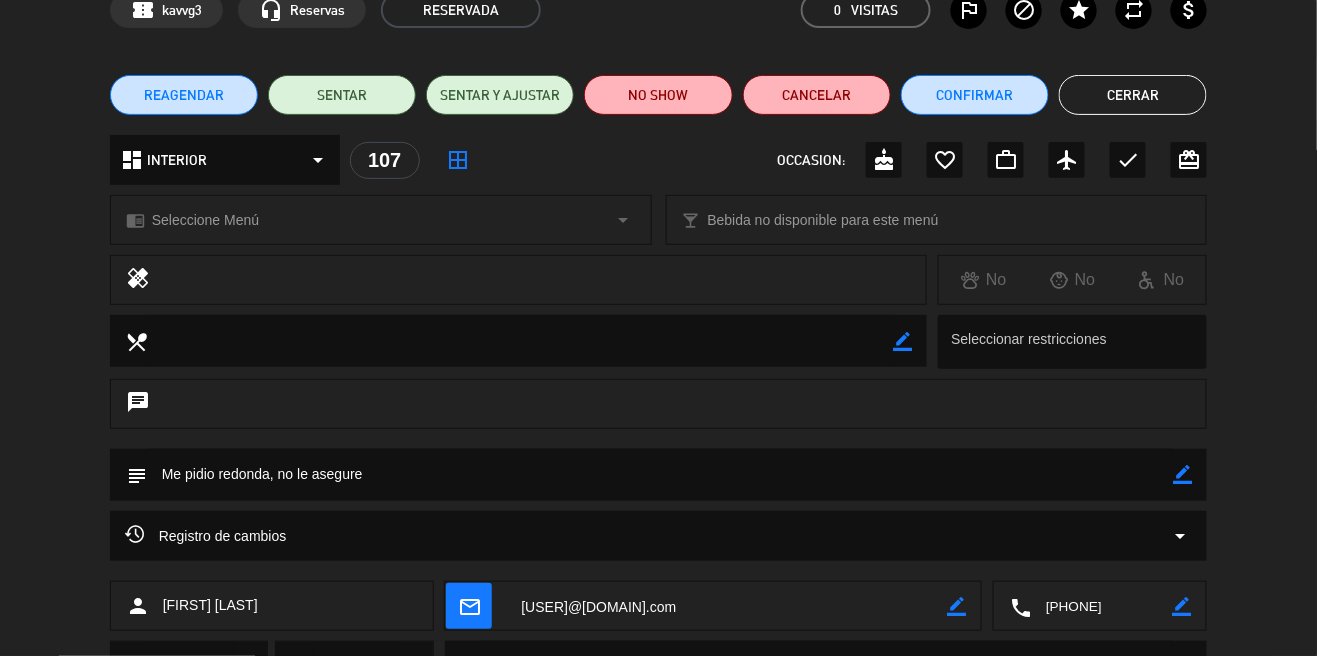 click 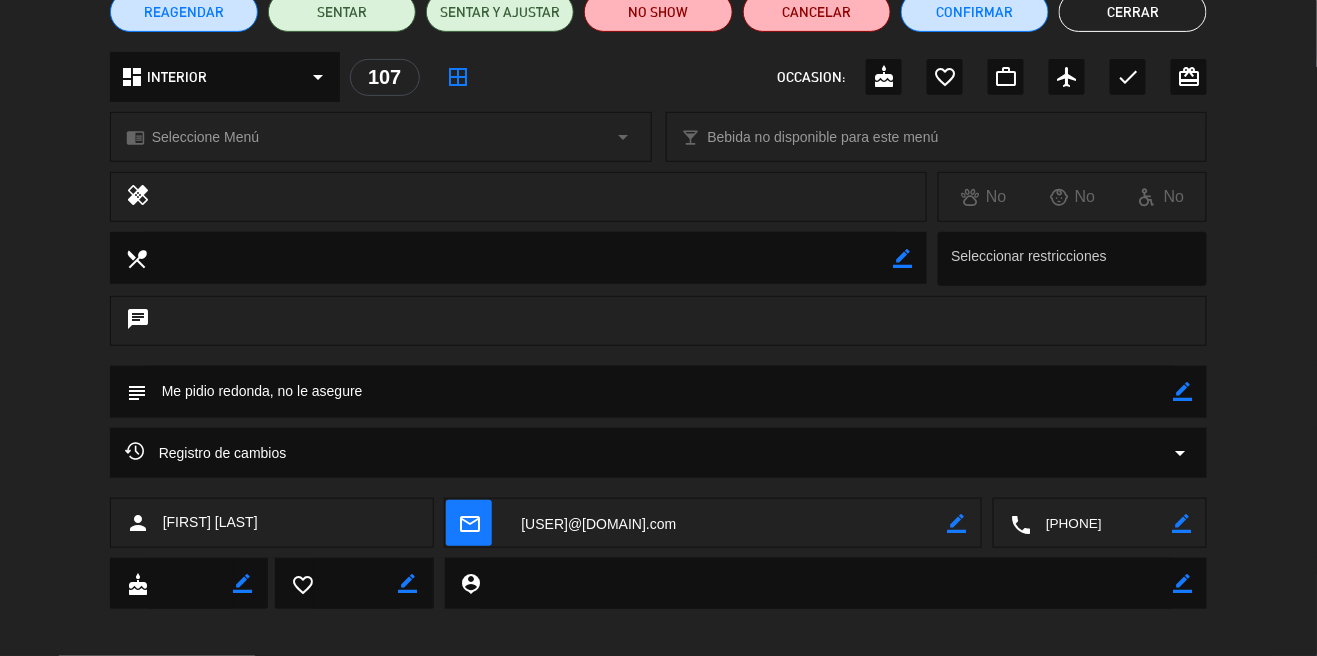 scroll, scrollTop: 201, scrollLeft: 0, axis: vertical 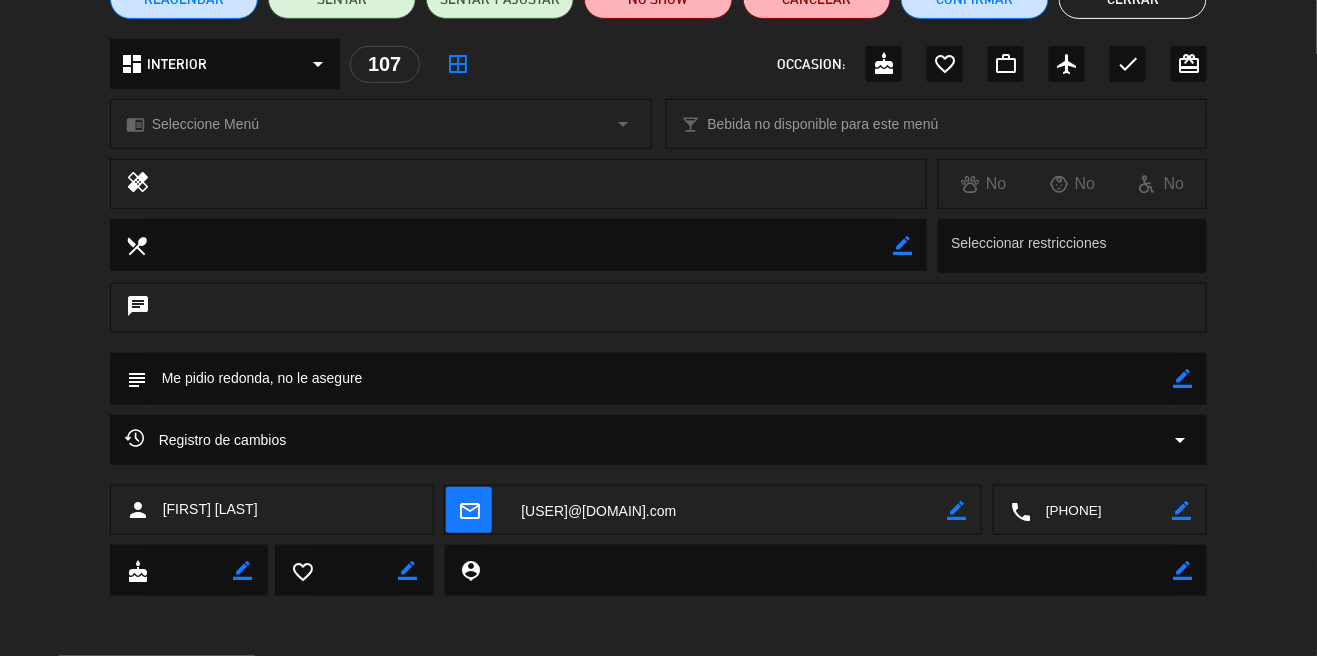 click 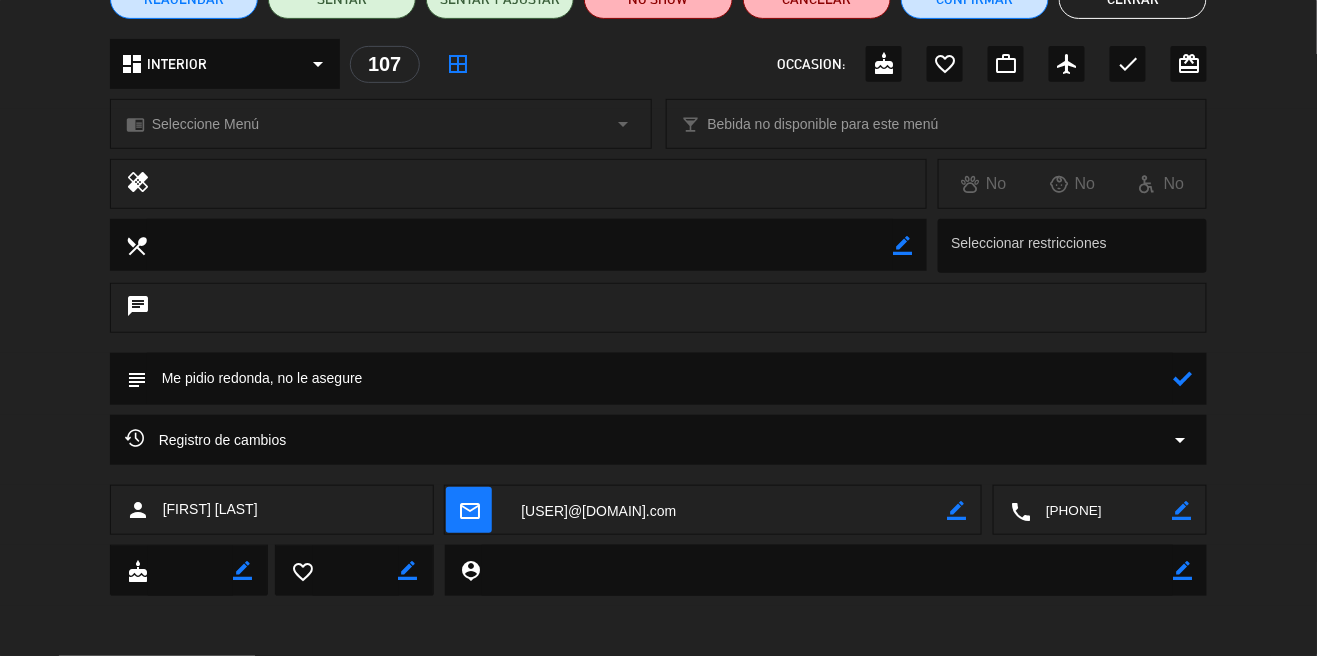 click 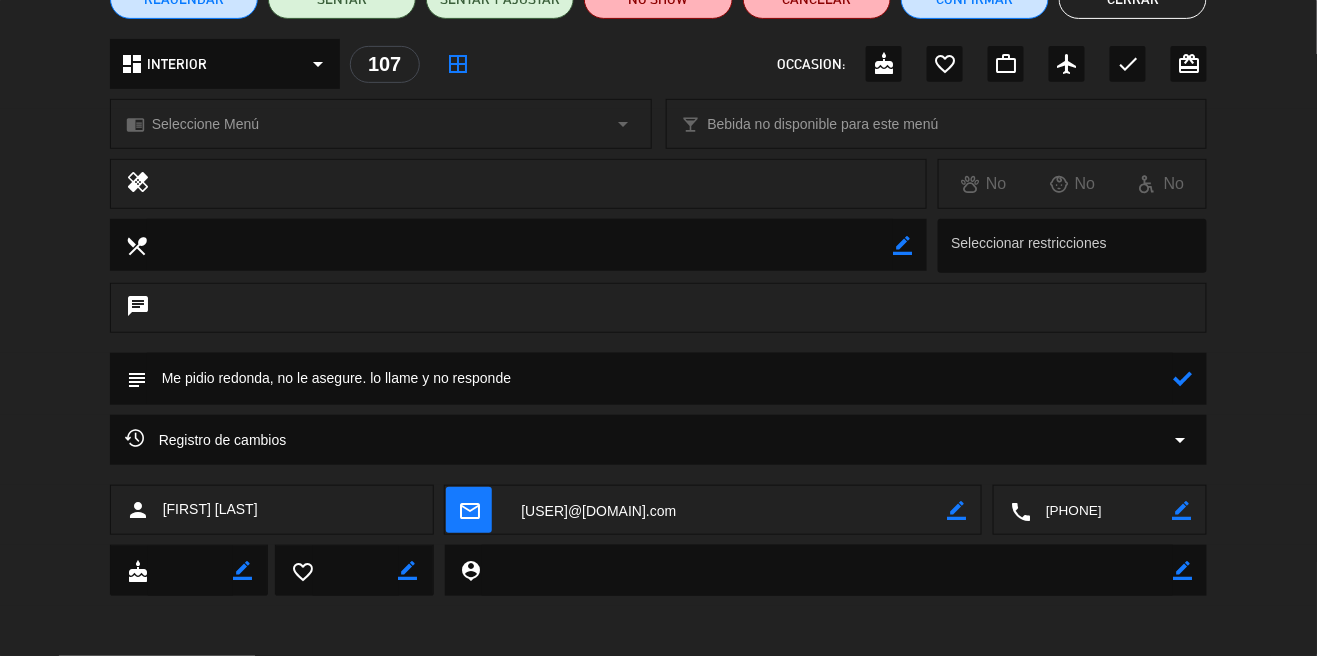 click 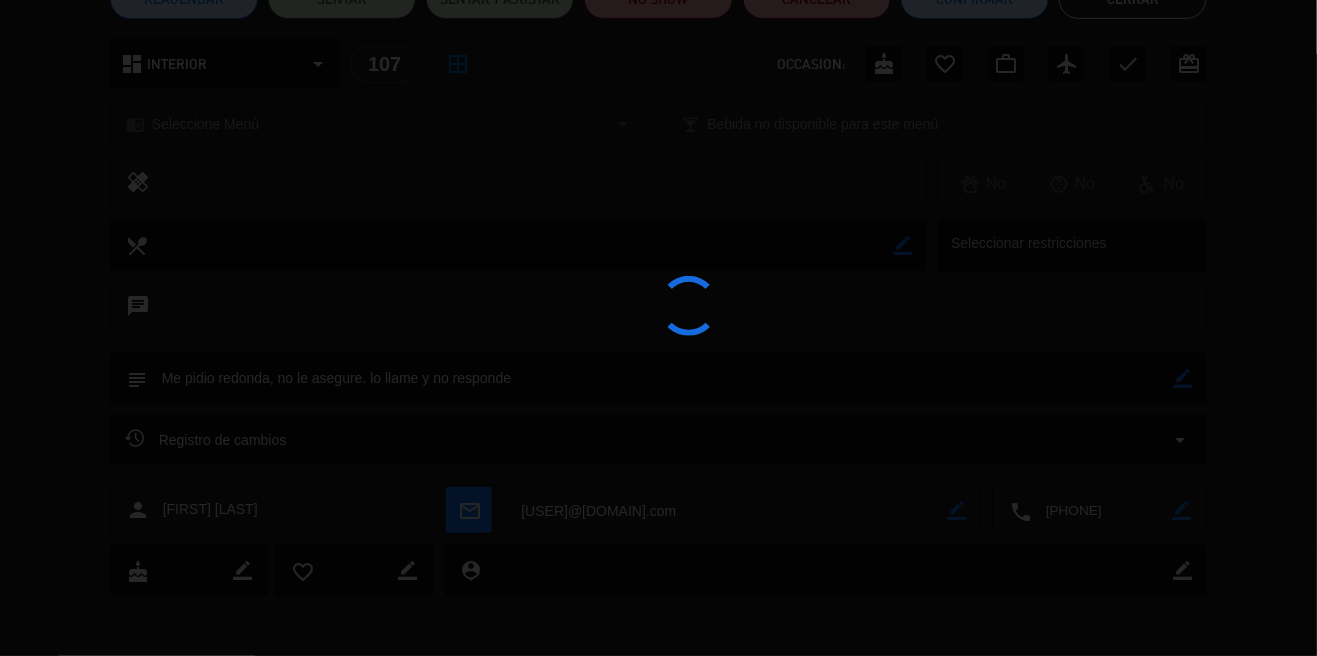 type on "Me pidio redonda, no le asegure. lo llame y no responde" 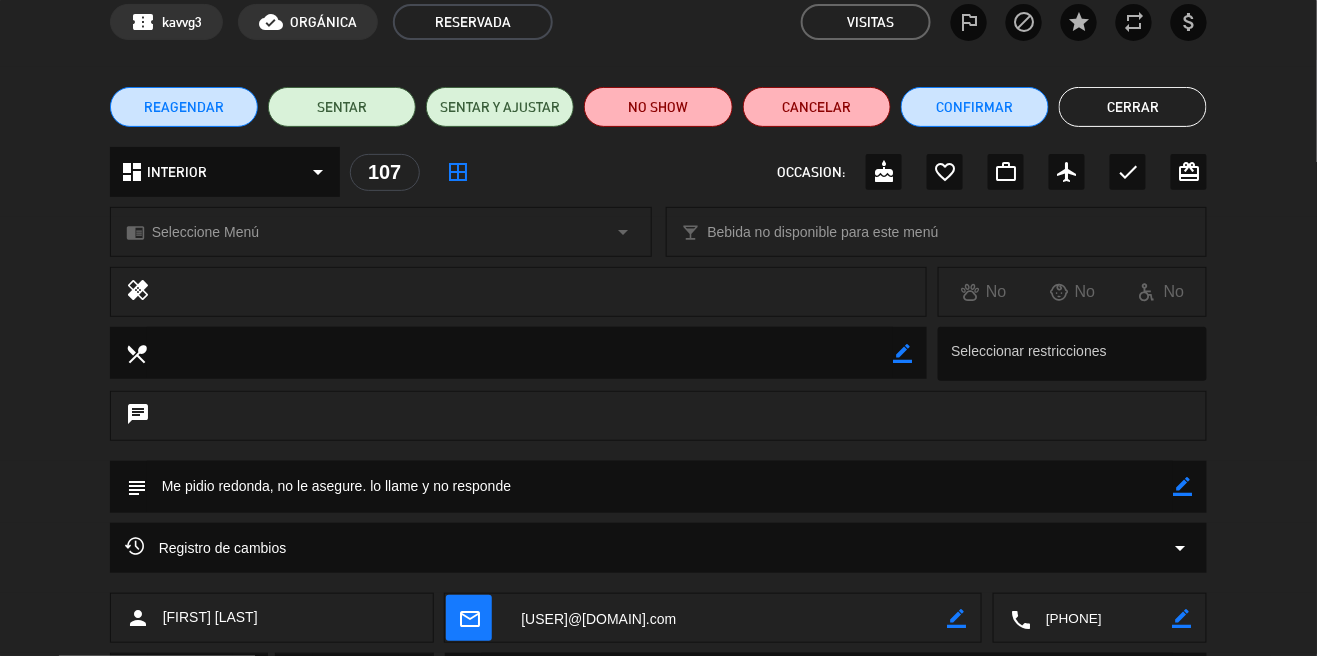 scroll, scrollTop: 0, scrollLeft: 0, axis: both 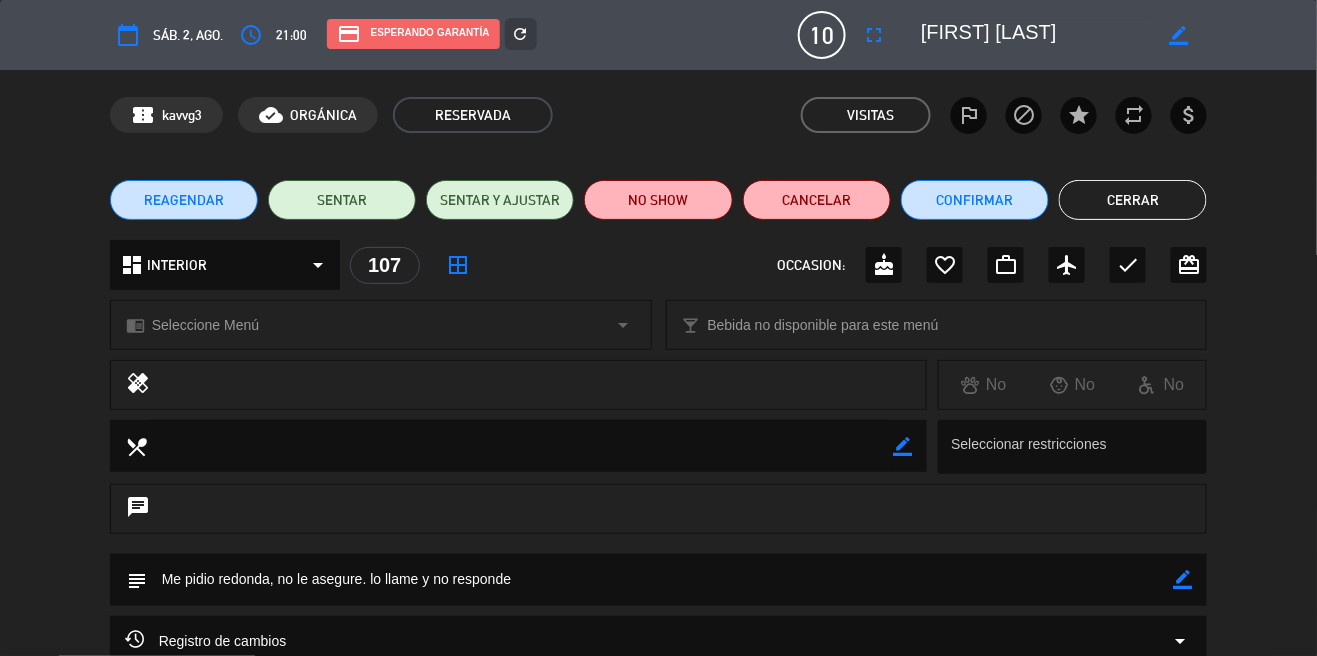 click on "Cerrar" 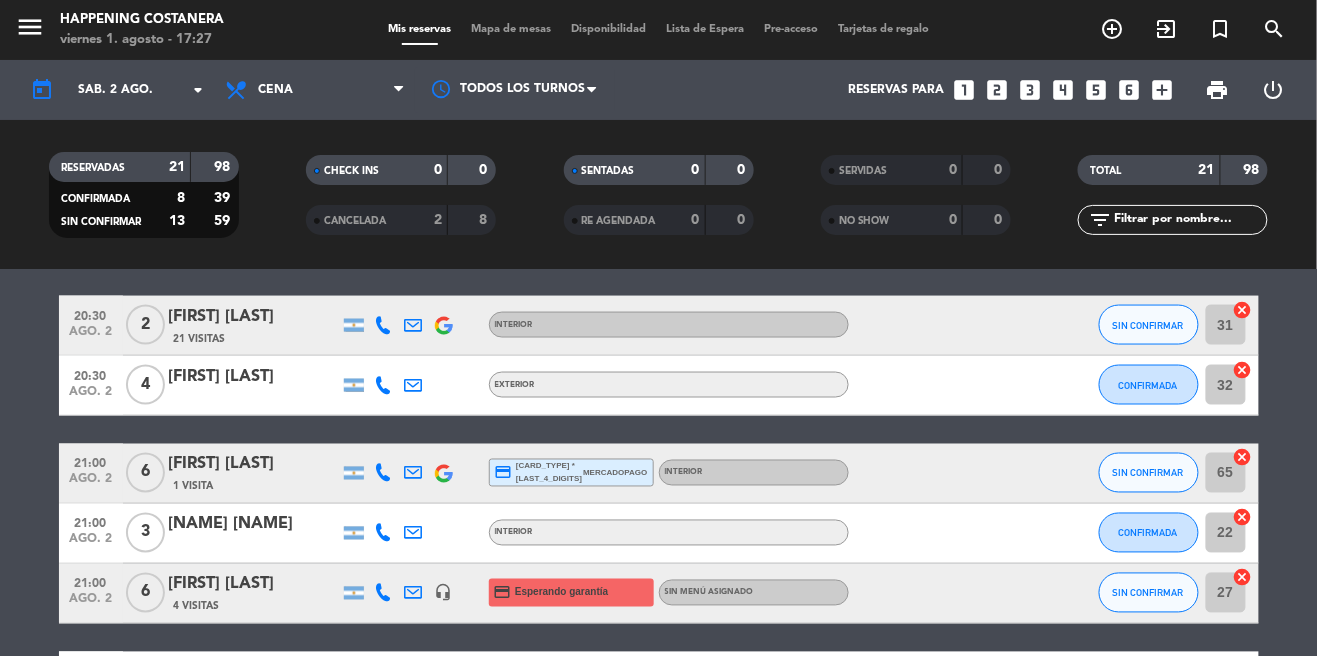 scroll, scrollTop: 888, scrollLeft: 0, axis: vertical 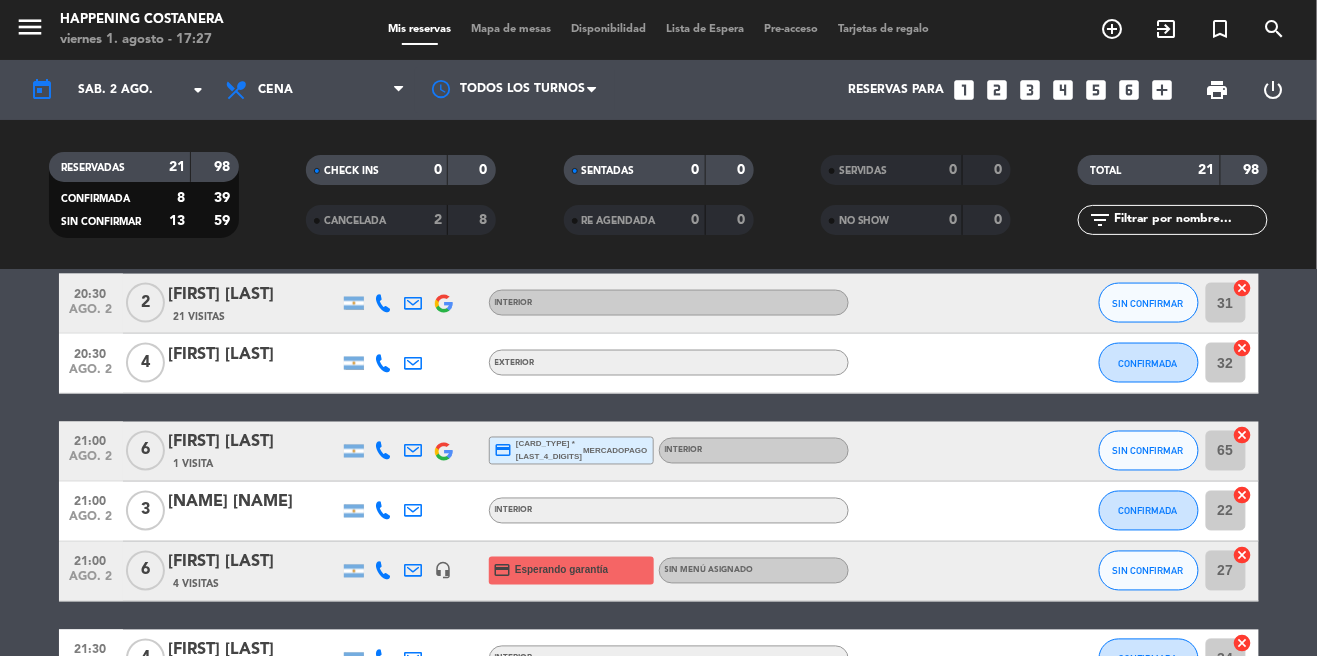 click on "1 Visita" 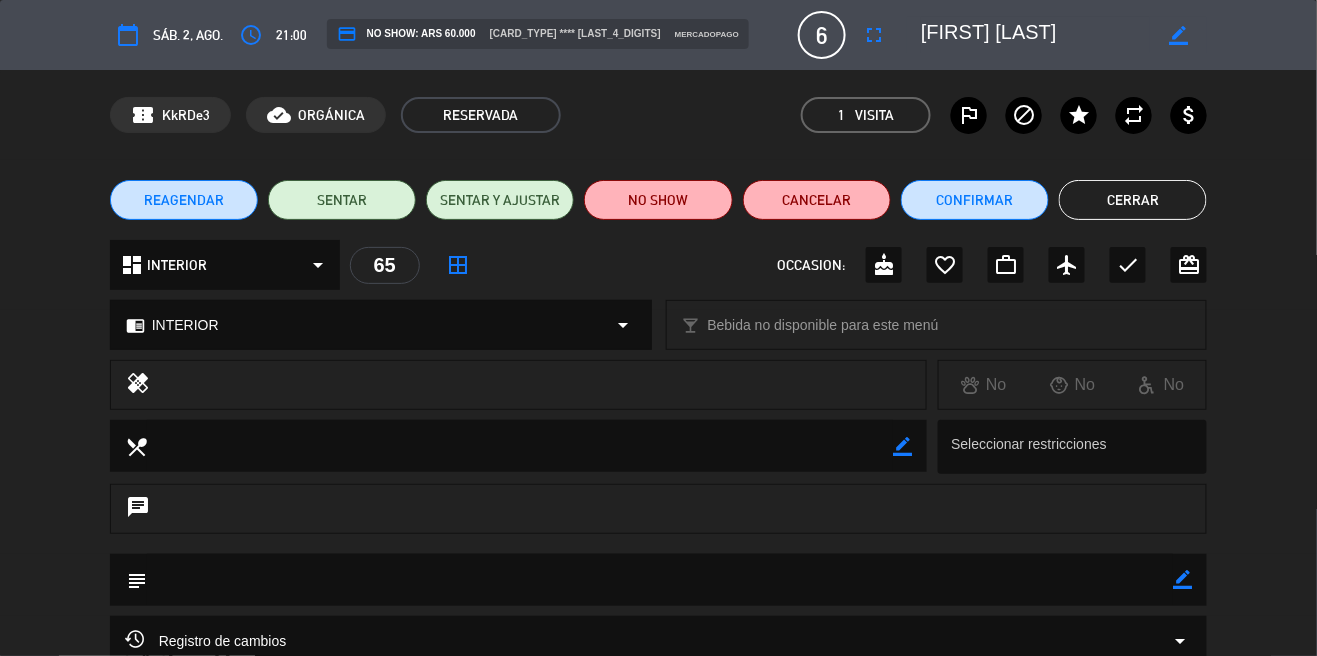 click on "Cerrar" 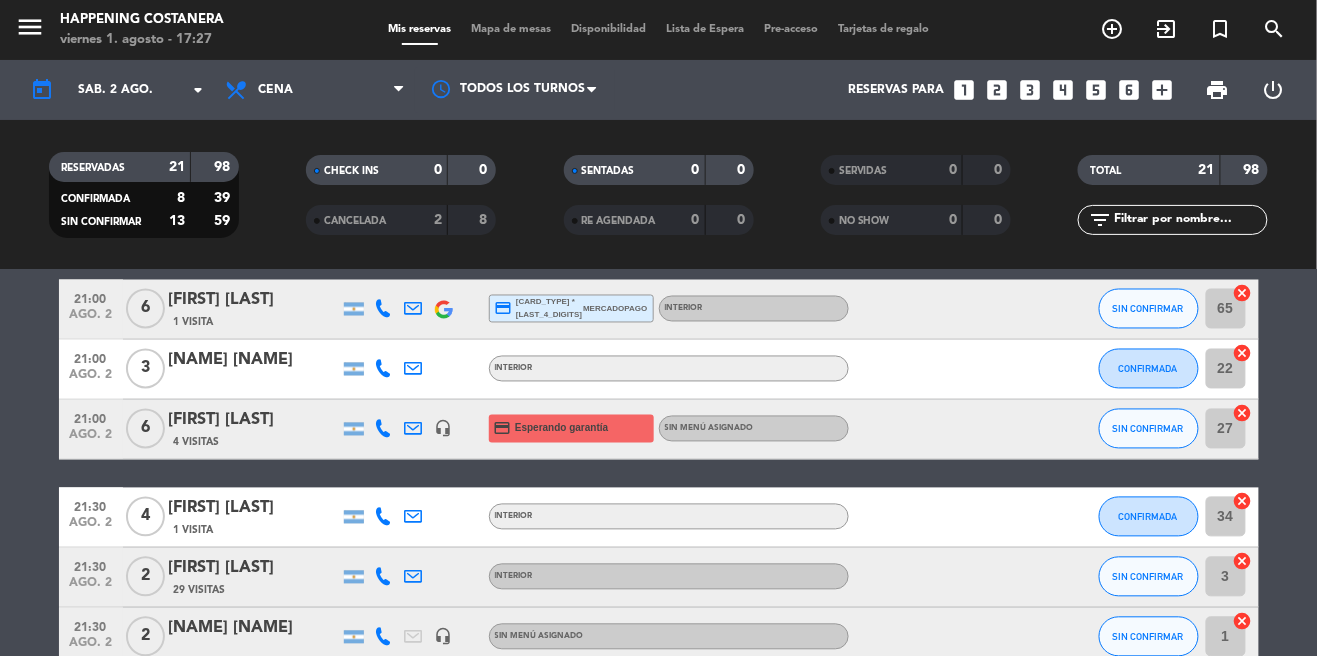 scroll, scrollTop: 1022, scrollLeft: 0, axis: vertical 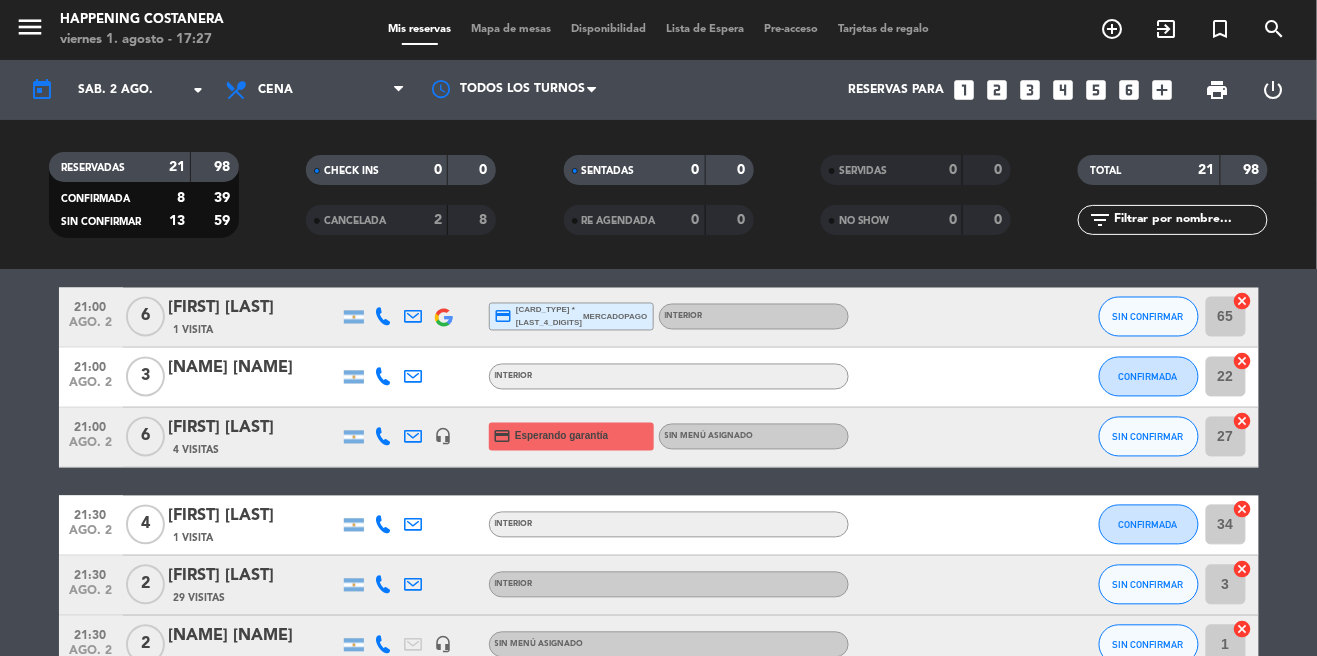 click on "4 Visitas" 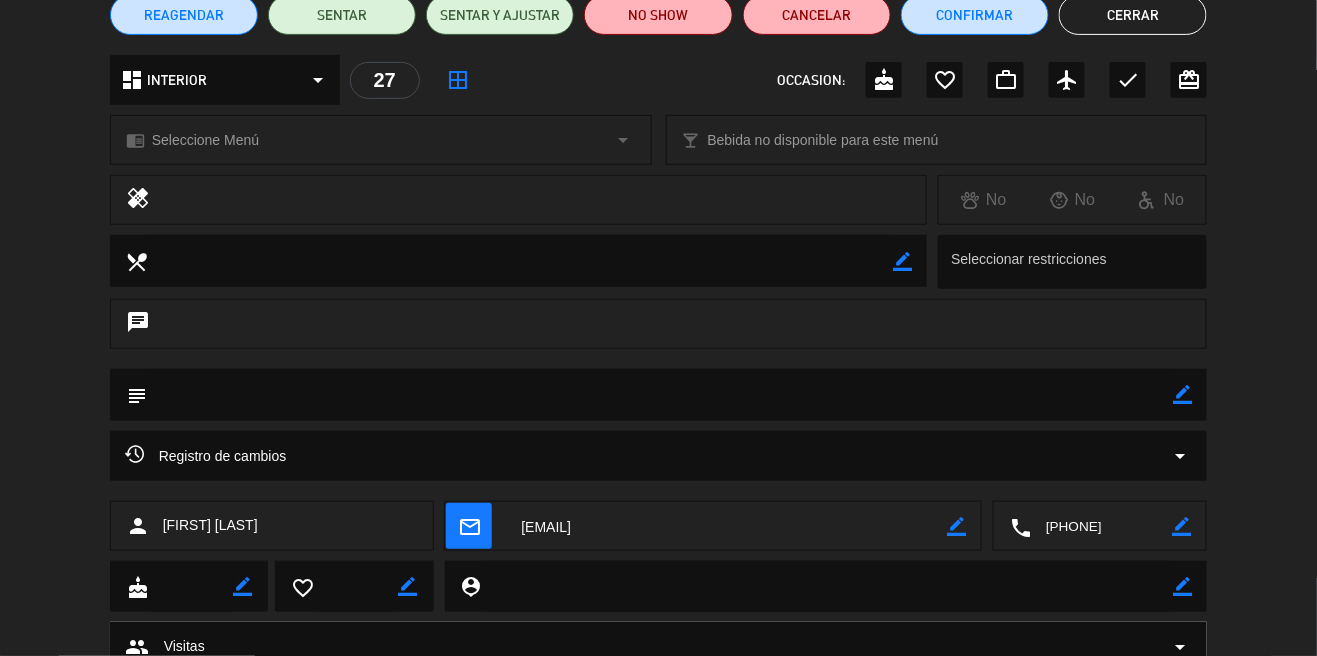scroll, scrollTop: 261, scrollLeft: 0, axis: vertical 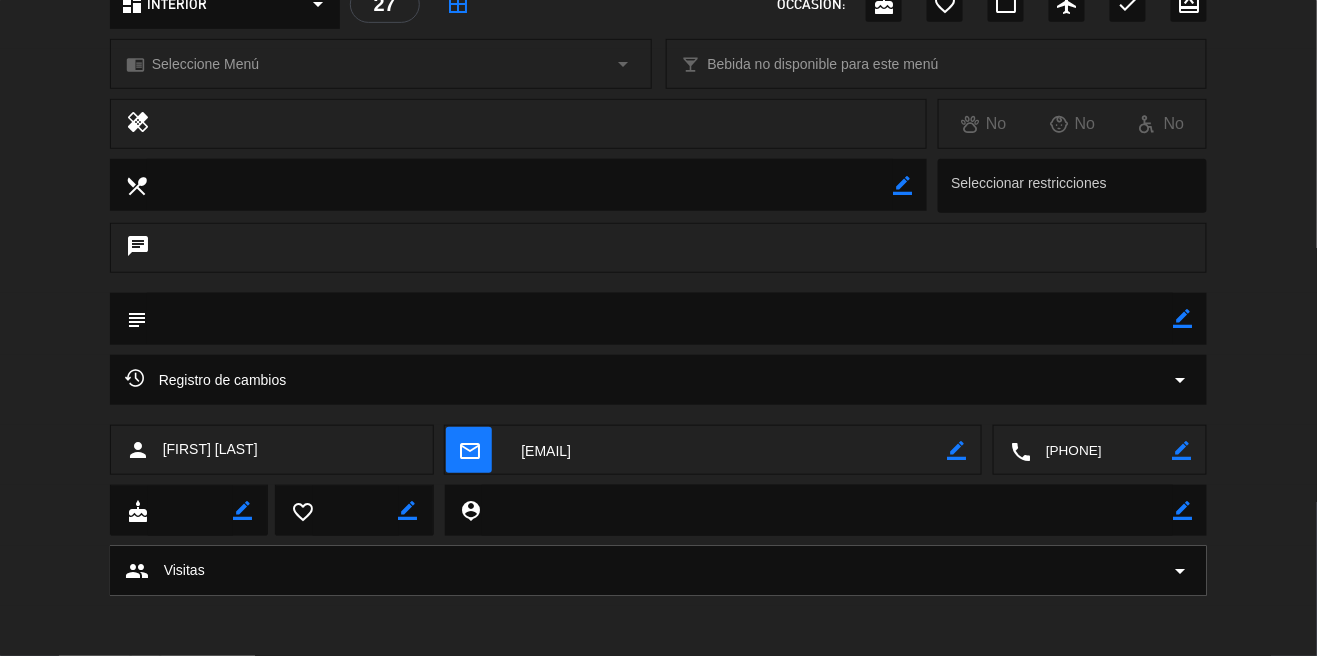 click on "Registro de cambios  arrow_drop_down" 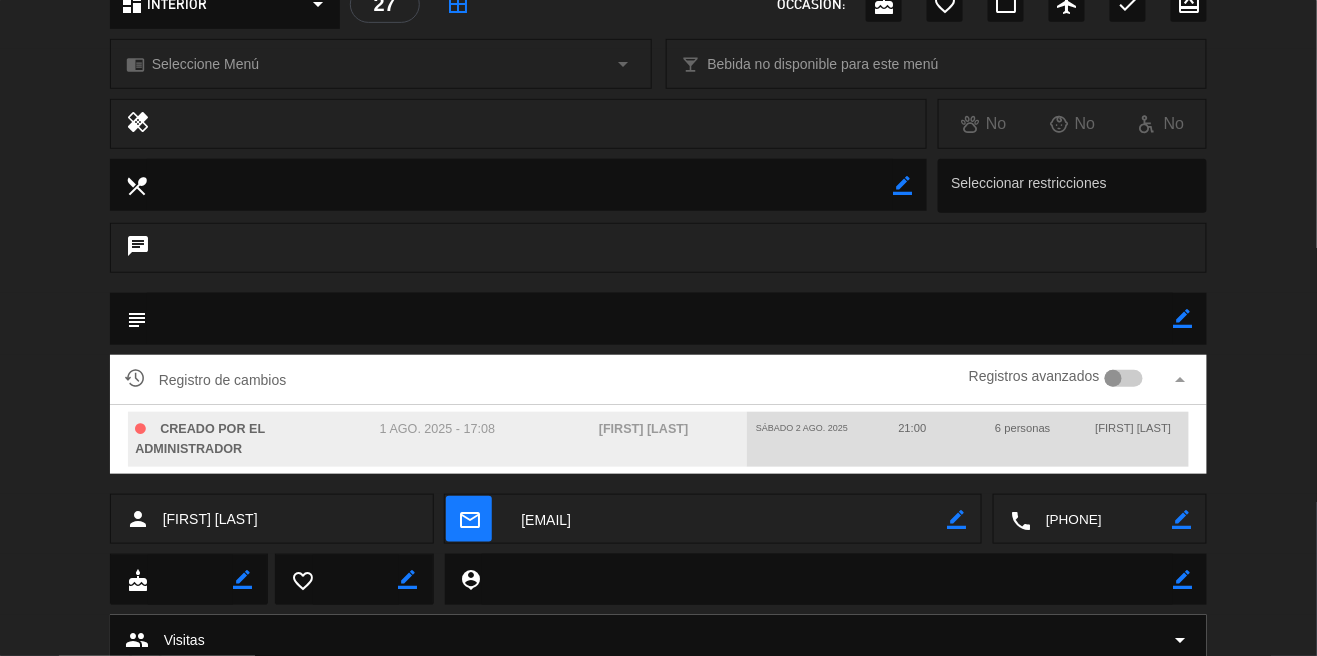 click on "Registro de cambios  Registros avanzados arrow_drop_up  CREADO POR EL ADMINISTRADOR   1 ago. 2025 - 17:08   [FIRST] [LAST]   sábado 2 ago. 2025   21:00   6 personas   [FIRST] [LAST]" 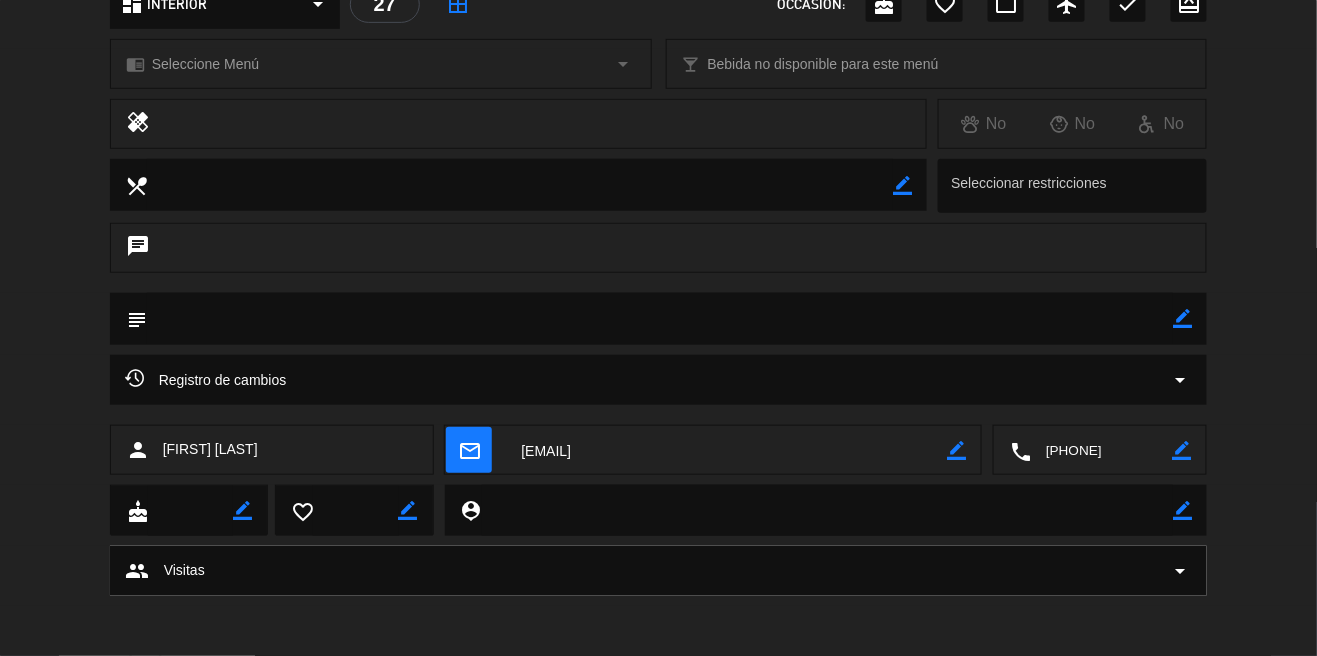 click on "Registro de cambios  arrow_drop_down" 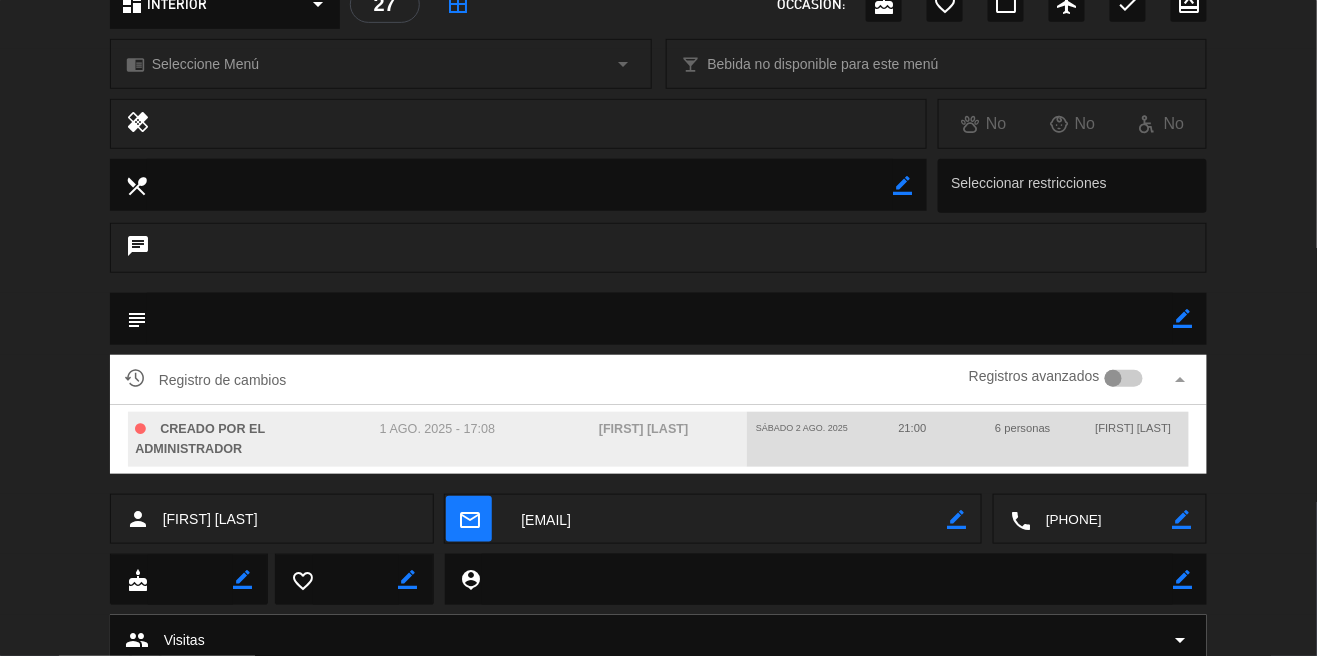 click on "subject                border_color" 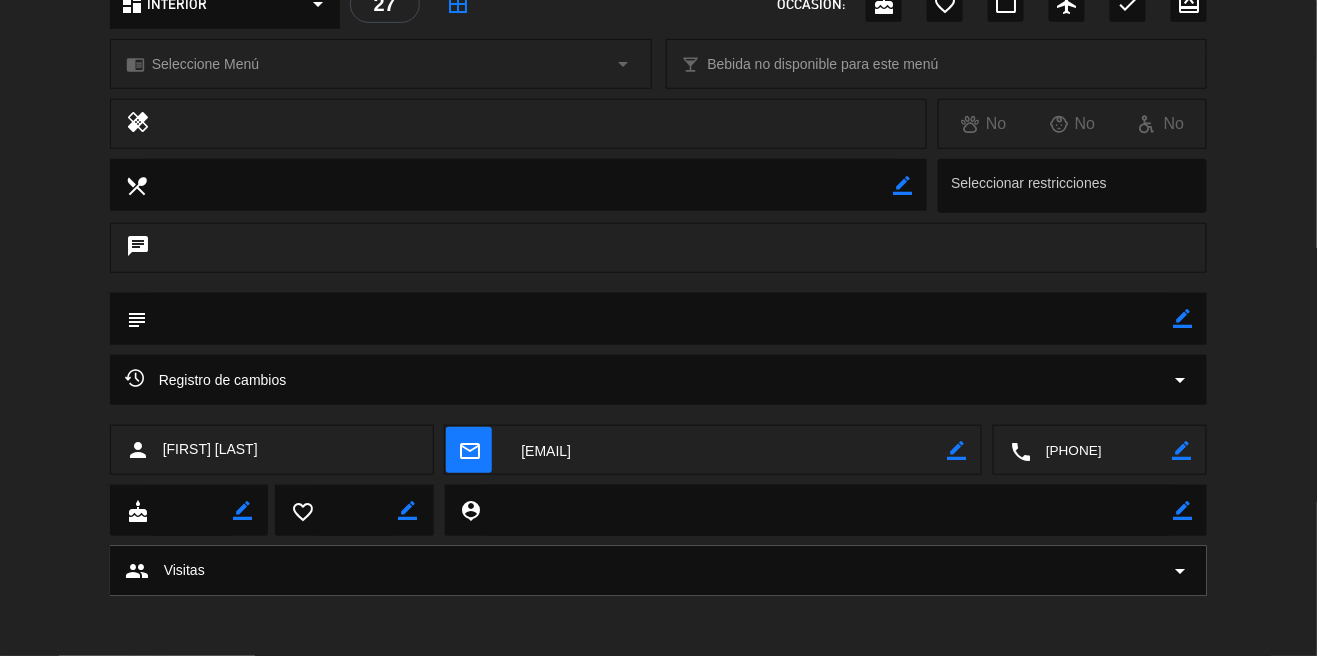 scroll, scrollTop: 165, scrollLeft: 0, axis: vertical 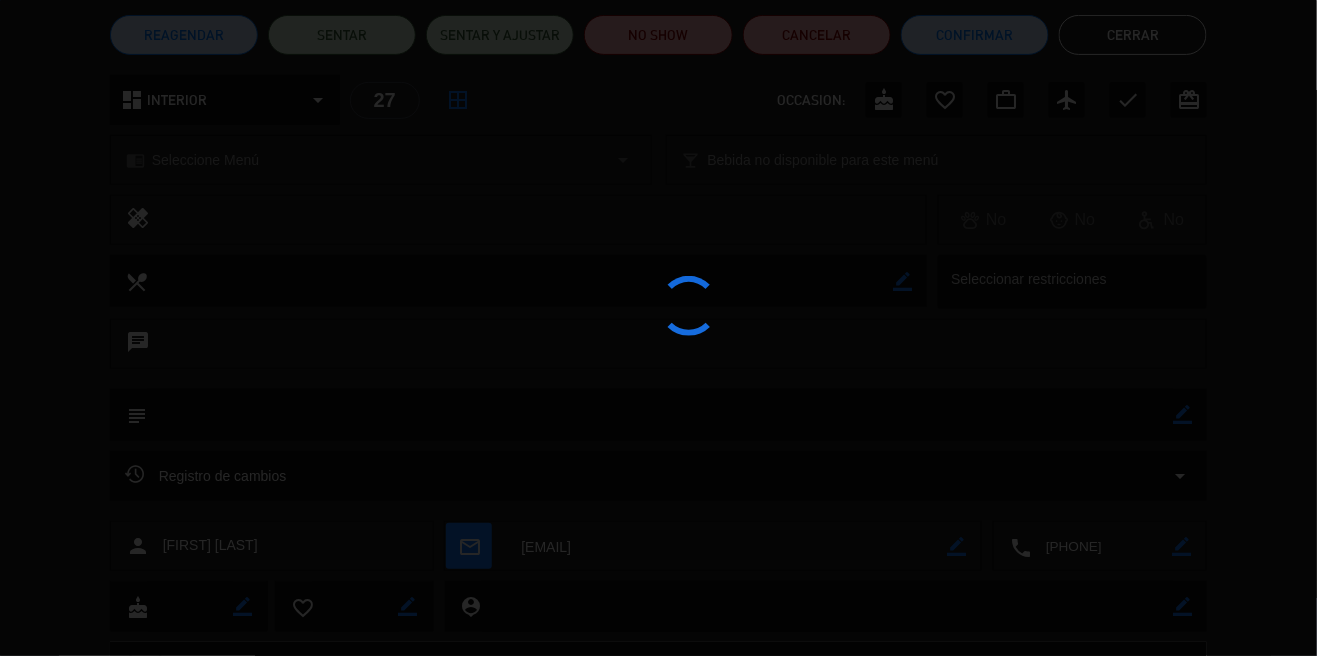 click 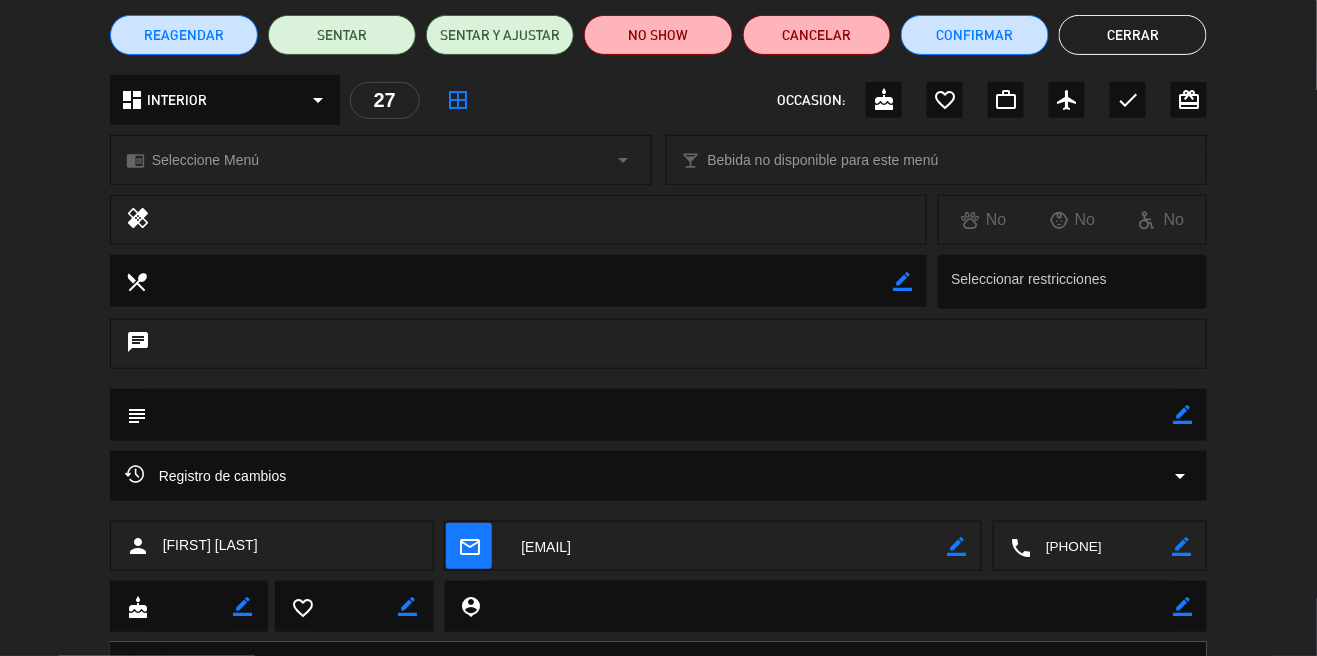 click on "Registro de cambios  arrow_drop_down" 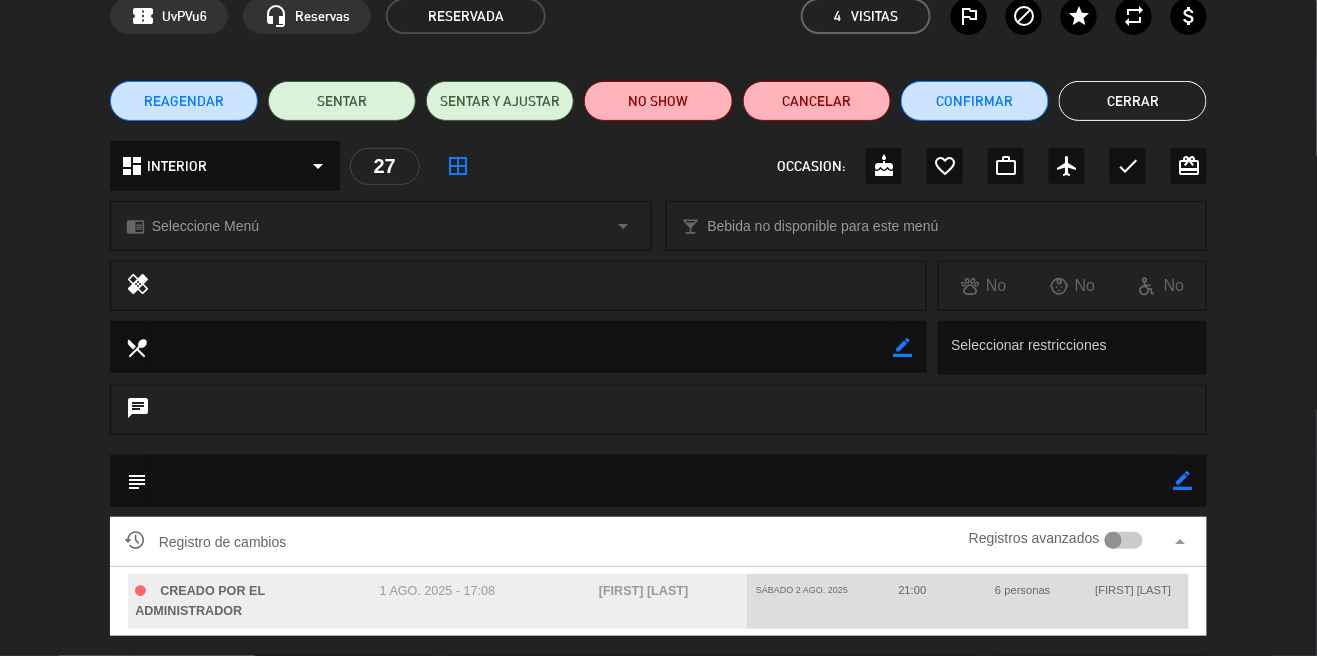scroll, scrollTop: 103, scrollLeft: 0, axis: vertical 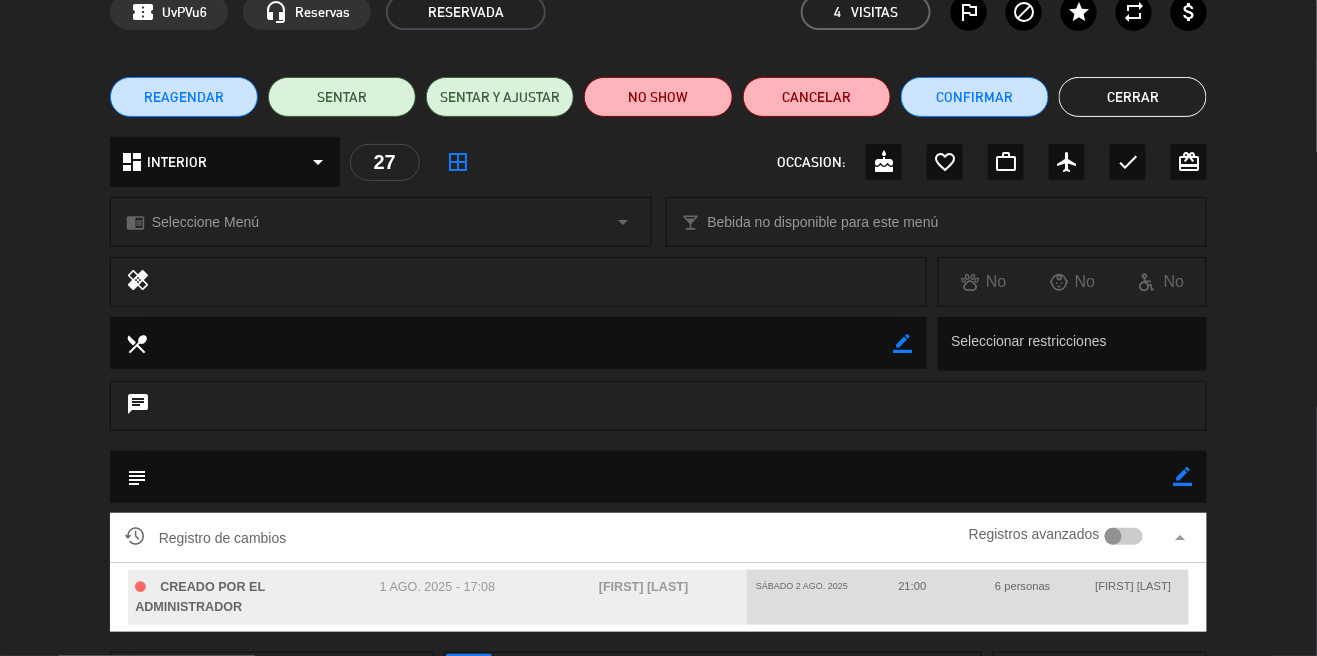 click on "Cerrar" 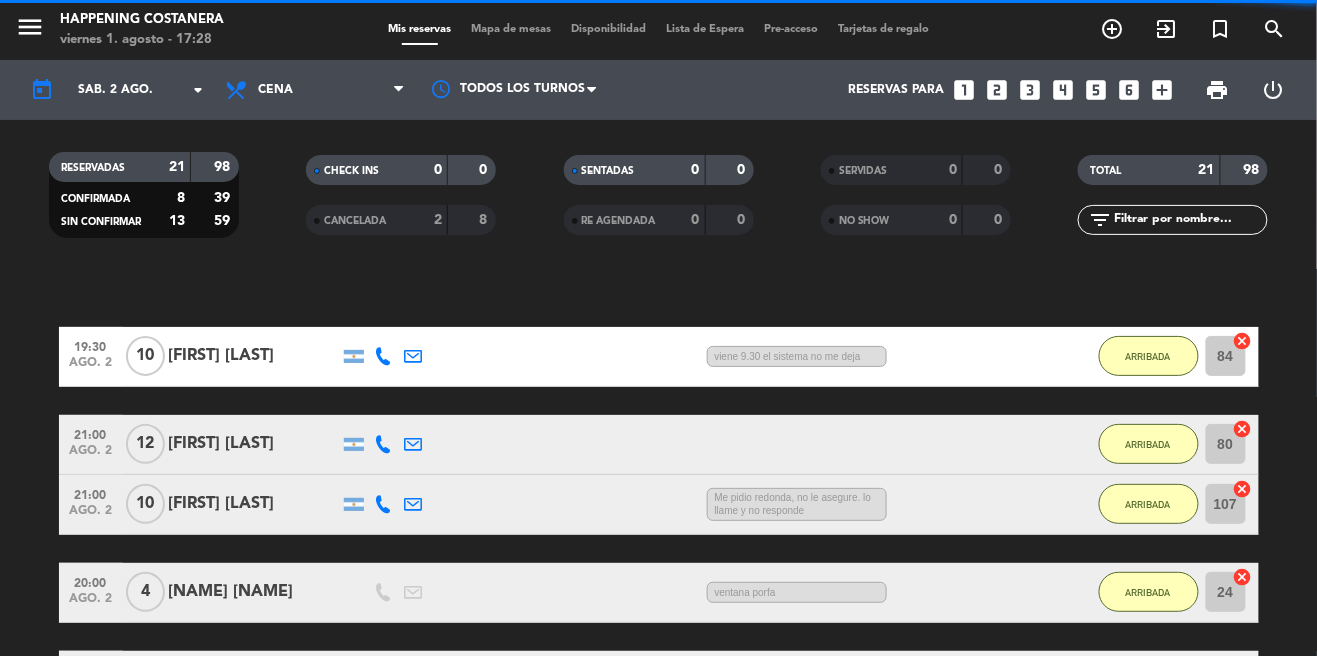 scroll, scrollTop: 0, scrollLeft: 0, axis: both 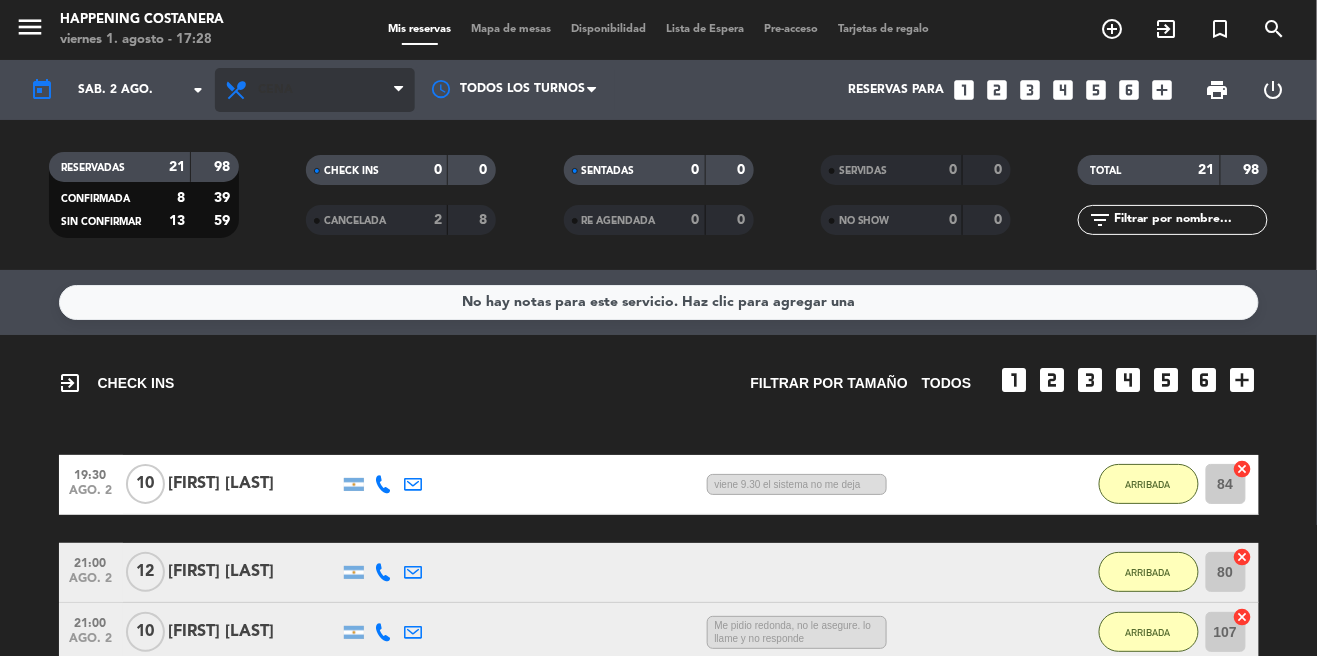 click on "Cena" at bounding box center [315, 90] 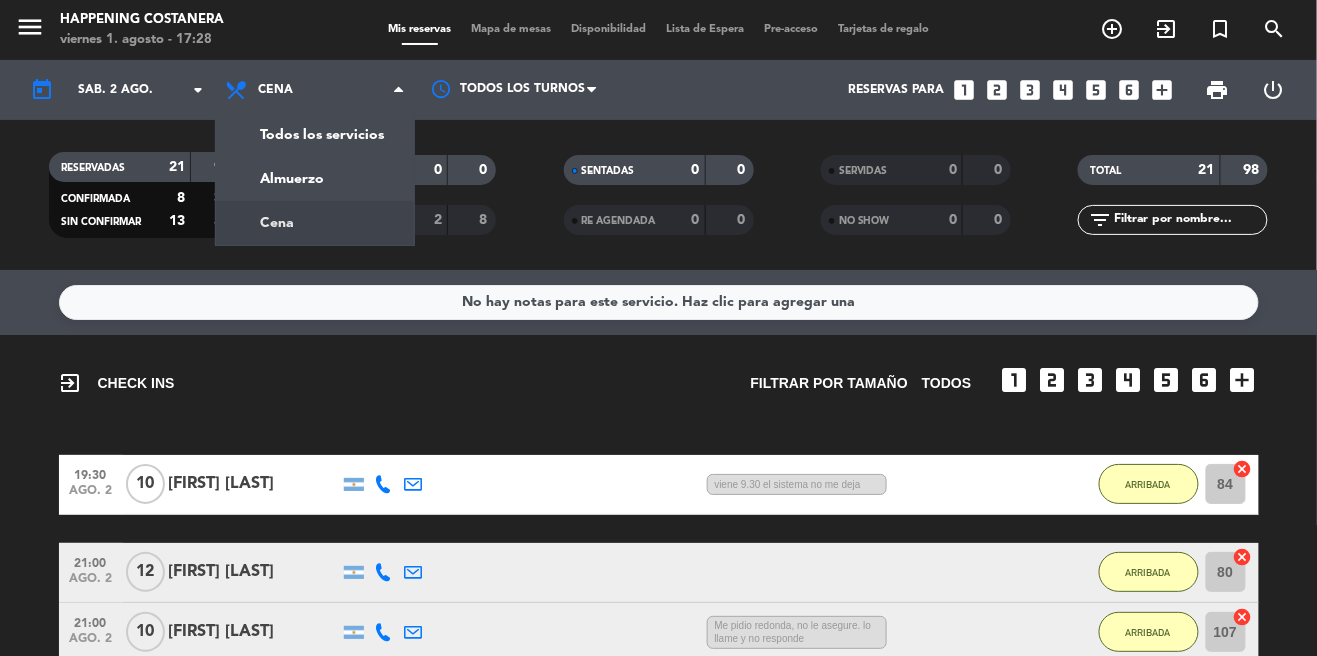 click on "exit_to_app  CHECK INS   Filtrar por tamaño  TODOS  looks_one   looks_two   looks_3   looks_4   looks_5   looks_6  add_box" 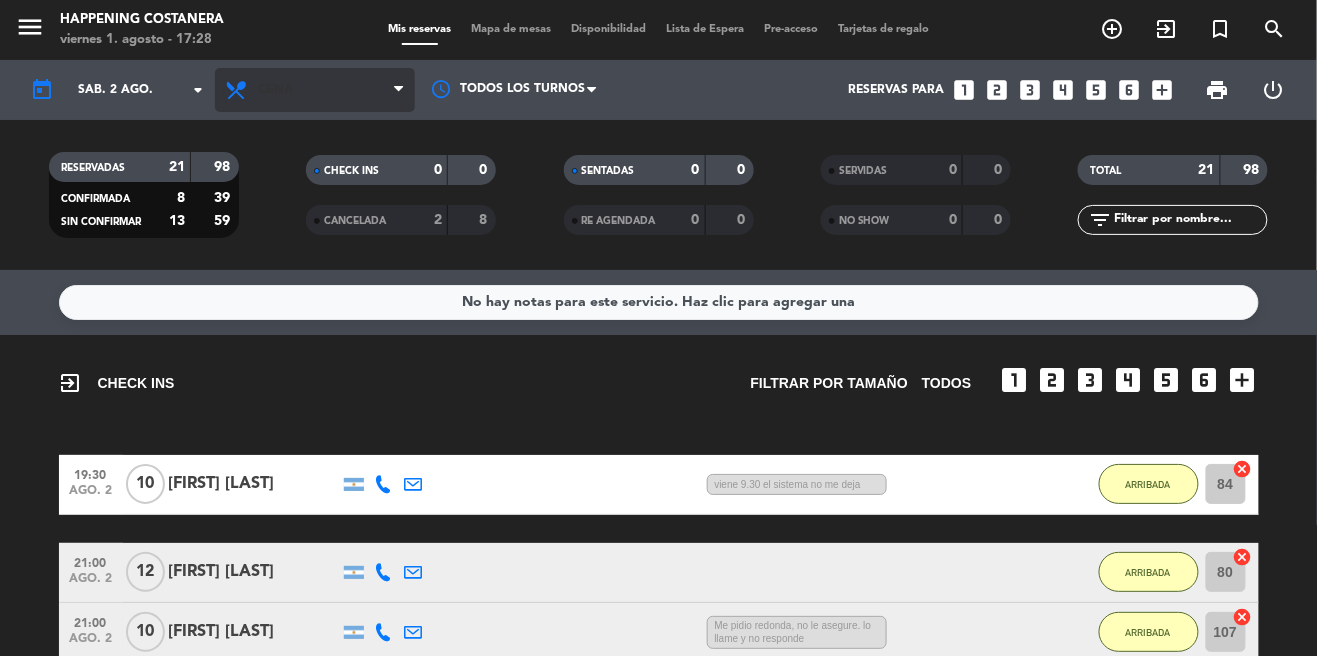 click at bounding box center [238, 90] 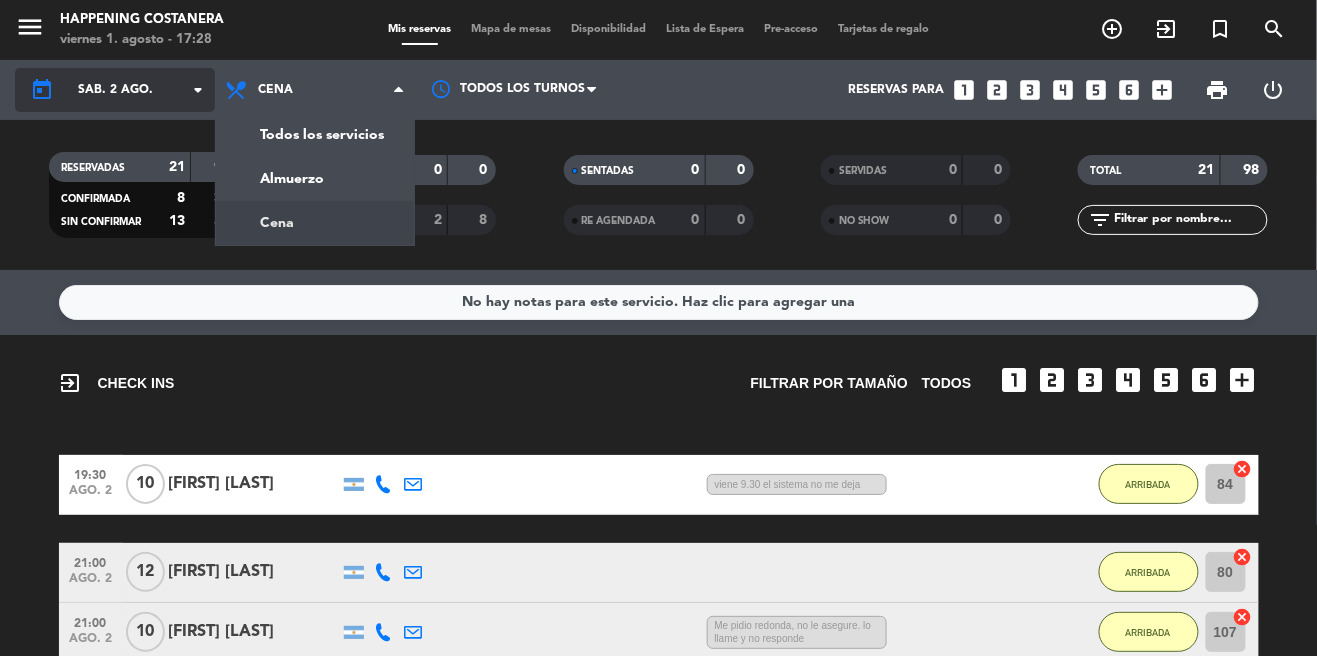click on "sáb. 2 ago." 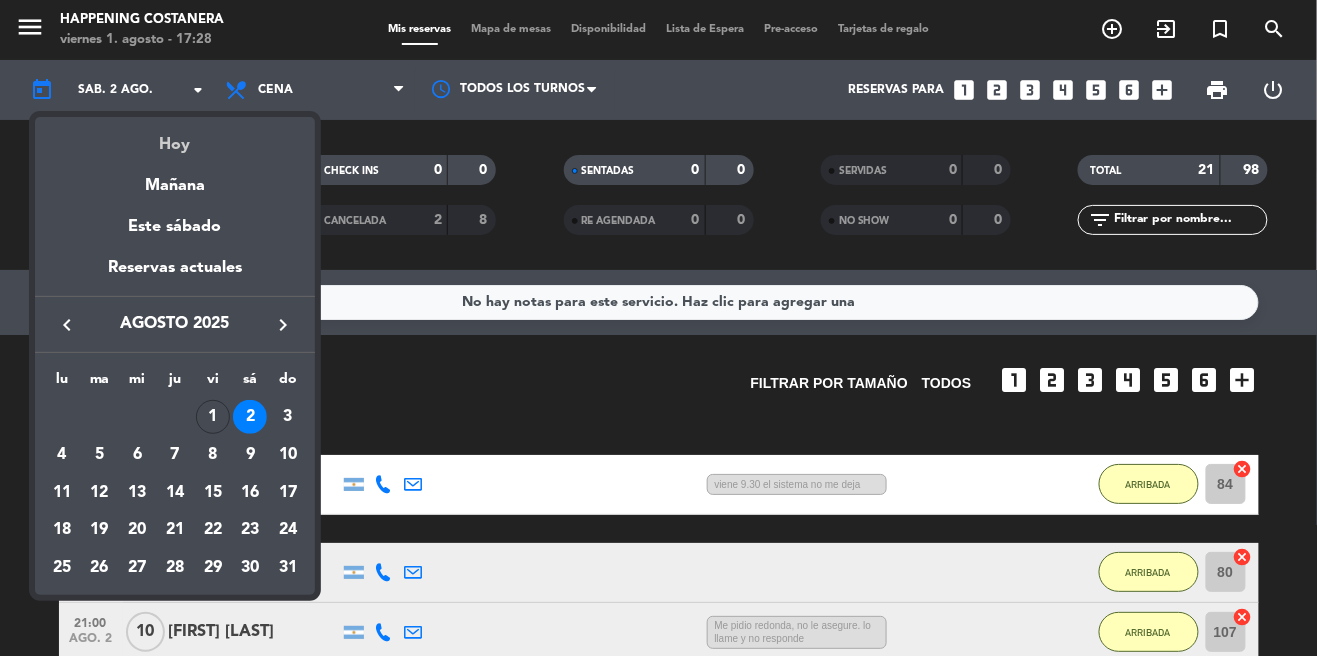 click on "Hoy" at bounding box center (175, 137) 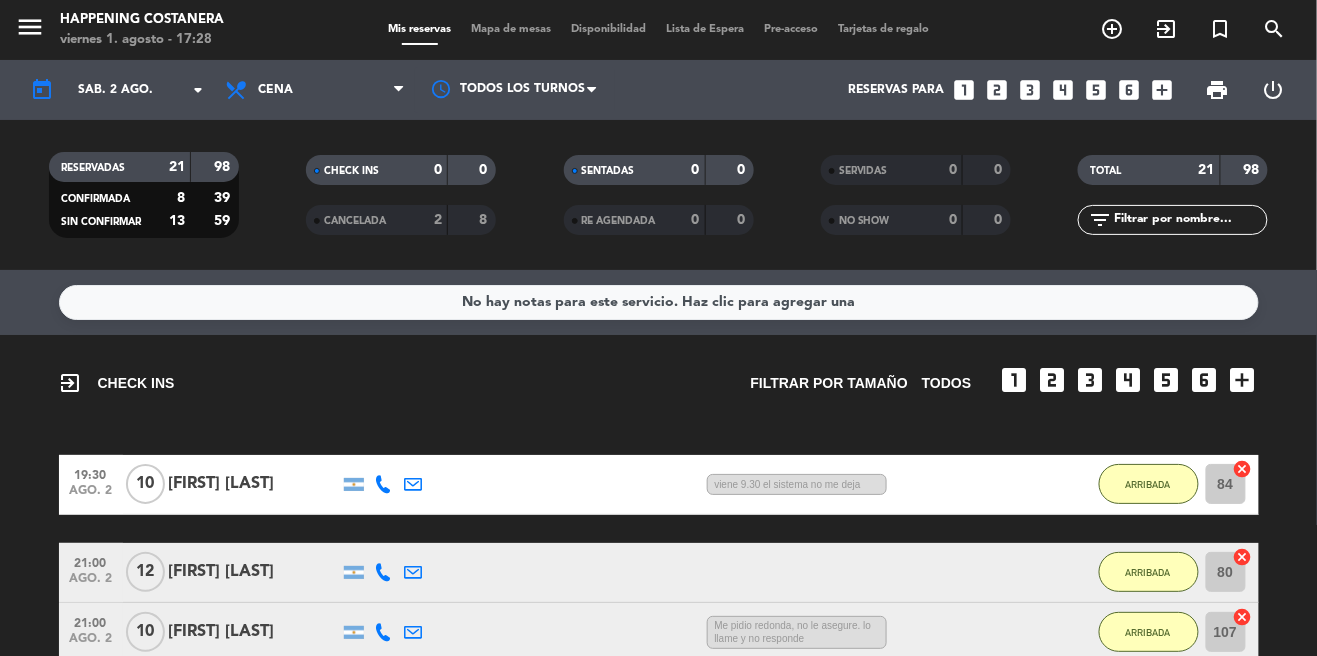 type on "vie. 1 ago." 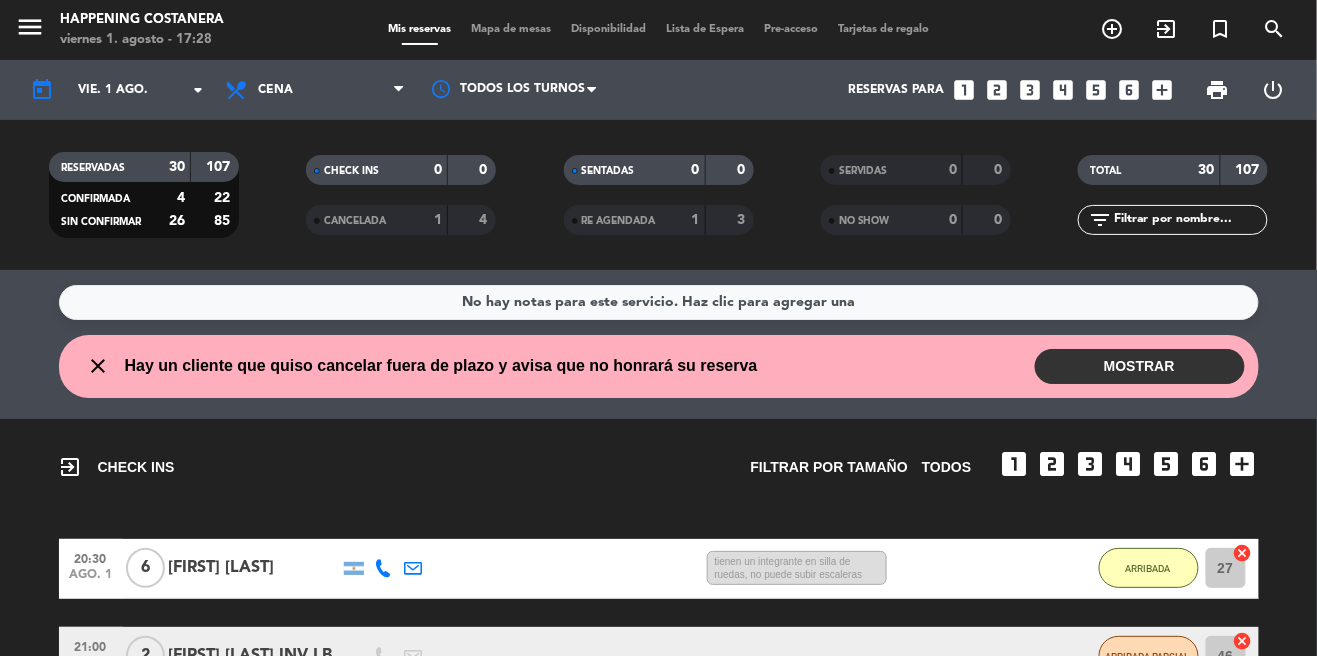 click on "MOSTRAR" at bounding box center (1140, 366) 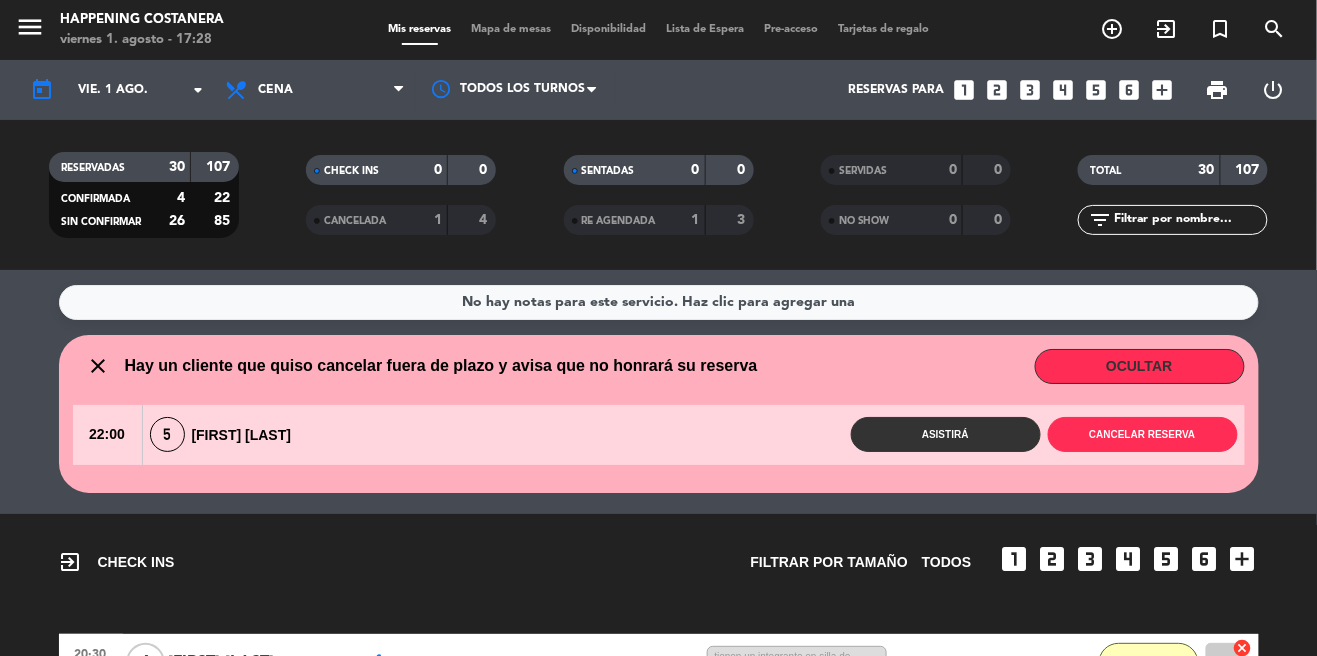 type 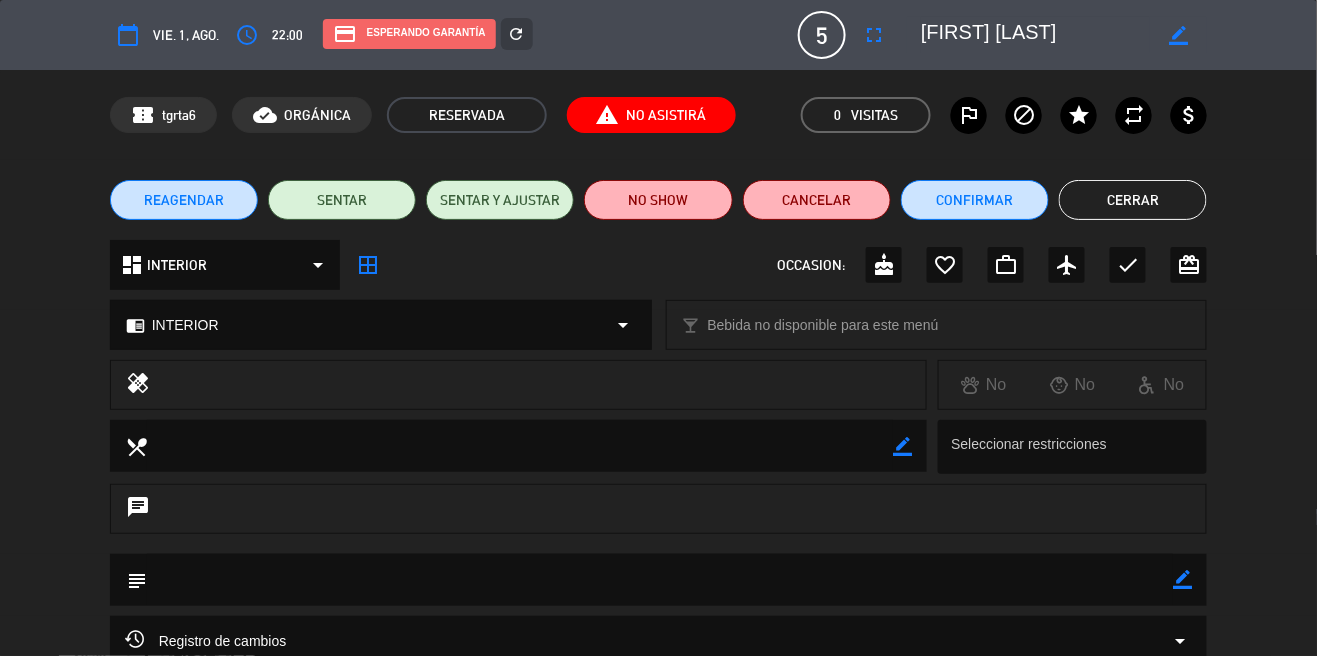 click on "Cancelar" 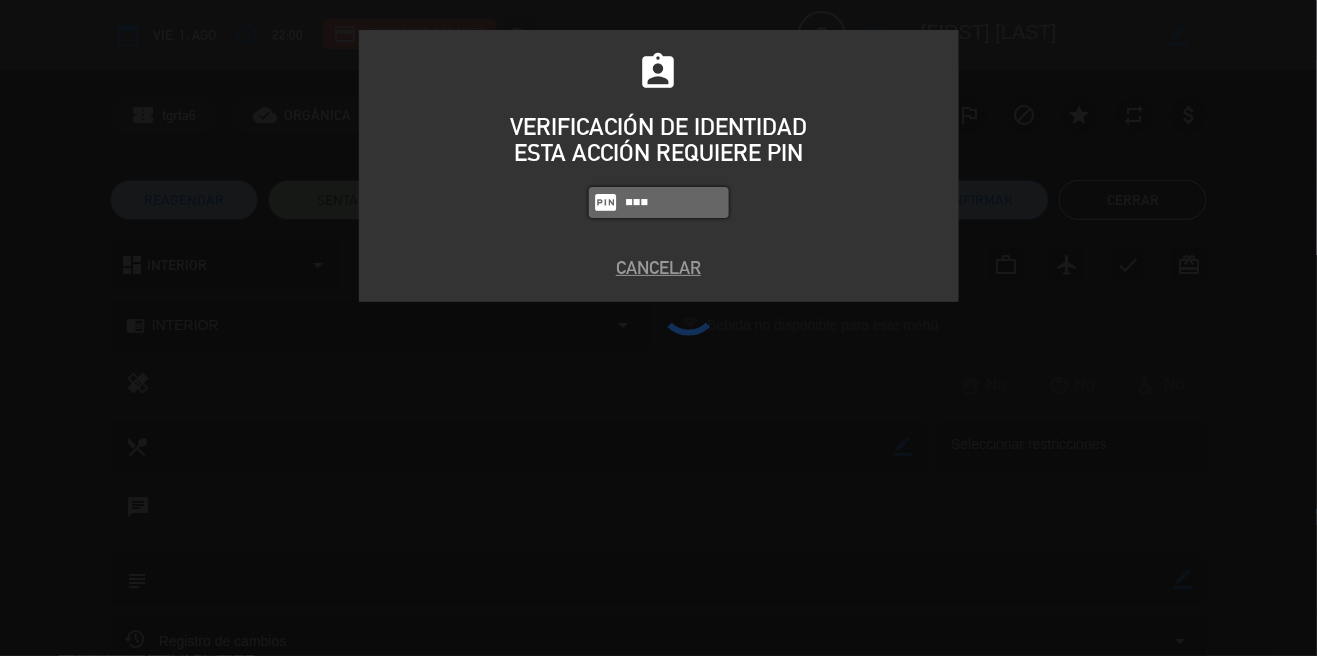 type on "5447" 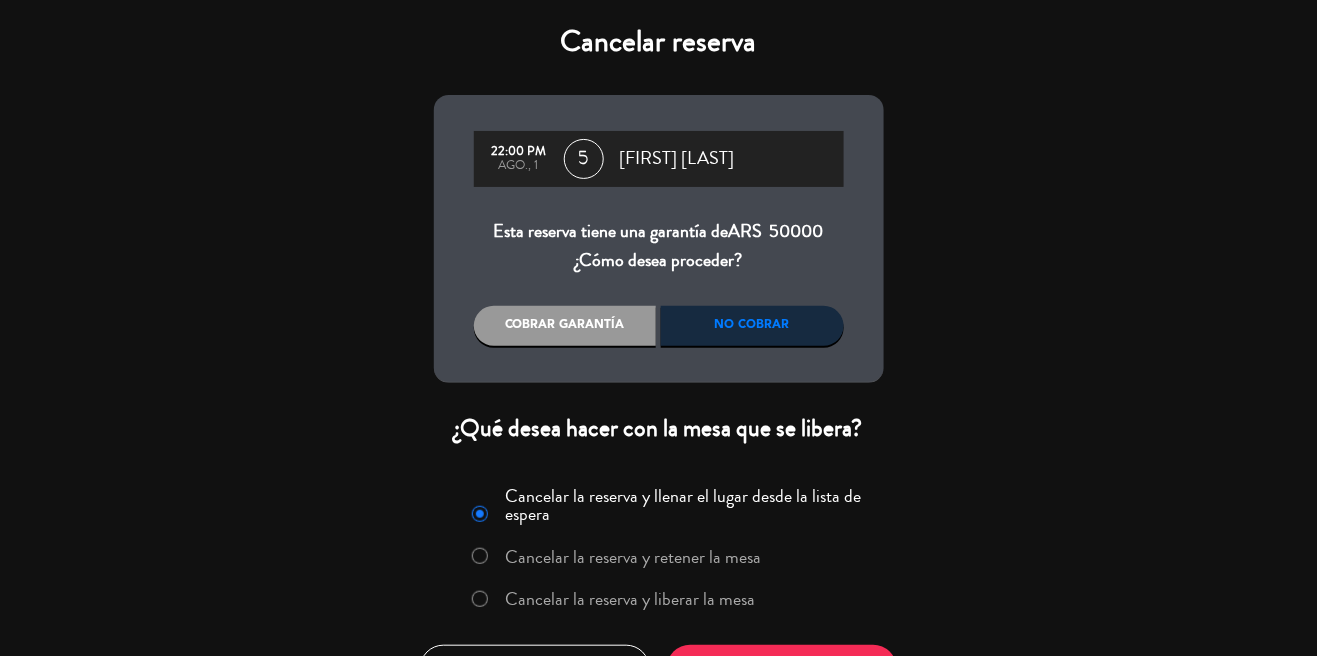 click on "Cancelar la reserva y liberar la mesa" 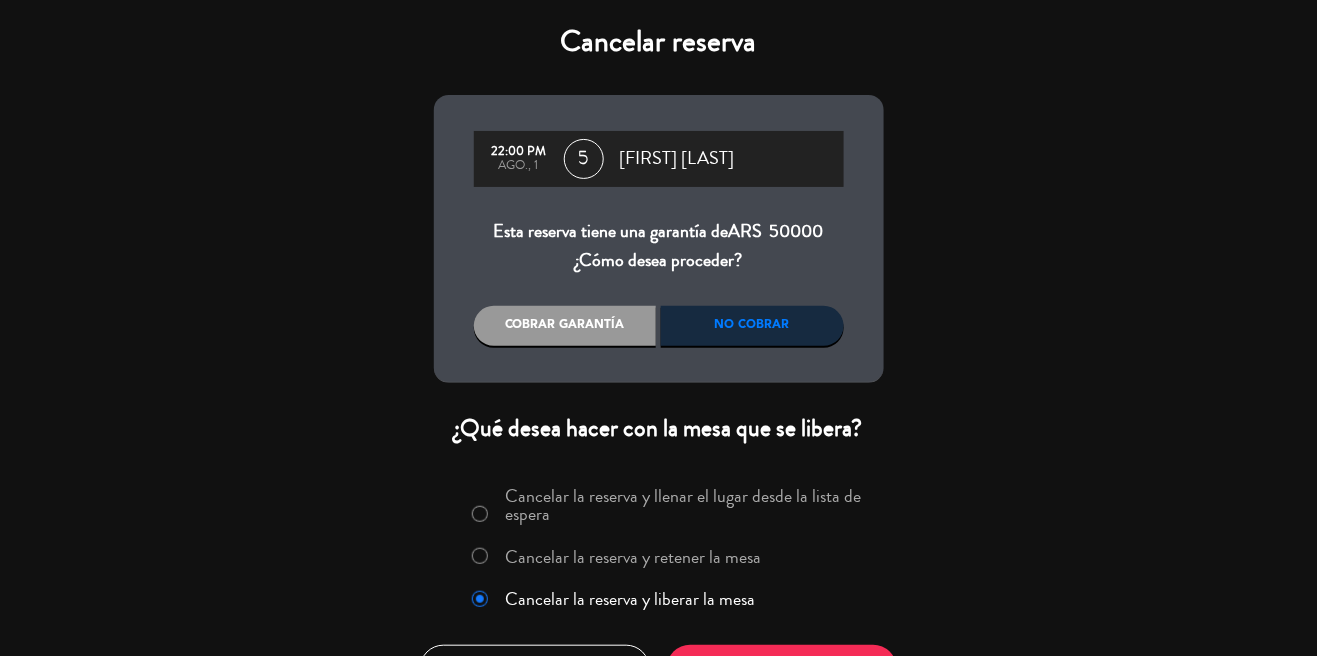 scroll, scrollTop: 49, scrollLeft: 0, axis: vertical 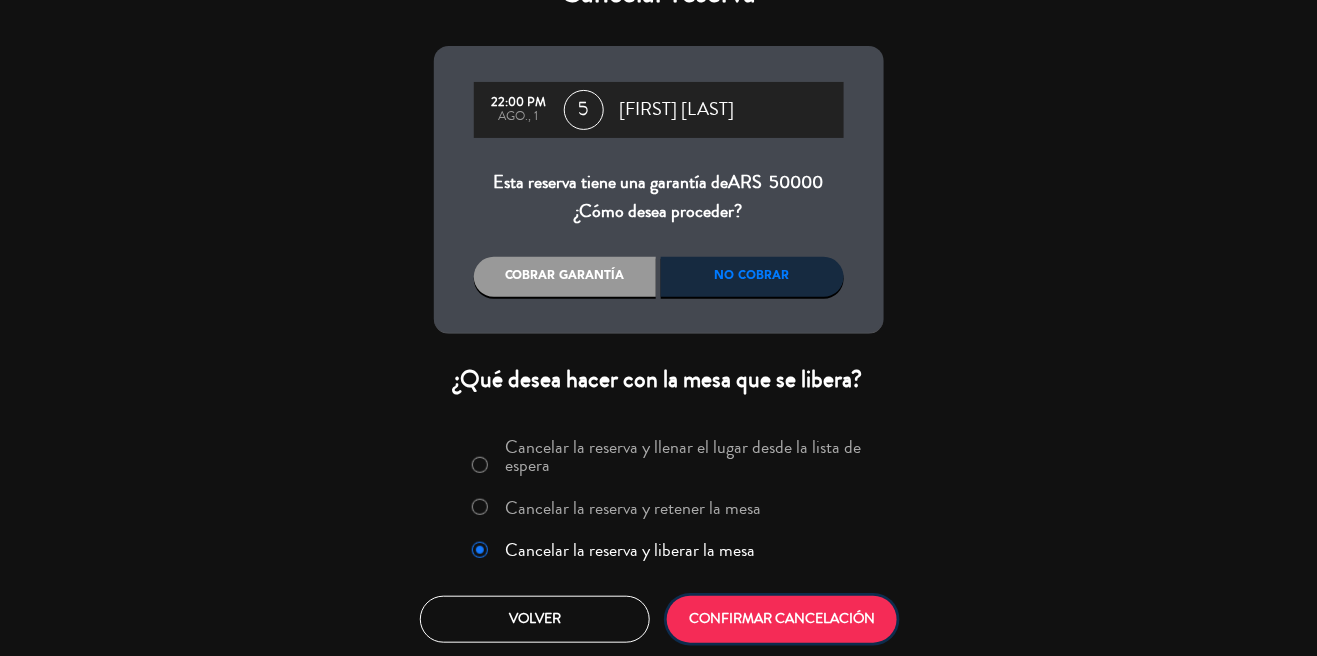 click on "CONFIRMAR CANCELACIÓN" 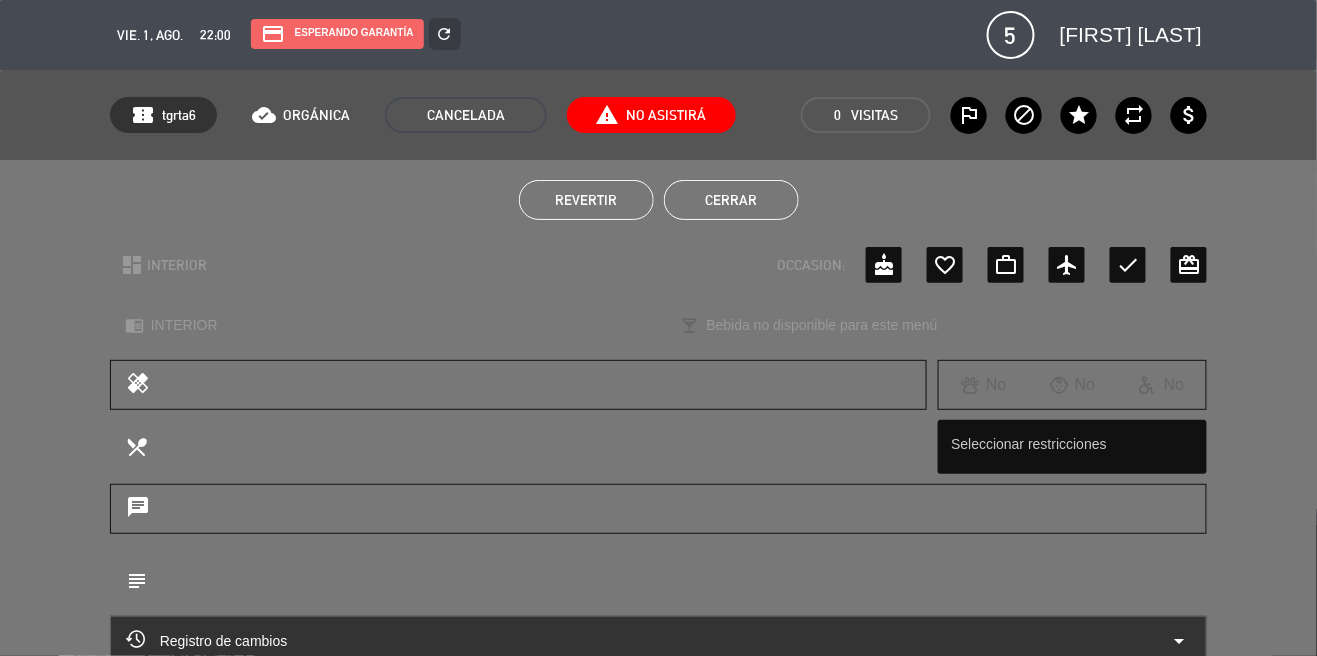 click on "Cerrar" 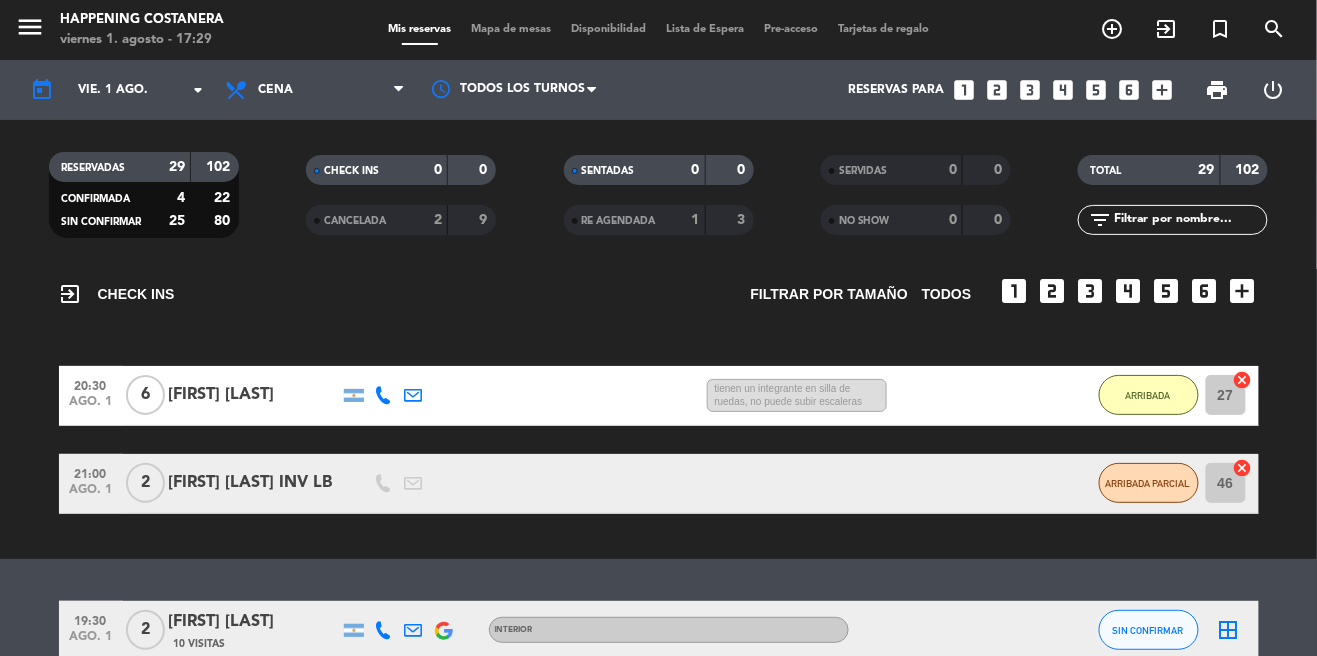 scroll, scrollTop: 0, scrollLeft: 0, axis: both 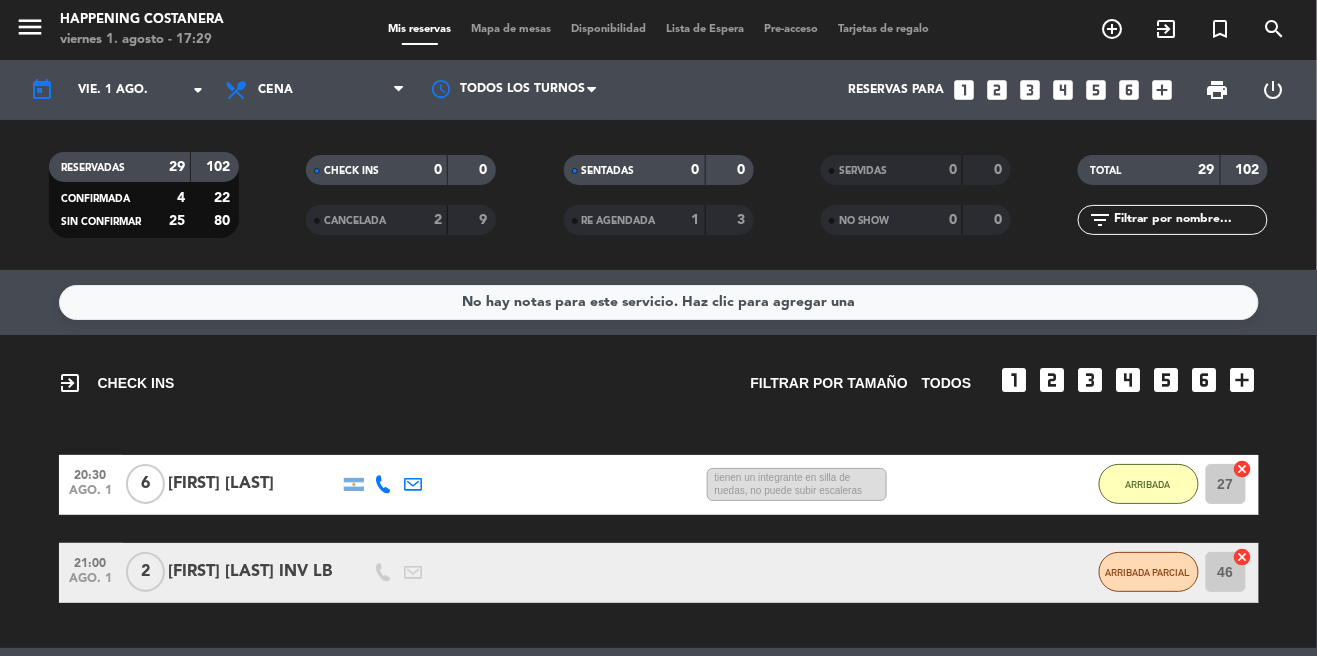 click on "menu  Happening Costanera   viernes 1. agosto - 17:29   Mis reservas   Mapa de mesas   Disponibilidad   Lista de Espera   Pre-acceso   Tarjetas de regalo  add_circle_outline exit_to_app turned_in_not search" 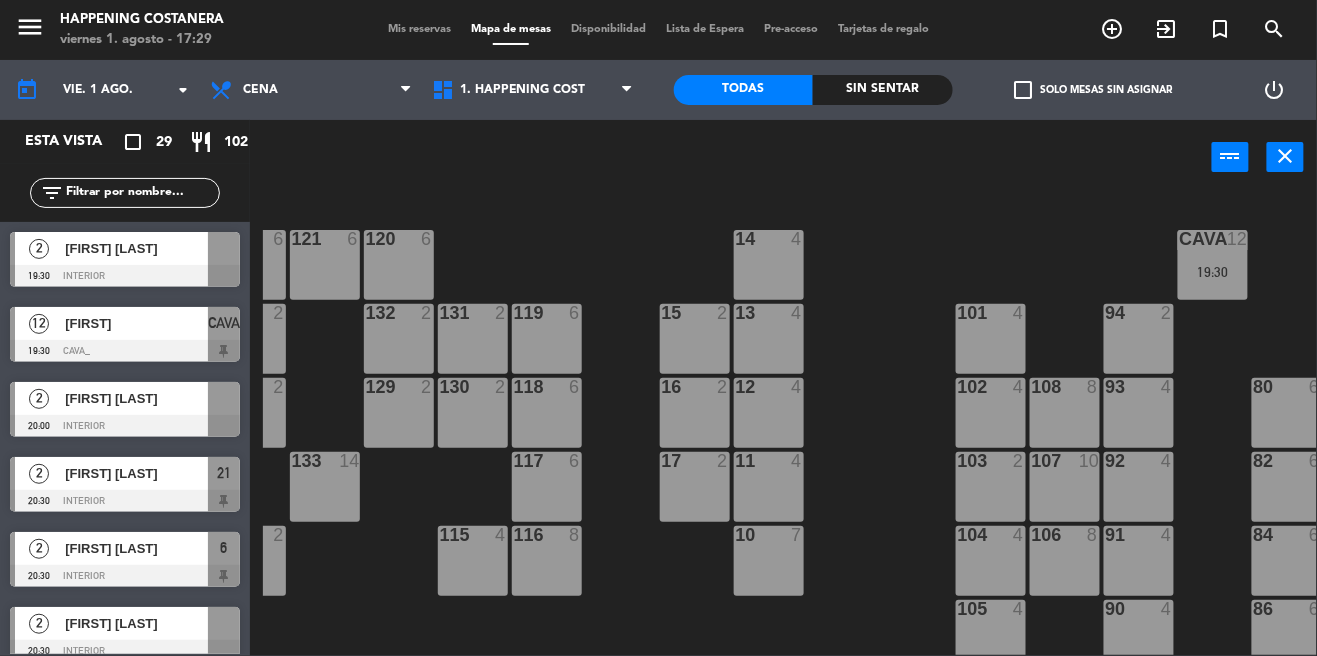 scroll, scrollTop: 0, scrollLeft: 217, axis: horizontal 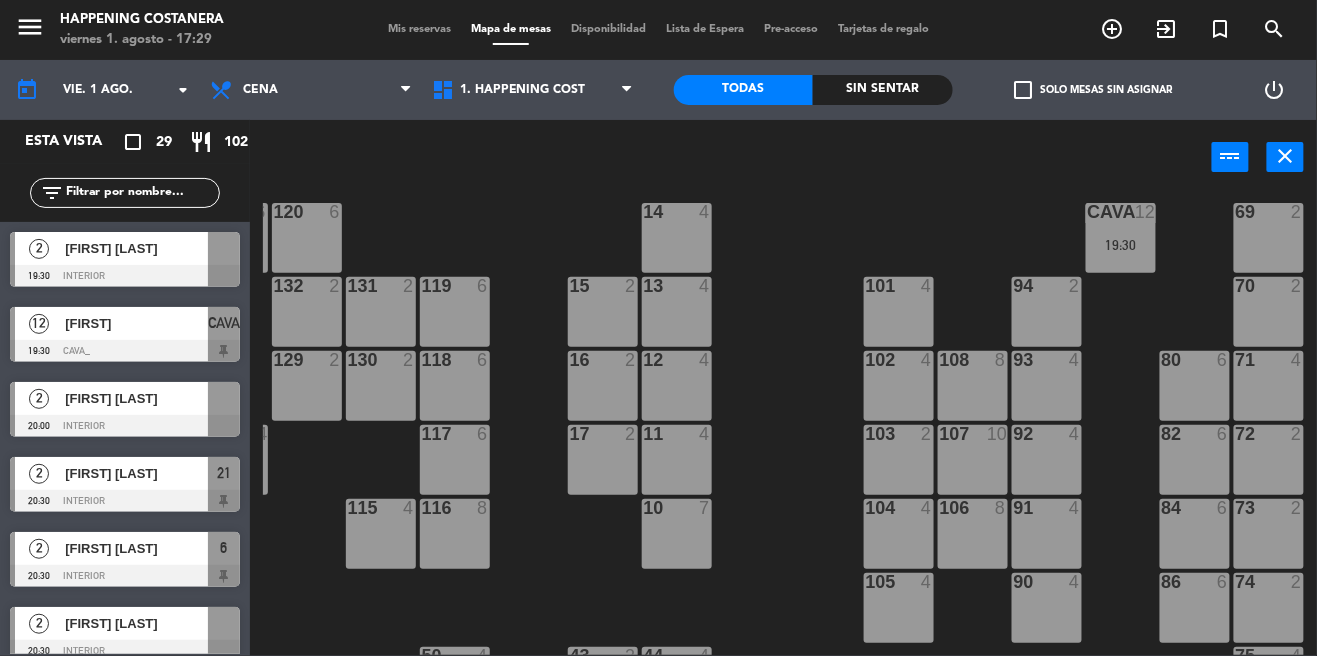 click on "CAVA  12   19:30" at bounding box center (1121, 238) 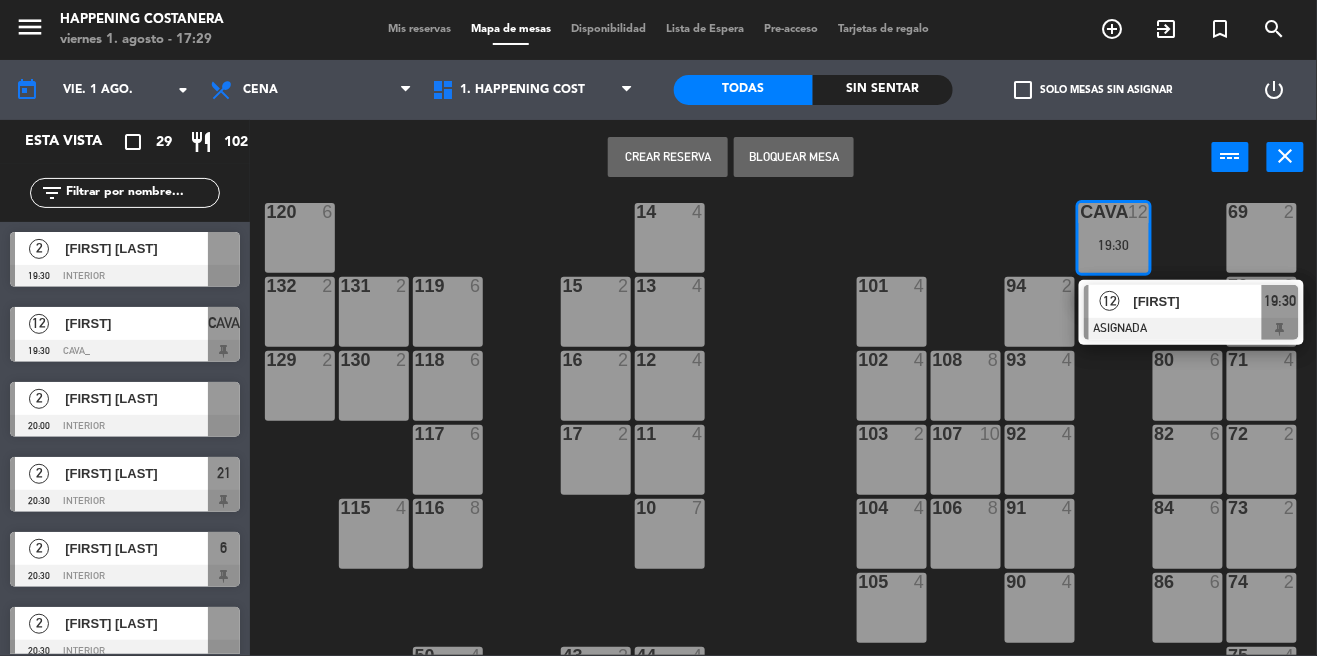 scroll, scrollTop: 0, scrollLeft: 224, axis: horizontal 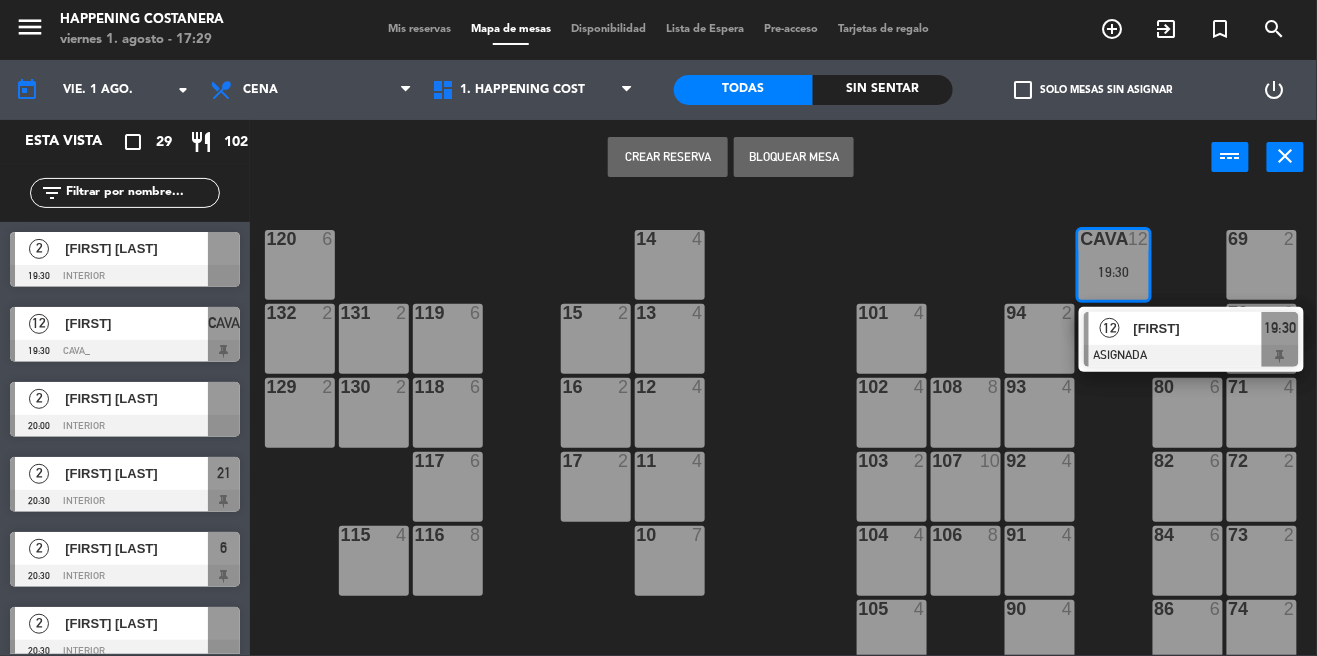 click on "12   [FIRST]   ASIGNADA  19:30" at bounding box center [1191, 339] 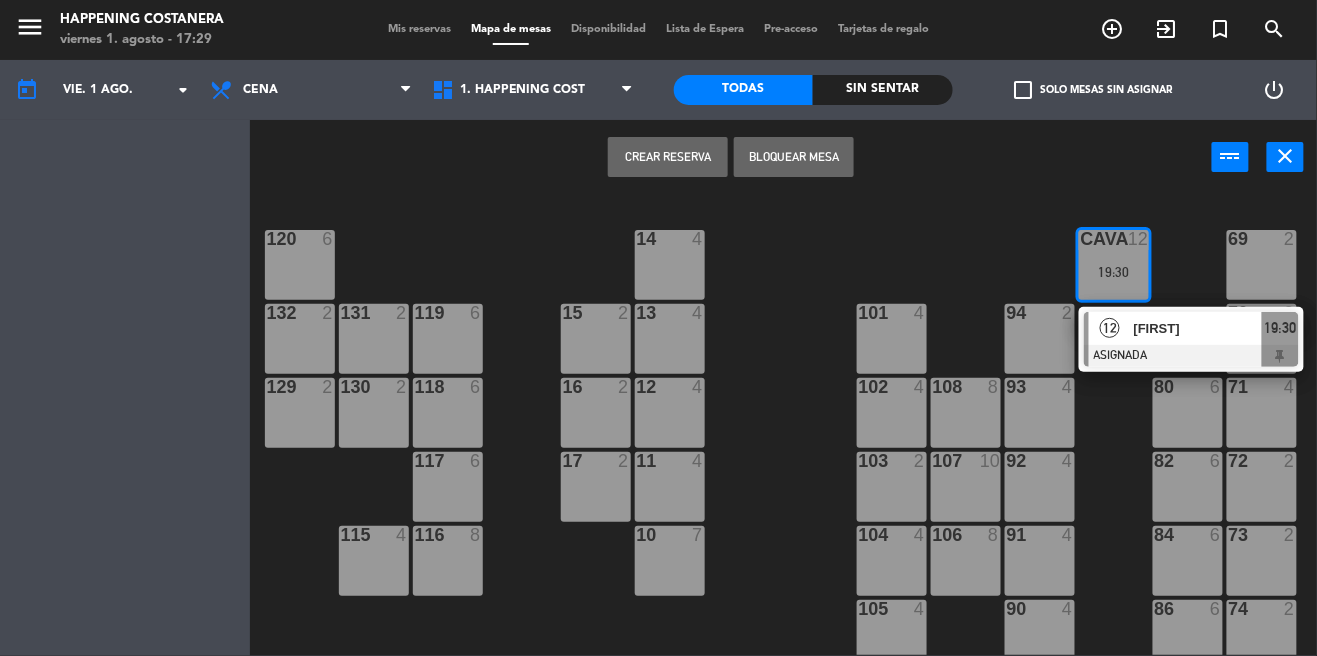 scroll, scrollTop: 40, scrollLeft: 217, axis: both 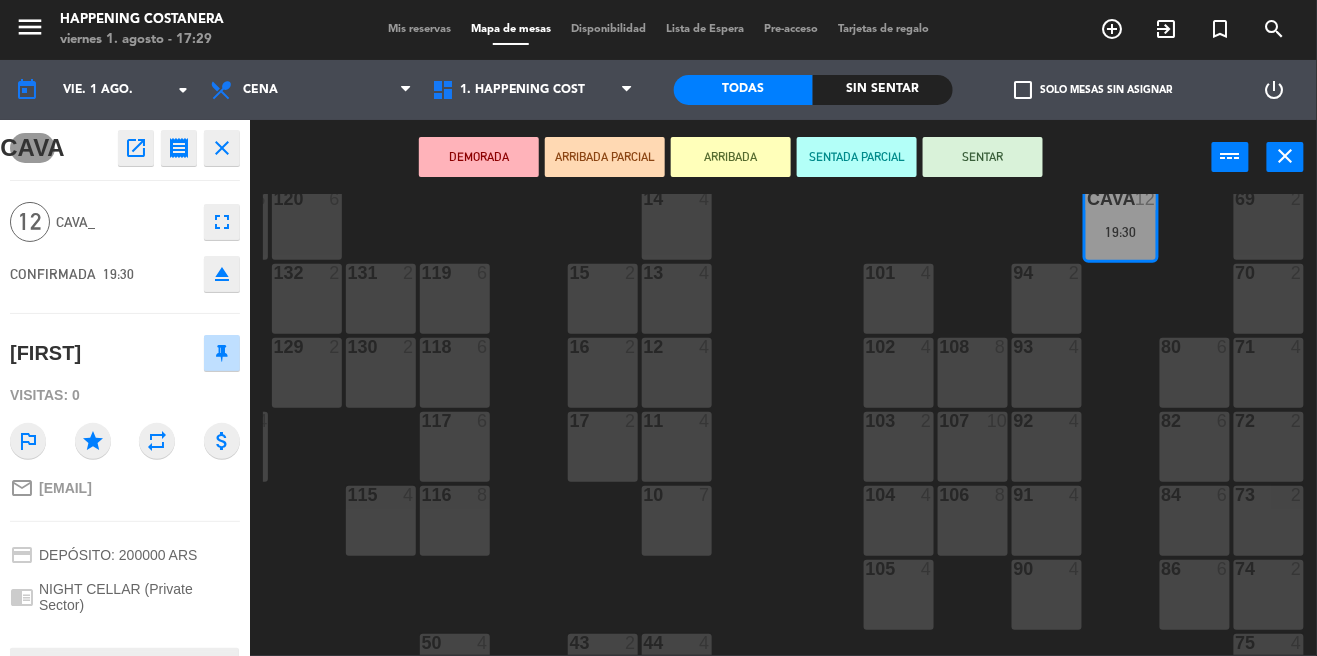 click on "open_in_new" 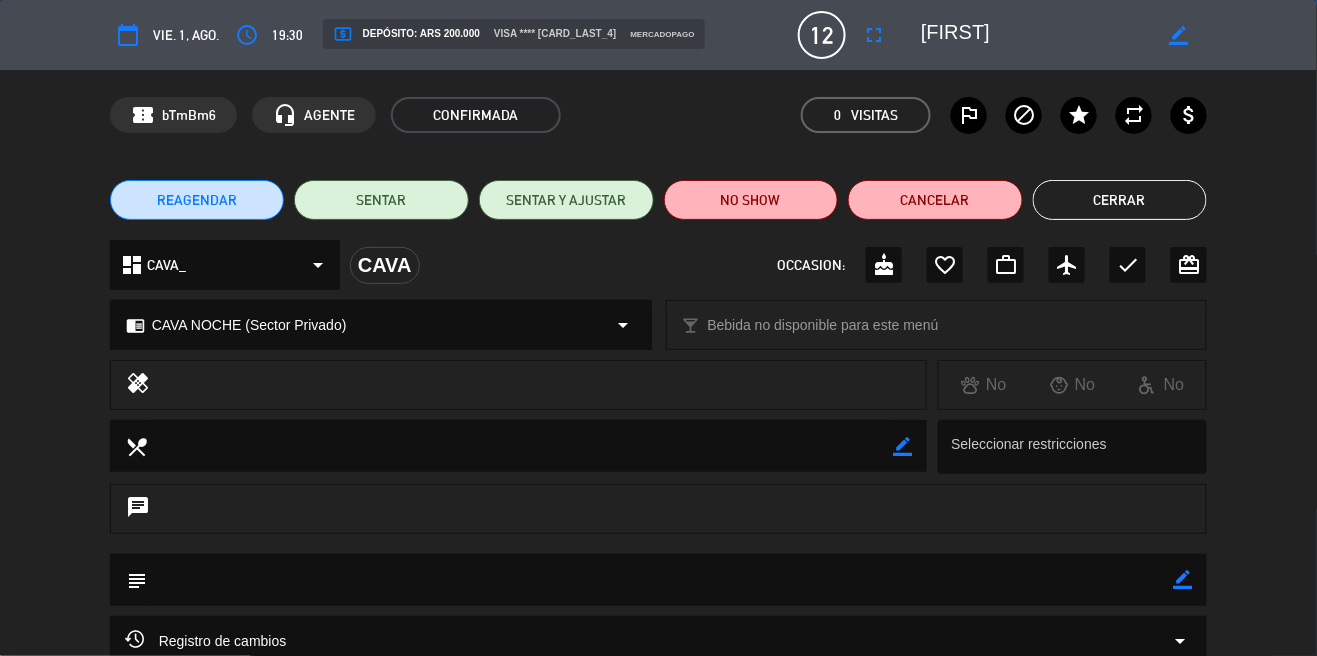 type 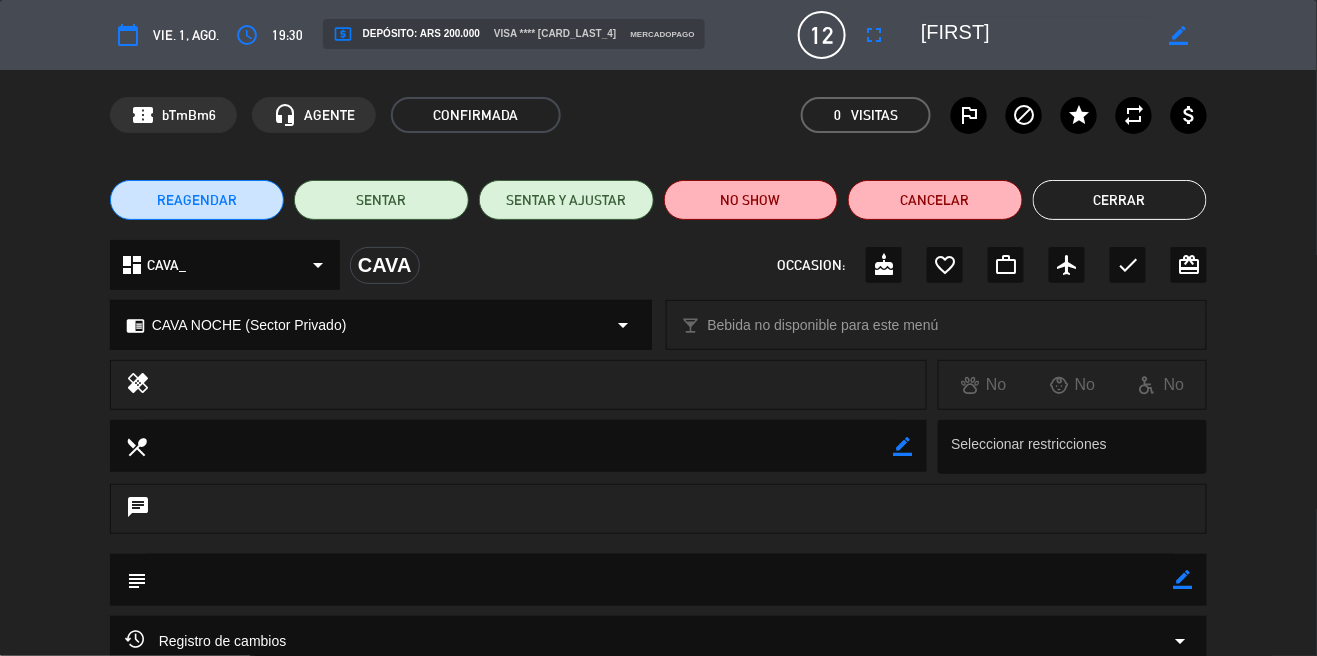 click on "open_in_new" 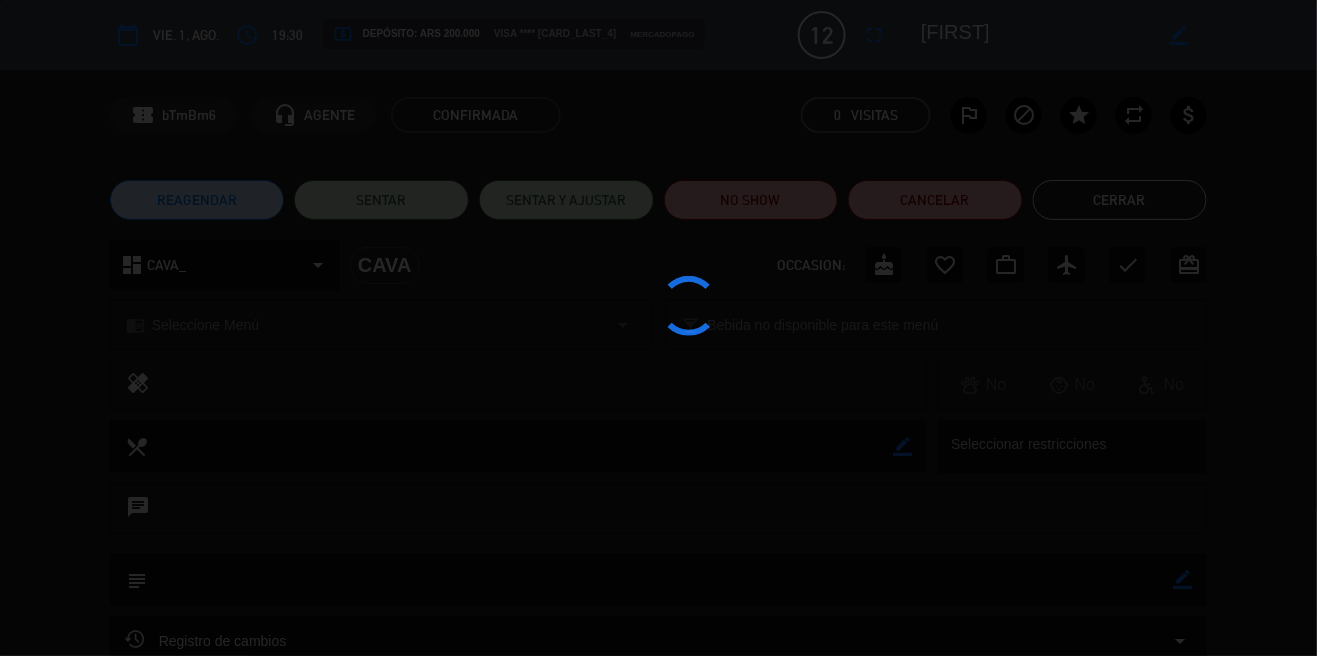 click 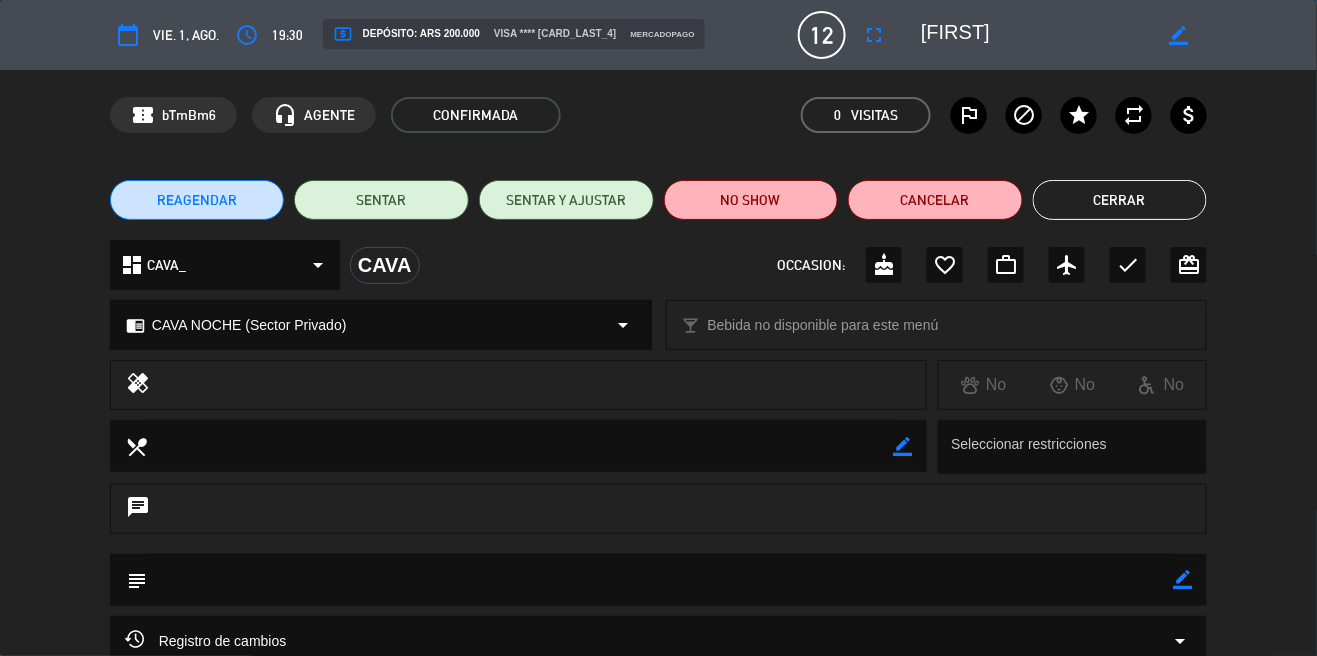 click on "Cerrar" 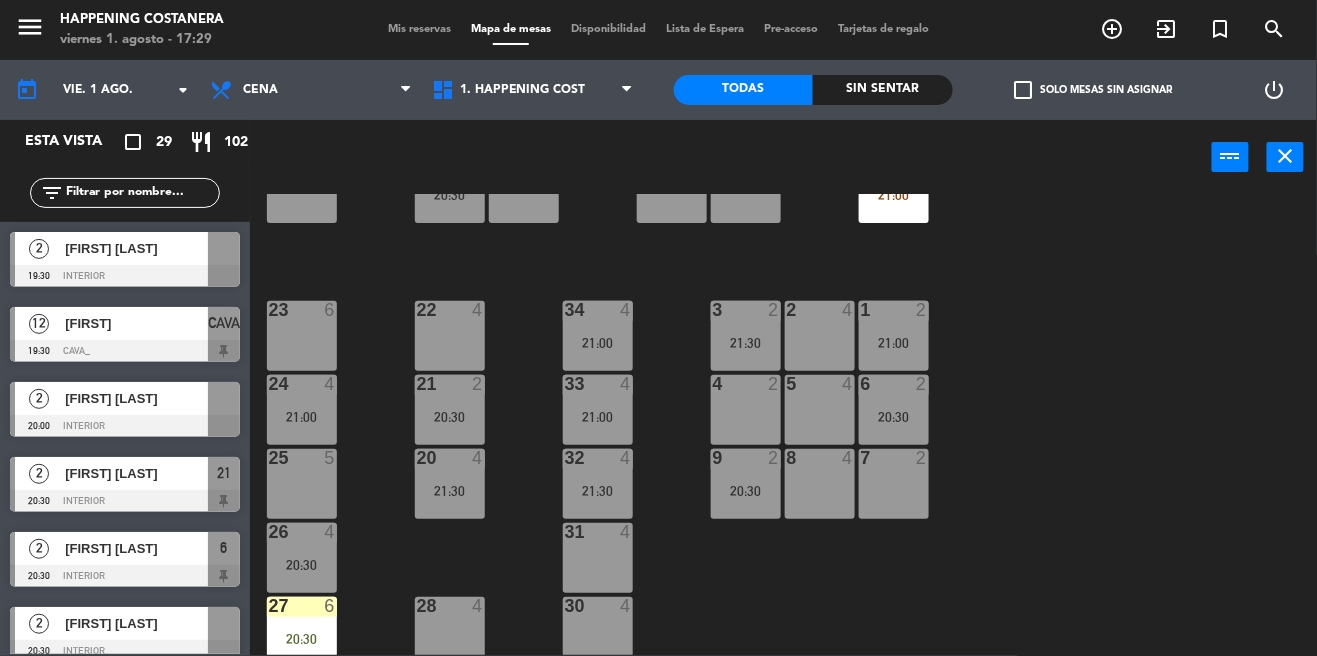 scroll, scrollTop: 692, scrollLeft: 0, axis: vertical 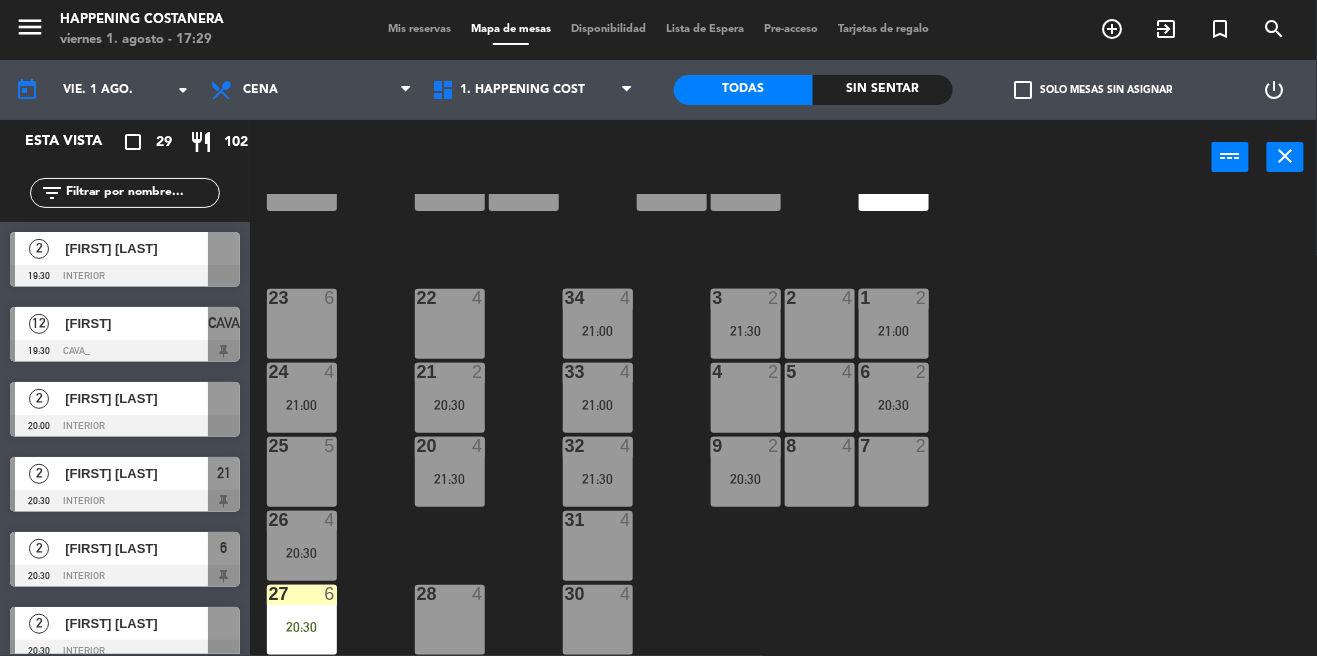 click on "check_box_outline_blank" 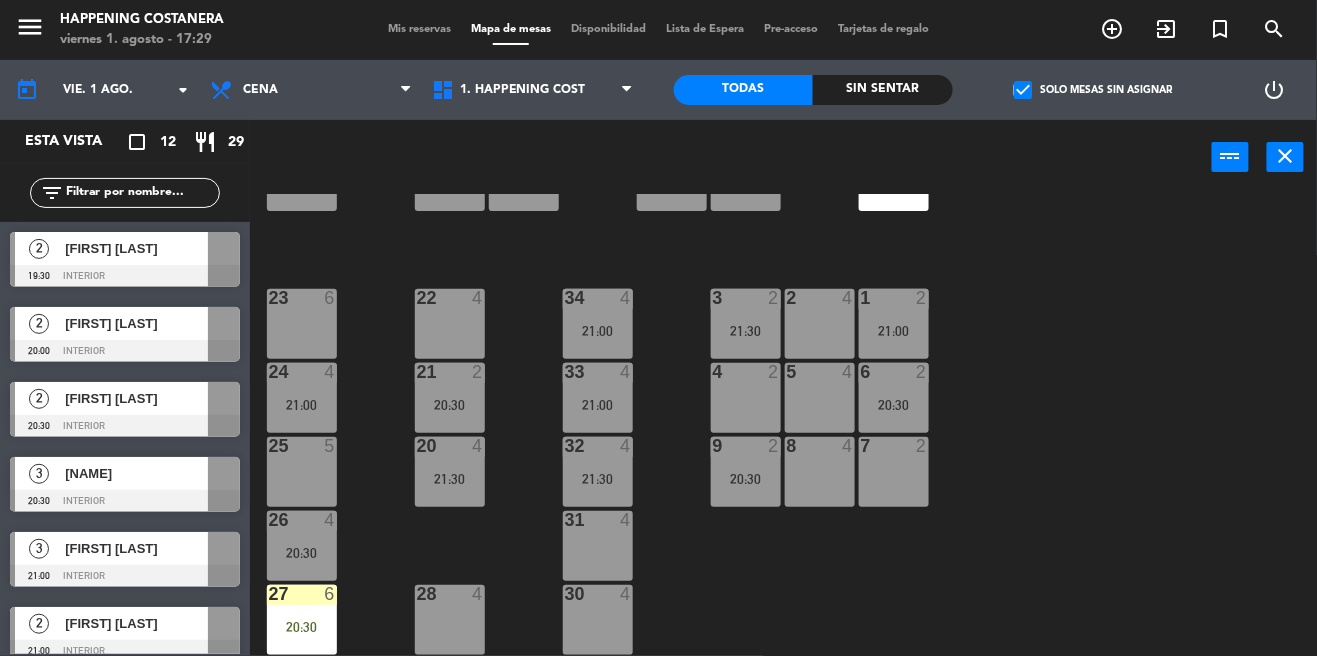 click on "check_box   Solo mesas sin asignar" 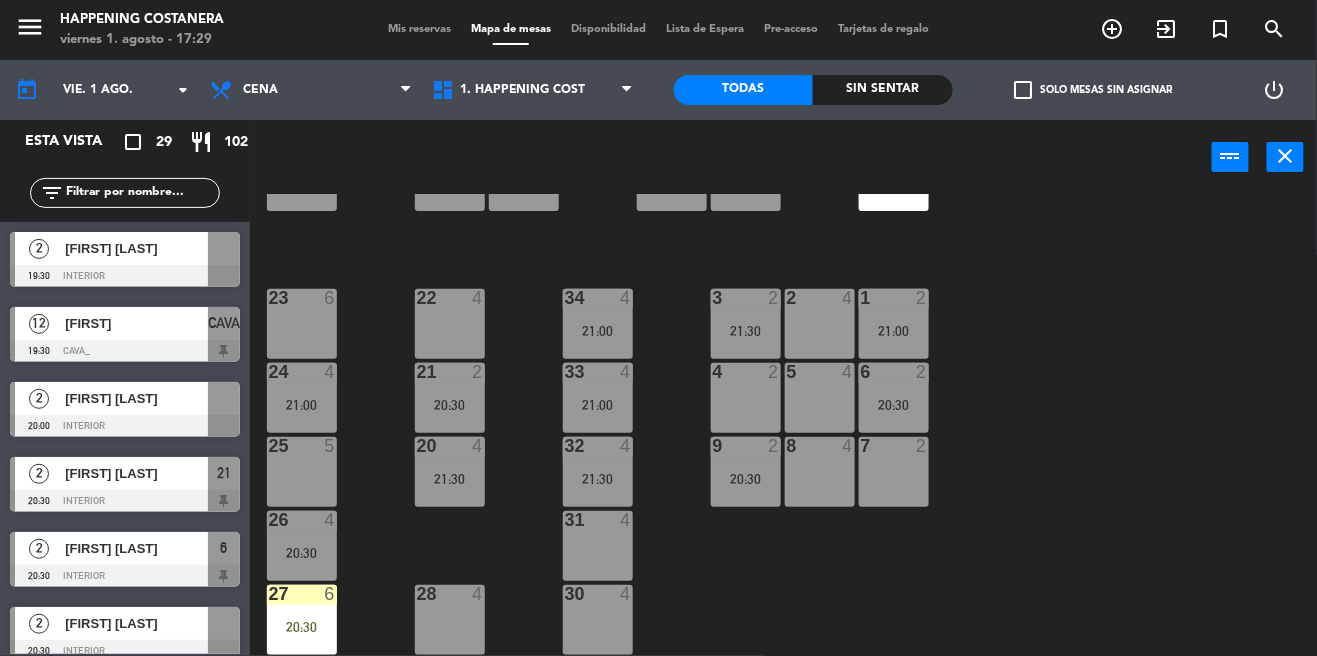 click at bounding box center [125, 276] 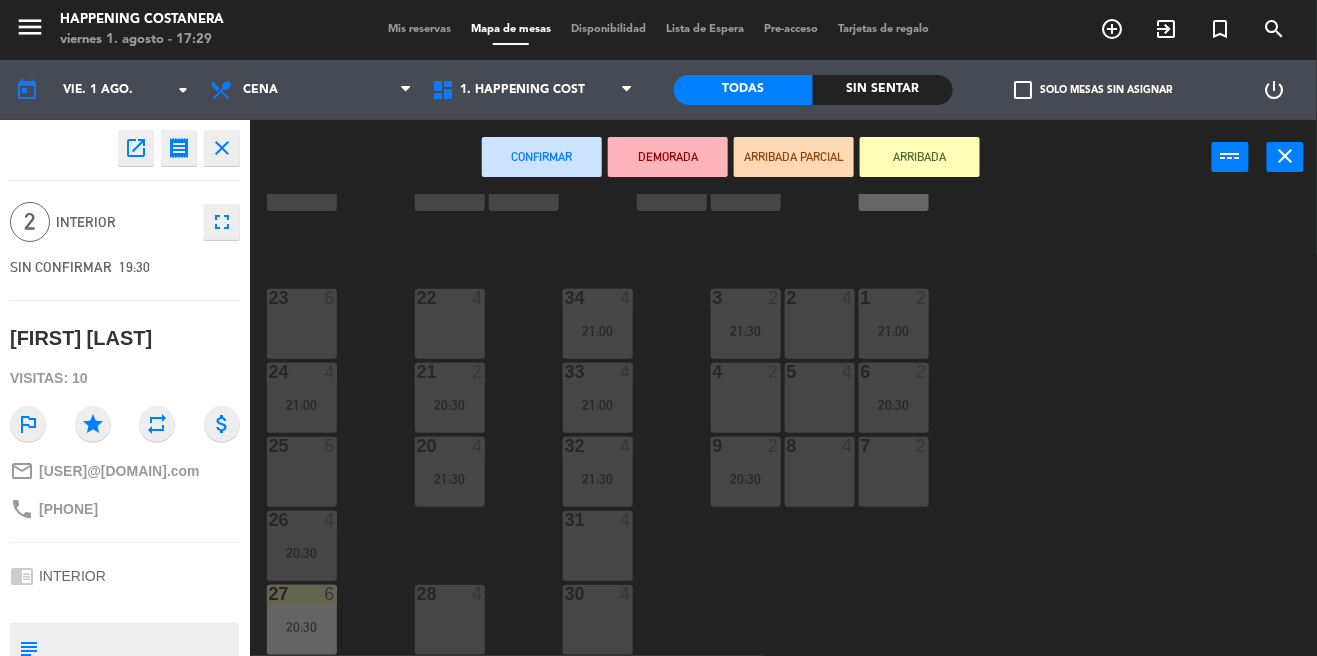 click on "4  2" at bounding box center (746, 398) 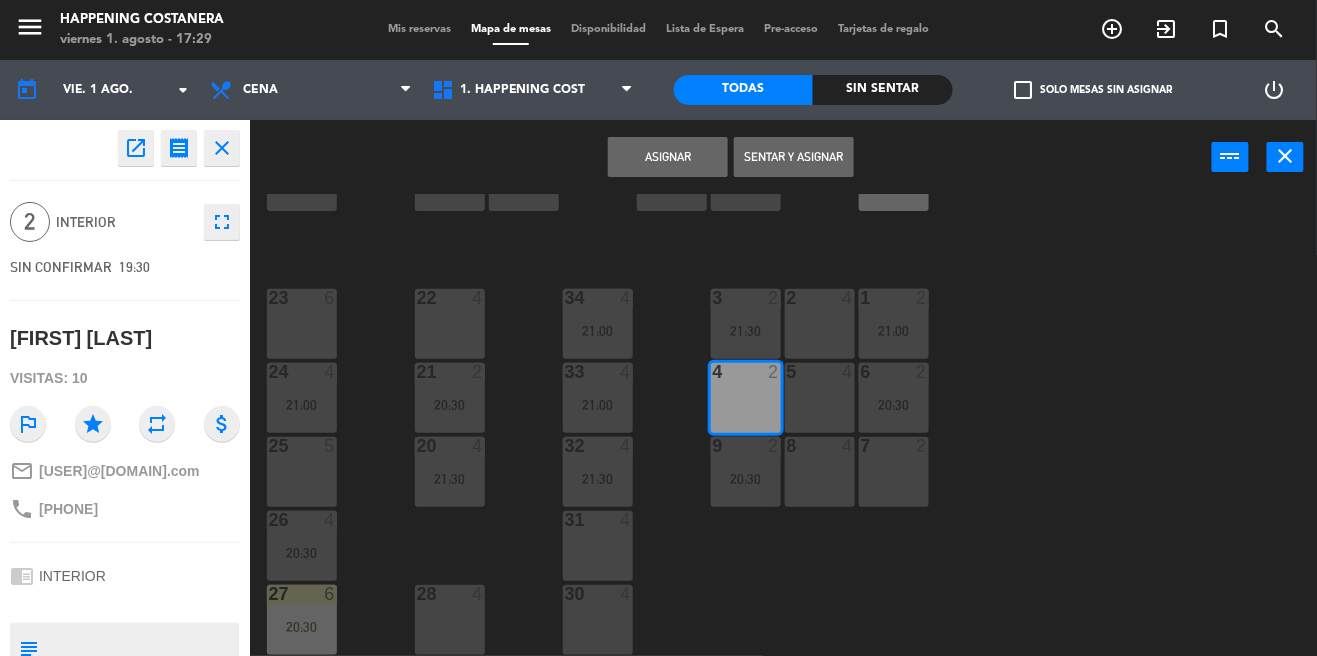 click on "Asignar" at bounding box center [668, 157] 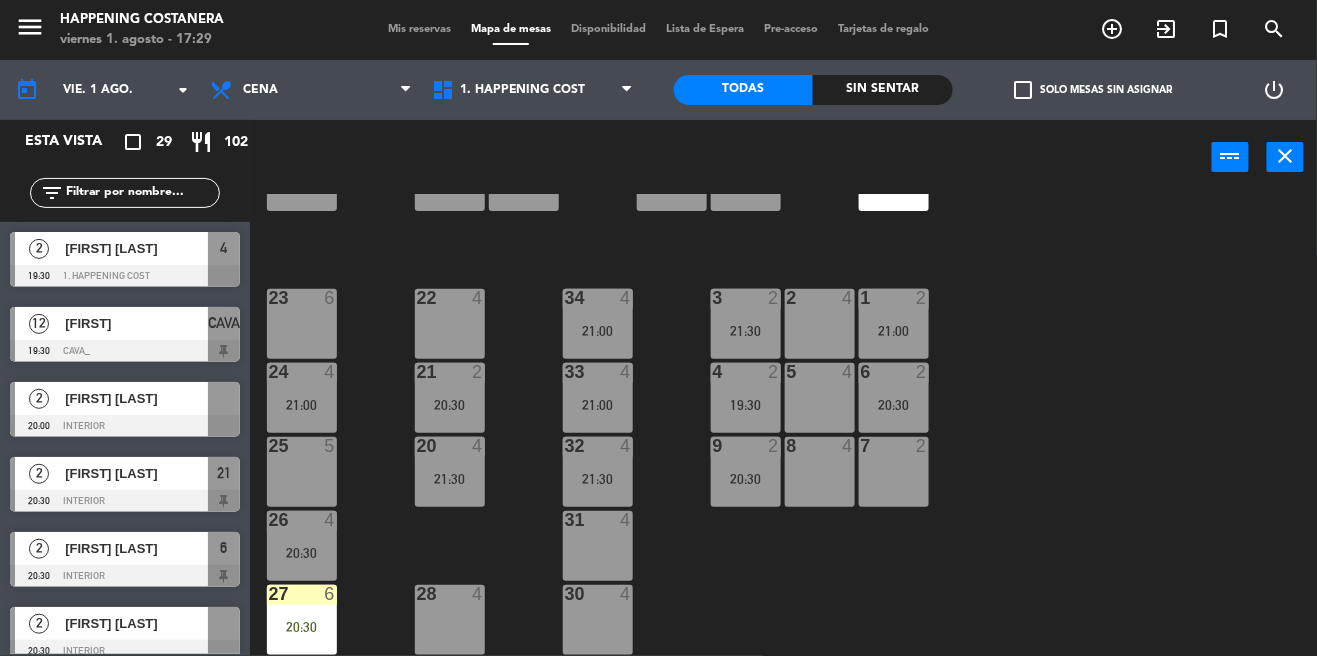 click on "check_box_outline_blank" 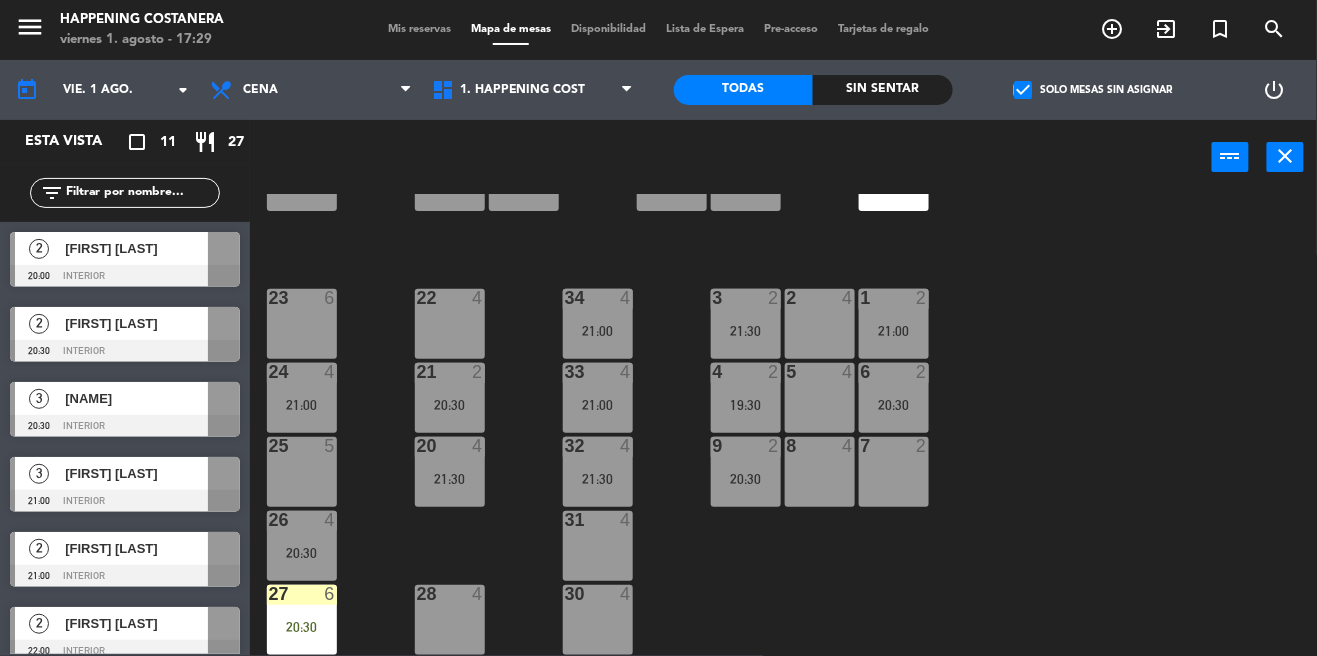 click at bounding box center [125, 276] 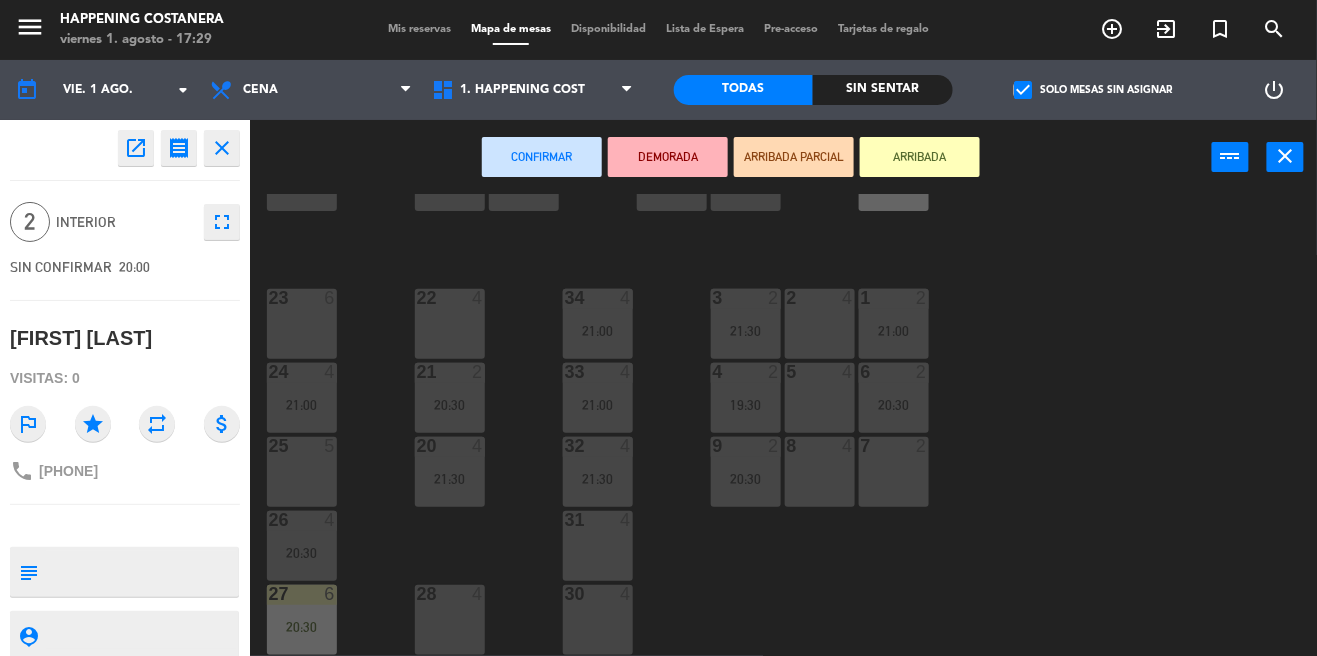 click on "7  2" at bounding box center [894, 472] 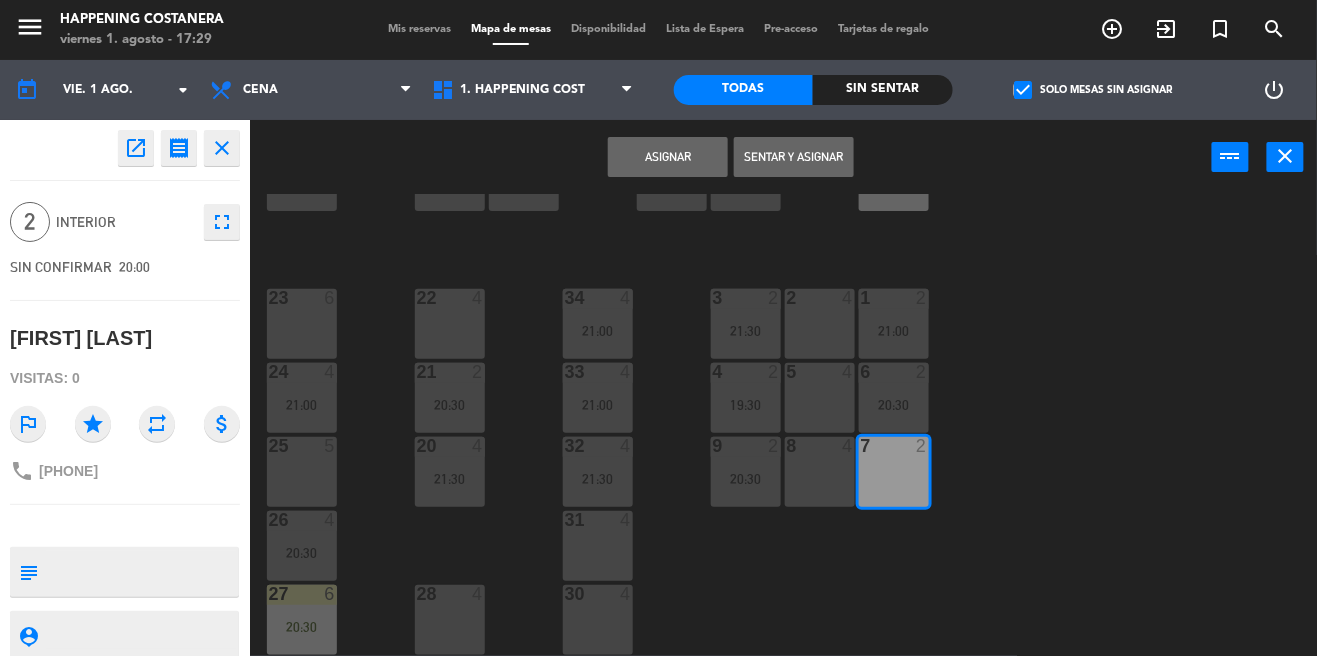 click on "7  2" at bounding box center (894, 472) 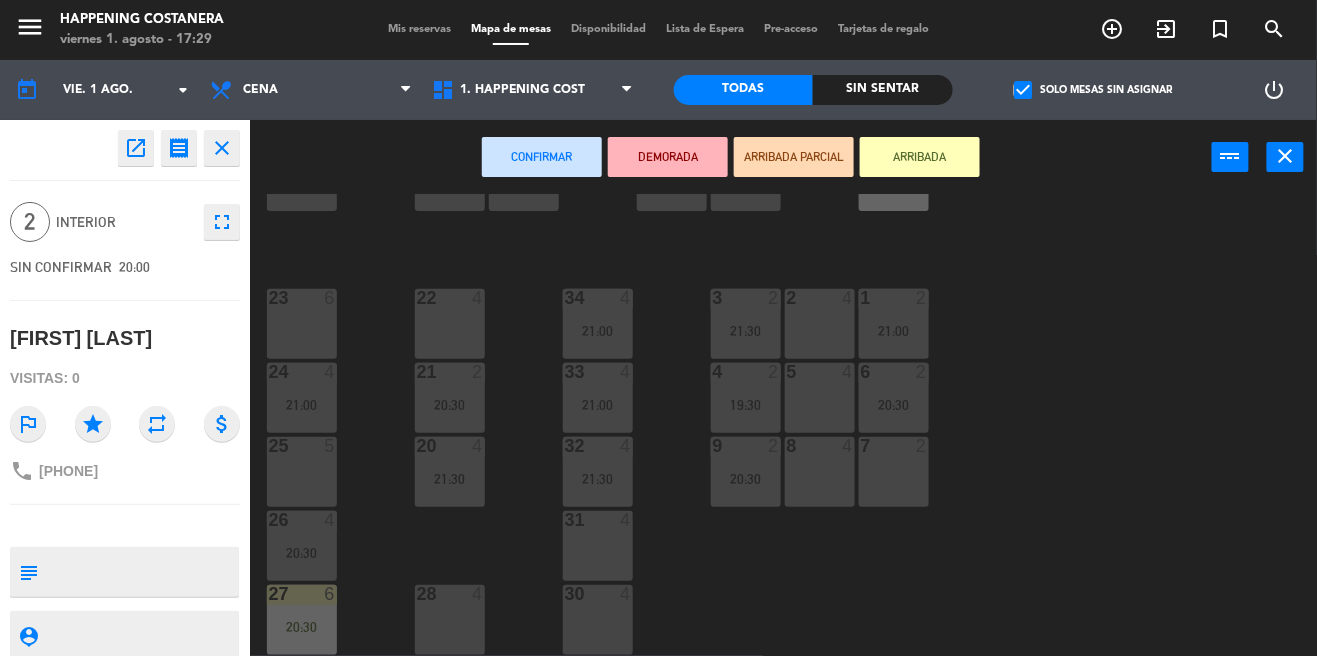 click on "7  2" at bounding box center (894, 472) 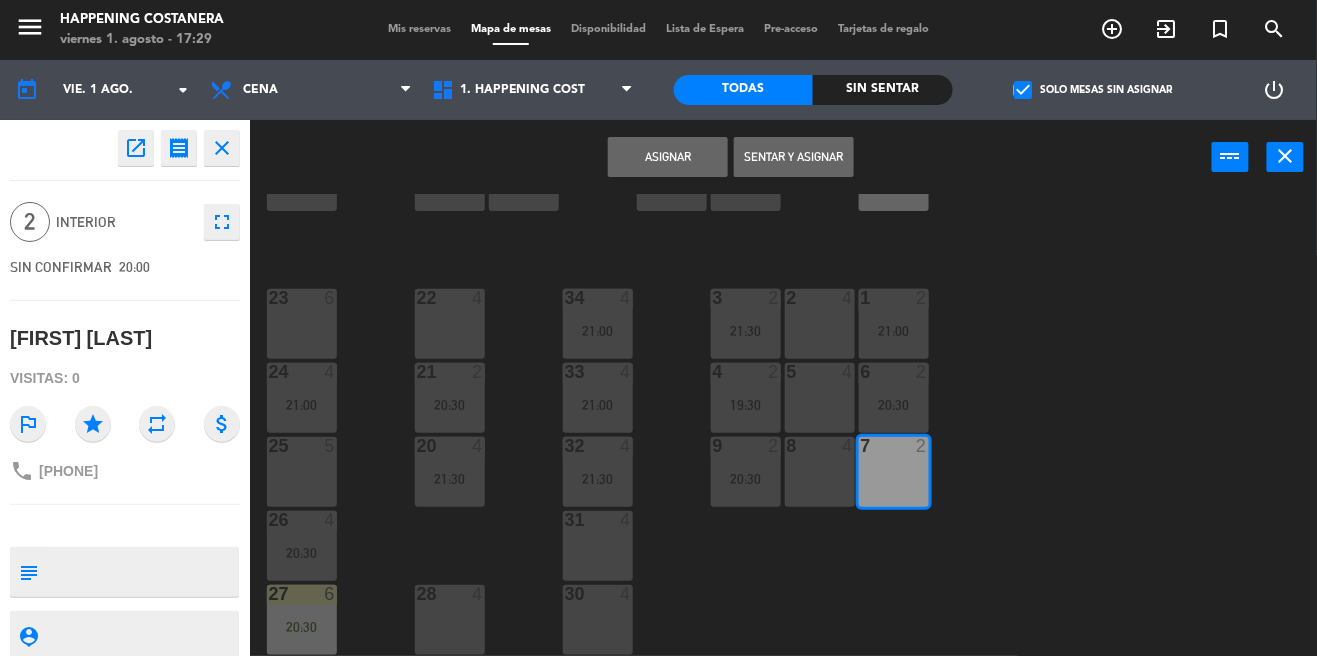 click on "Asignar" at bounding box center (668, 157) 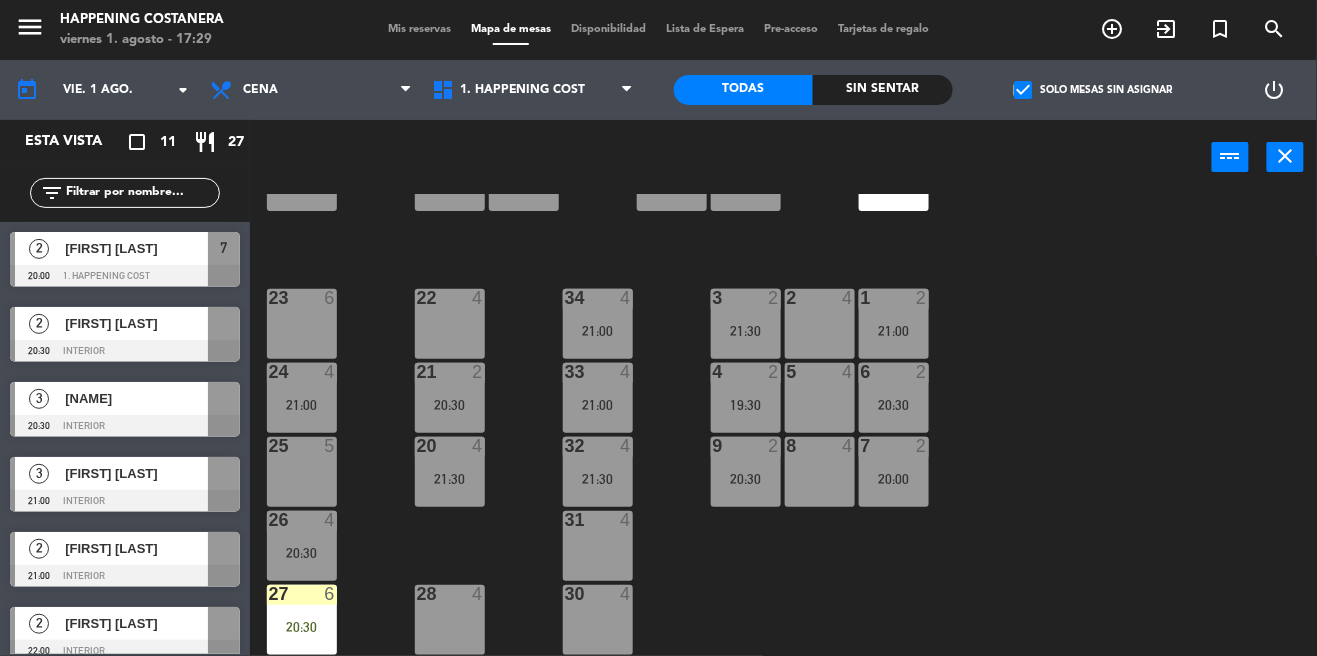 click at bounding box center (125, 351) 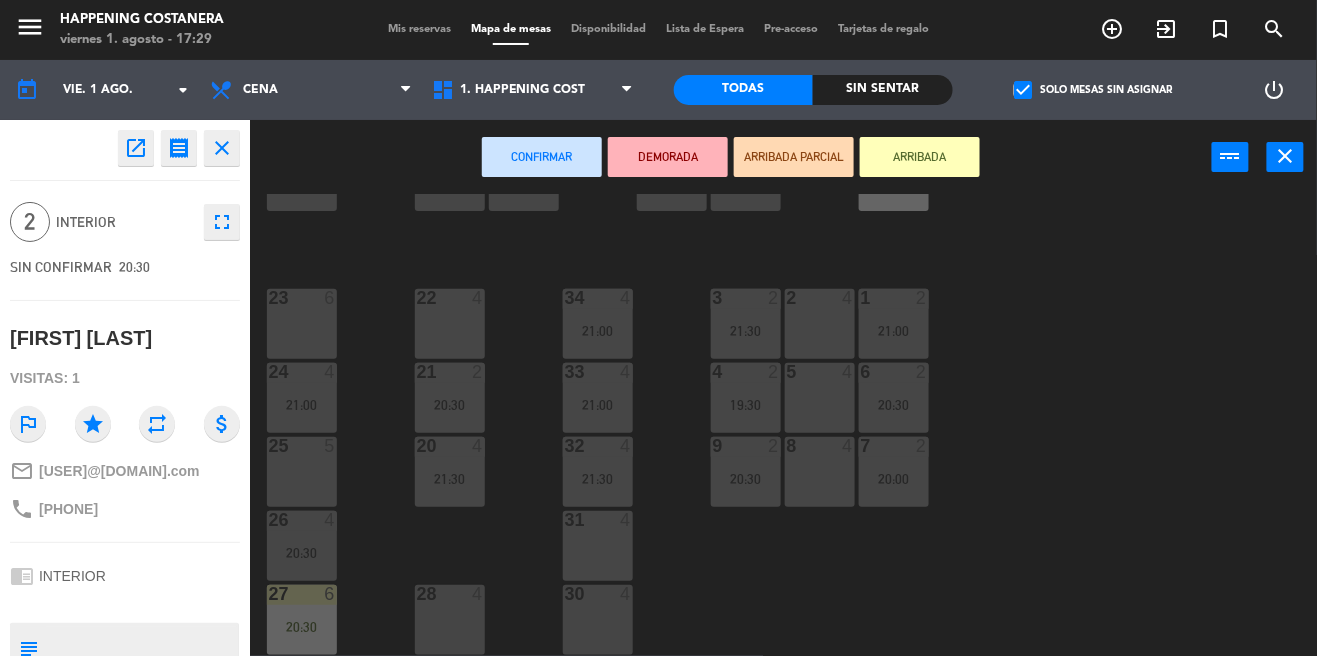 click at bounding box center [819, 298] 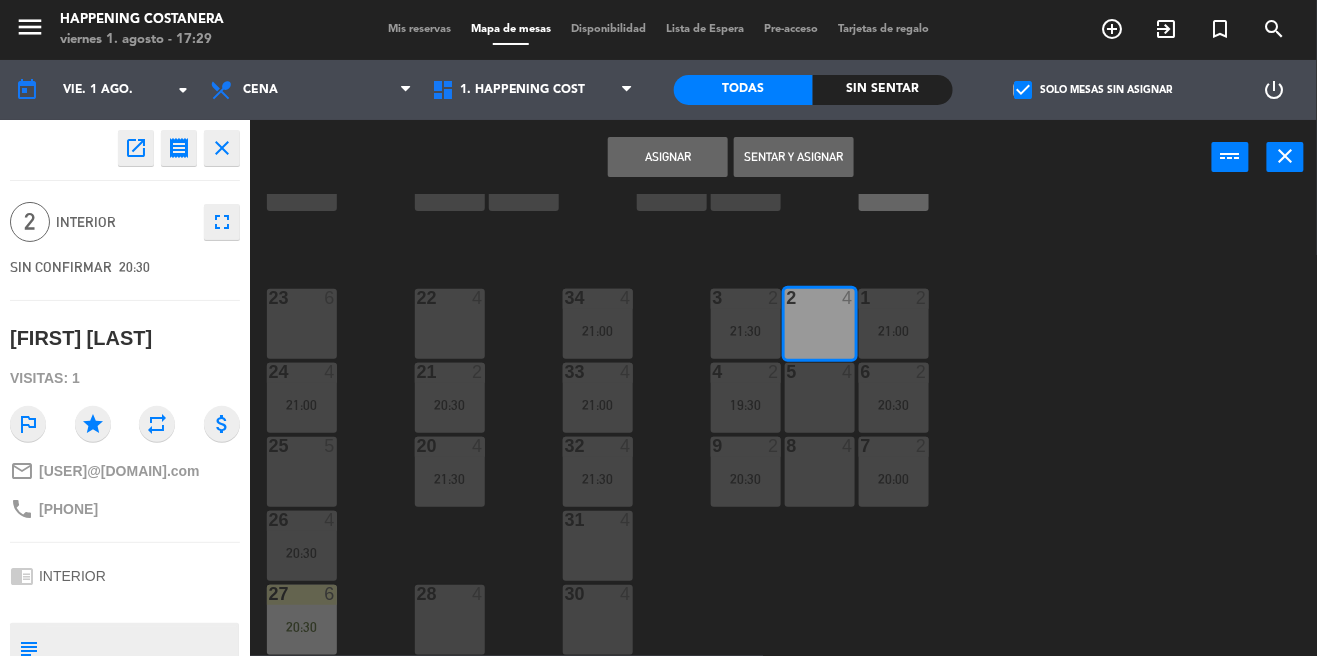 click on "69  2  122  6  121  6  120  6  14  4  CAVA  12   19:30  101  4  94  2  70  2  123  6  131  2  134  2  132  2  13  4  119  6  15  2  102  4  80  6  93  4  108  8  71  4  130  2  124  6  129  2  12  4  118  6  16  2  128  2  103  2  107  10  82  6  72  2  92  4  133  14  125  6  11  4  117  6  17  2  104  4  91  4  84  6  106  8  73  2  126  4  127  2  115  4  10  7  116  8  86  6  90  4  74  2  105  4  50  4  62  2  64  4  43  2  75  4  44  4  65  6   20:30  56  6  45  4  61  6   20:30  76  2  49  8  66  4  60  7   20:30  46  2   21:00  48  4  55  6  47  4  22  4  34  4   21:00  3  2   21:30  1  2   21:00  23  6  2  4  24  4   21:00  33  4   21:00  21  2   20:30  6  2   20:30  5  4  4  2   19:30  32  4   21:30  9  2   20:30  7  2   20:00  20  4   21:30  8  4  25  5  26  4   20:30  31  4  27  6   20:30  28  4  30  4" 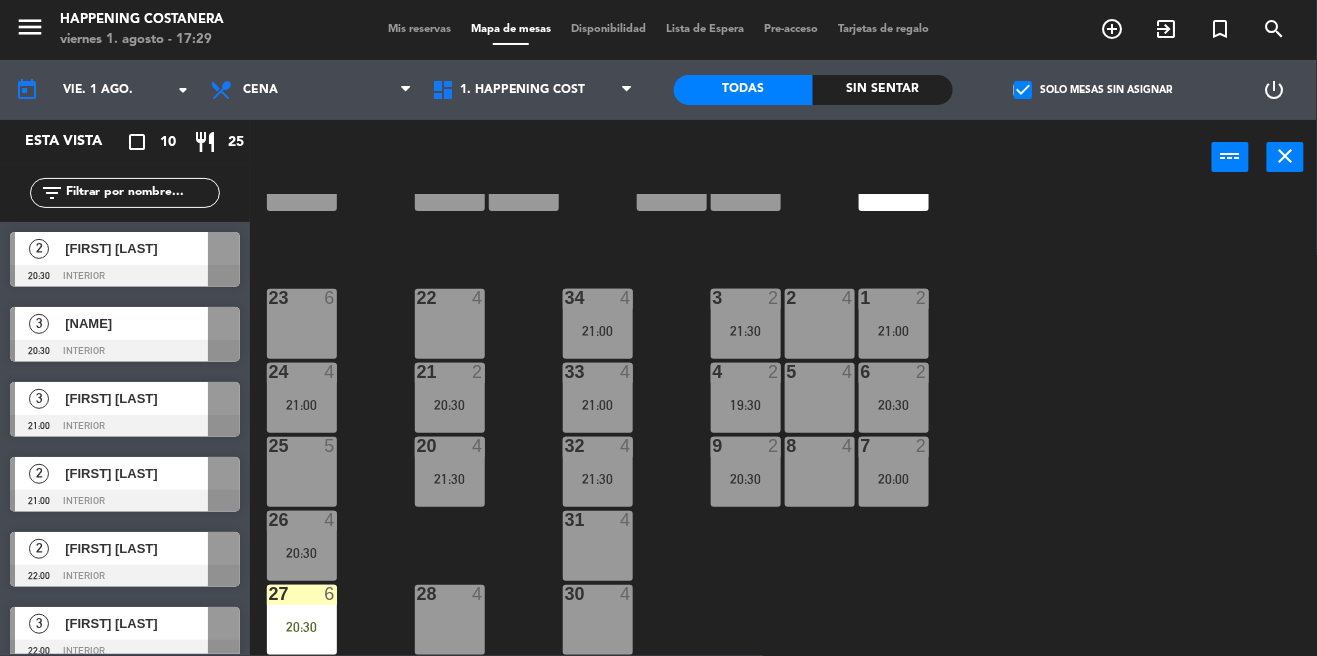 click at bounding box center (125, 276) 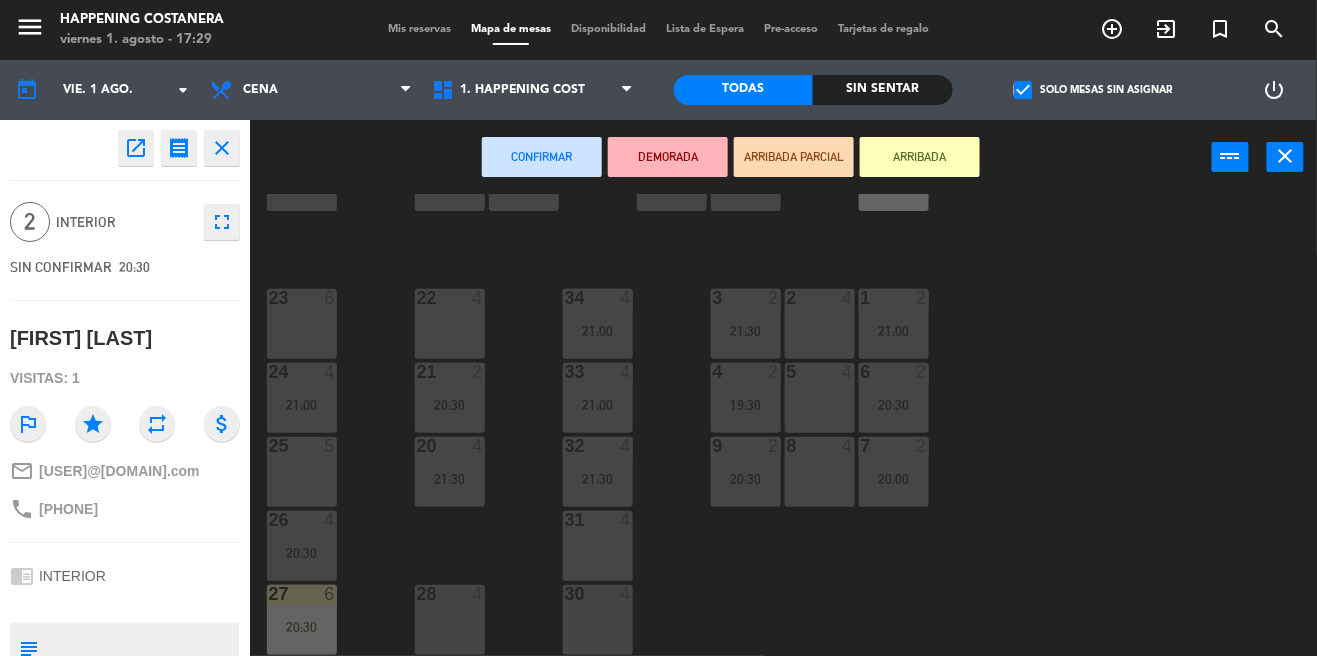 click on "31  4" at bounding box center [598, 546] 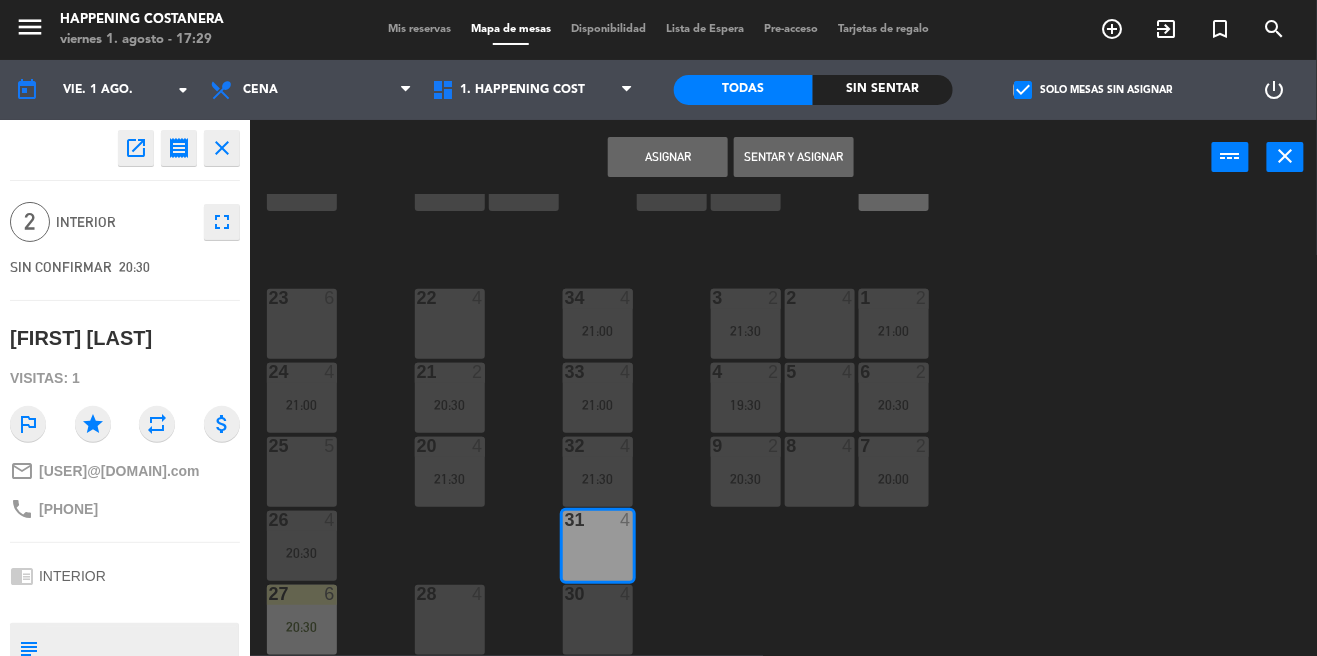 click on "Asignar" at bounding box center (668, 157) 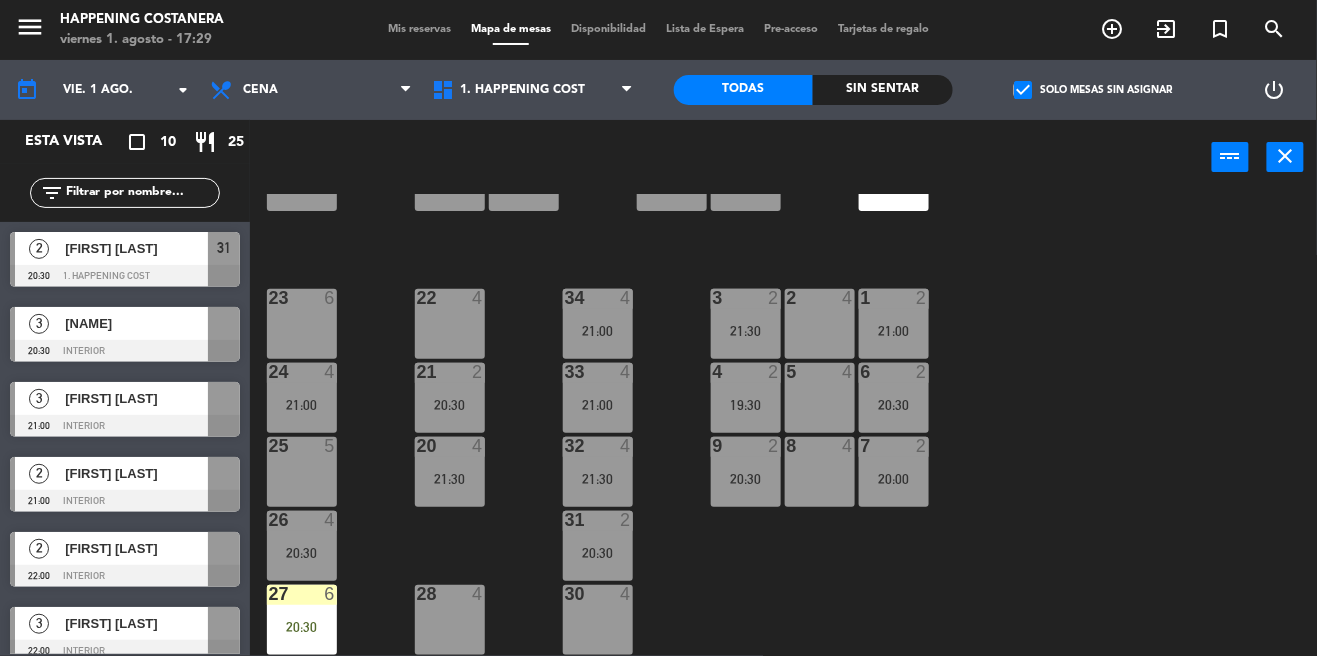 click at bounding box center (125, 351) 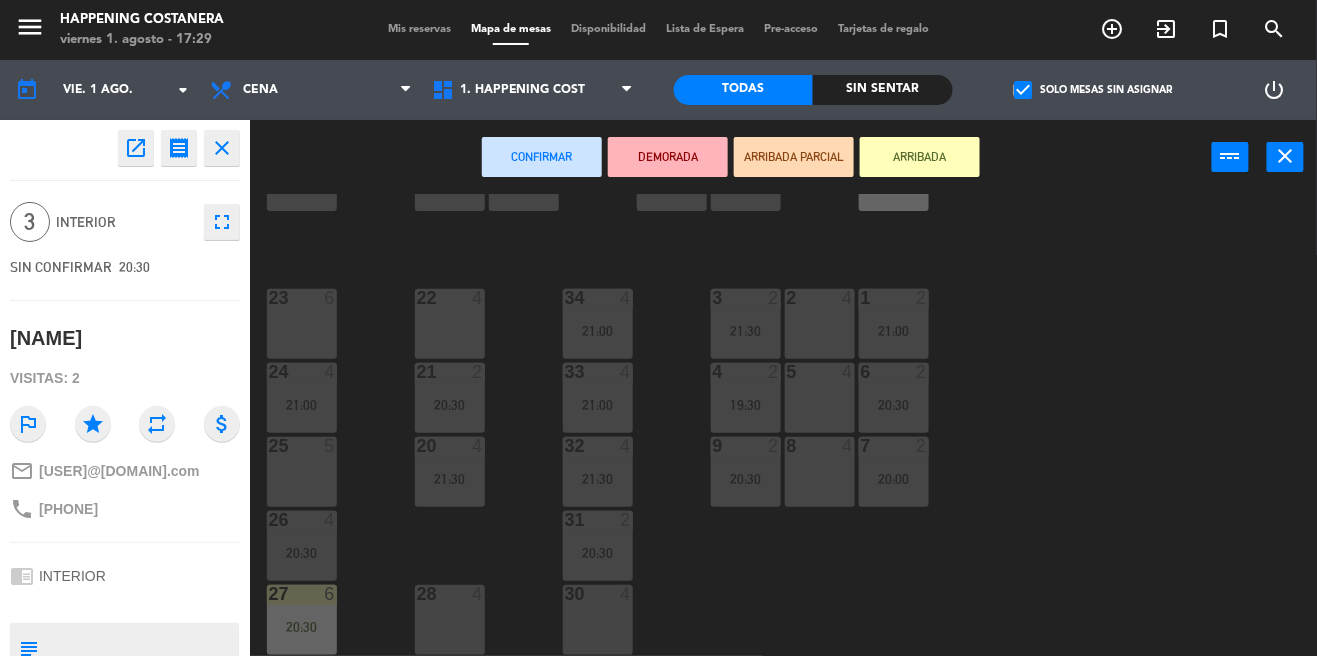 click on "30  4" at bounding box center (598, 620) 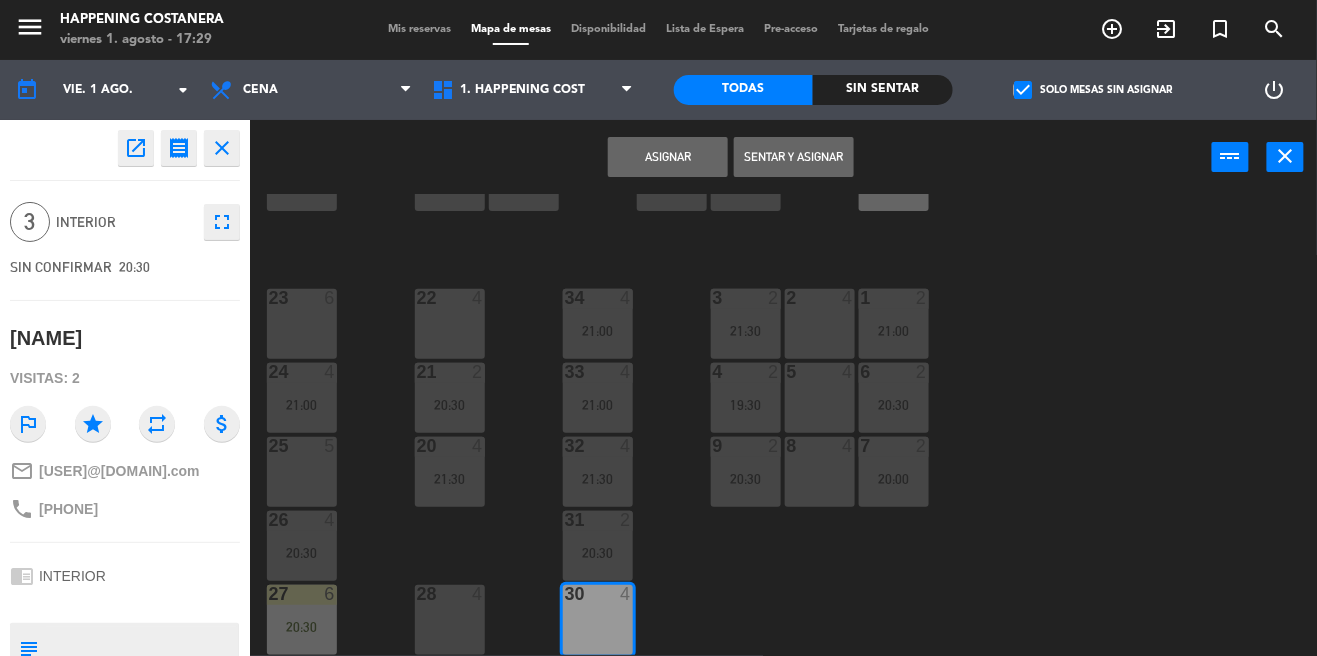 click on "Asignar" at bounding box center [668, 157] 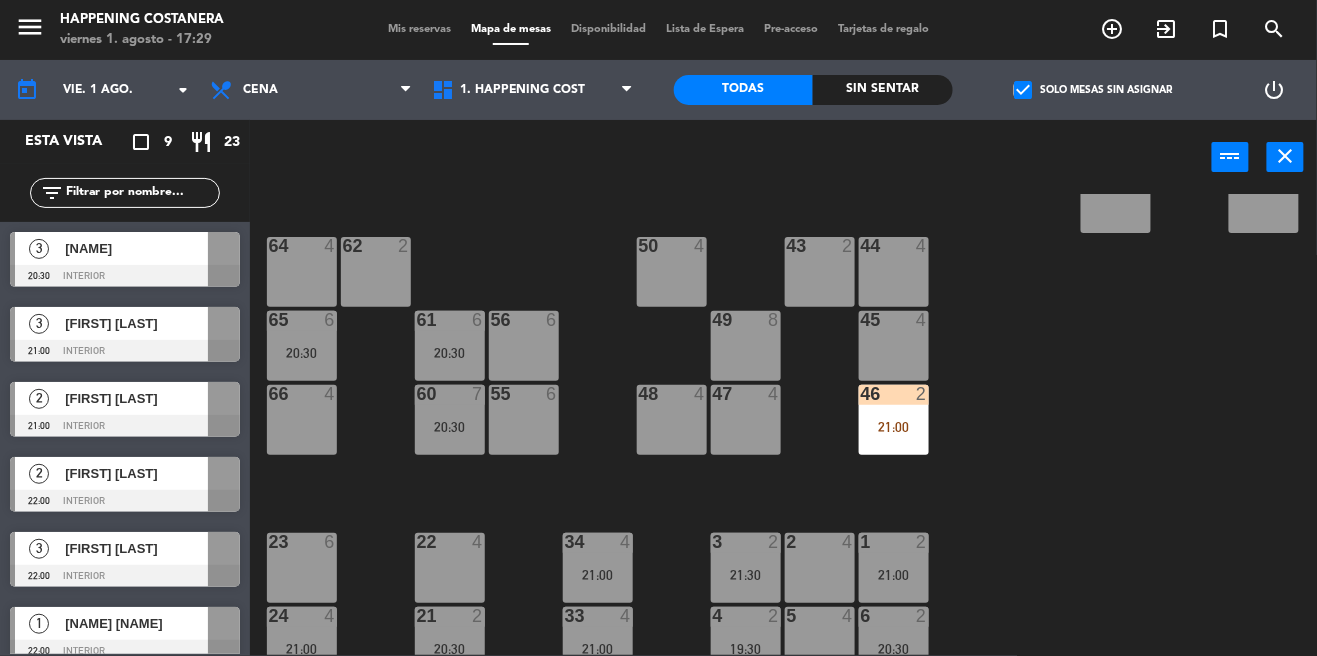 scroll, scrollTop: 434, scrollLeft: 0, axis: vertical 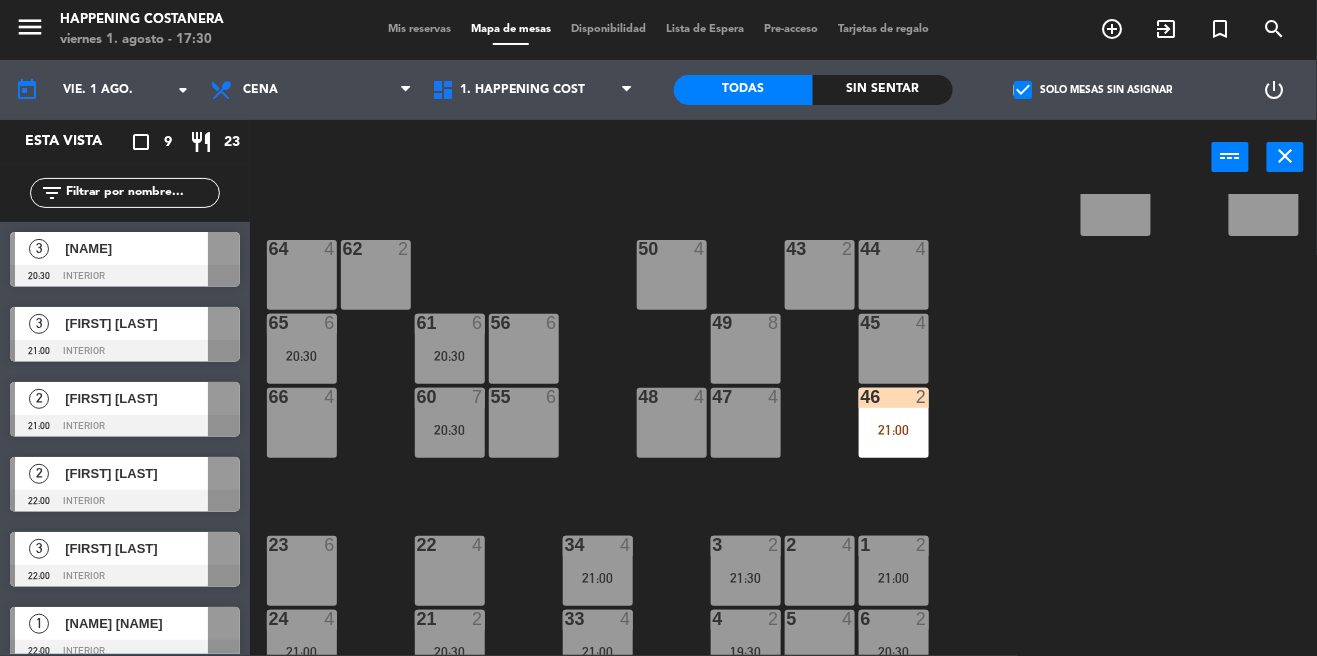 click on "[NAME]" at bounding box center [136, 248] 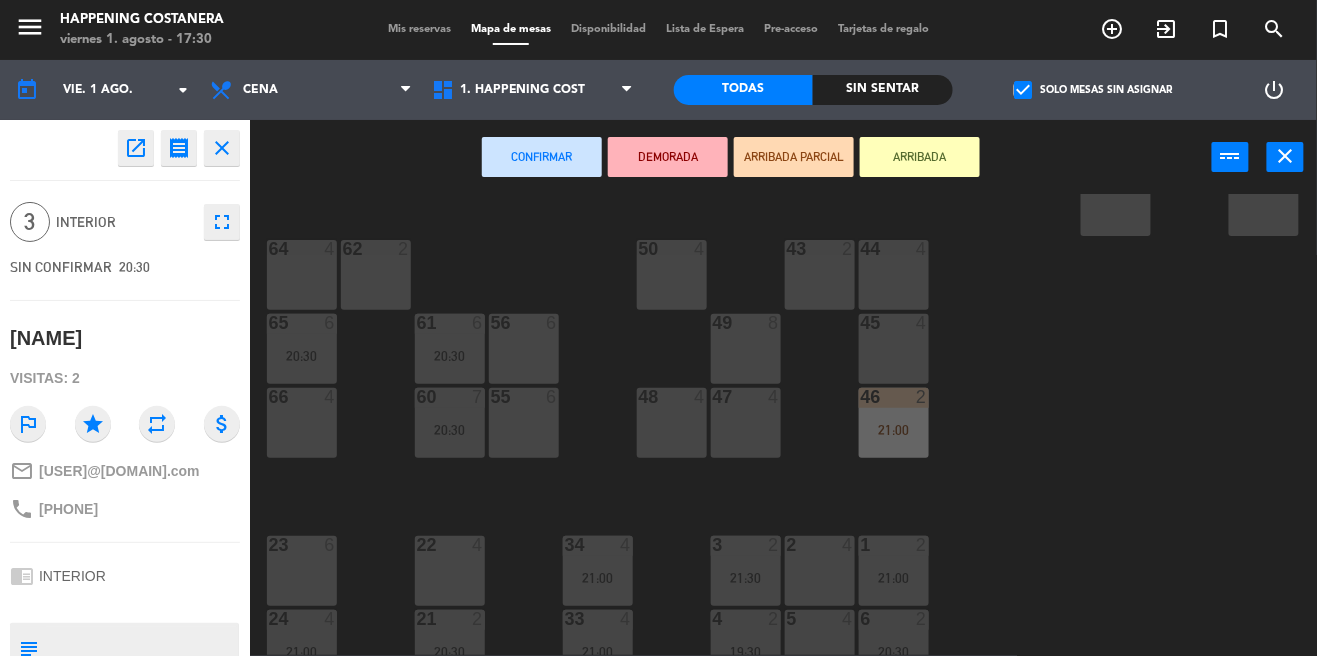 click on "64  4" at bounding box center (302, 275) 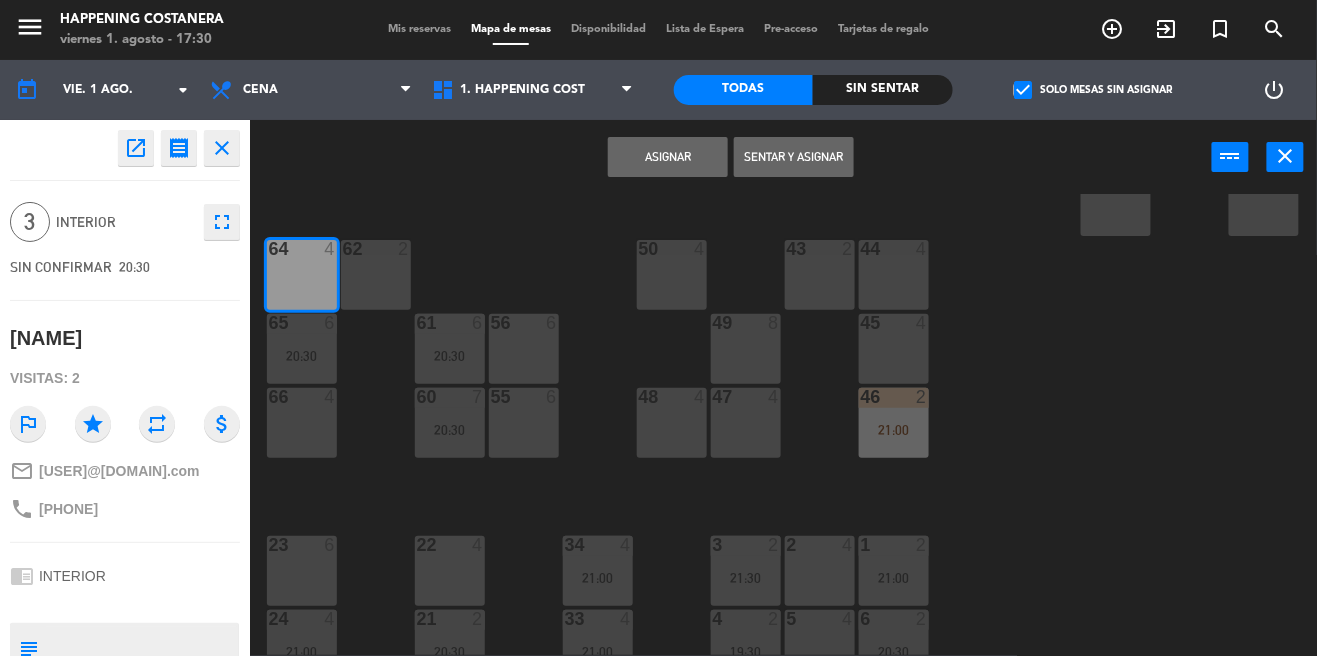 click on "Asignar" at bounding box center (668, 157) 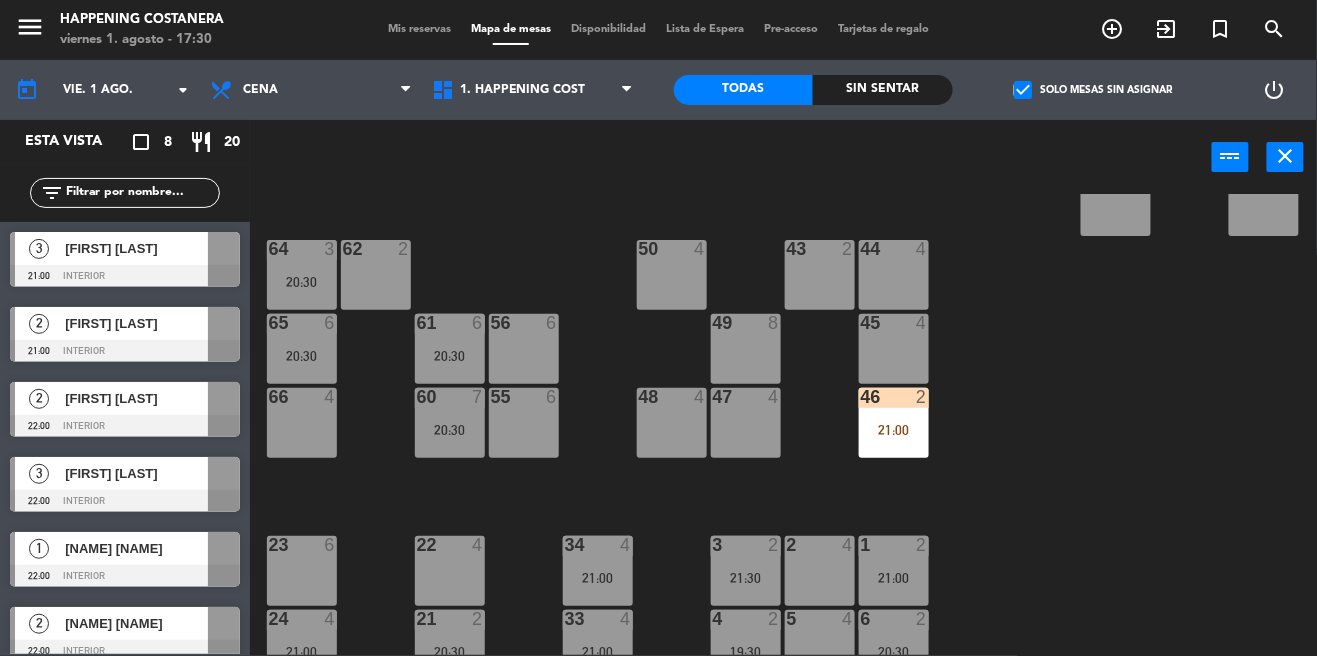 click on "[FIRST] [LAST]" at bounding box center [136, 248] 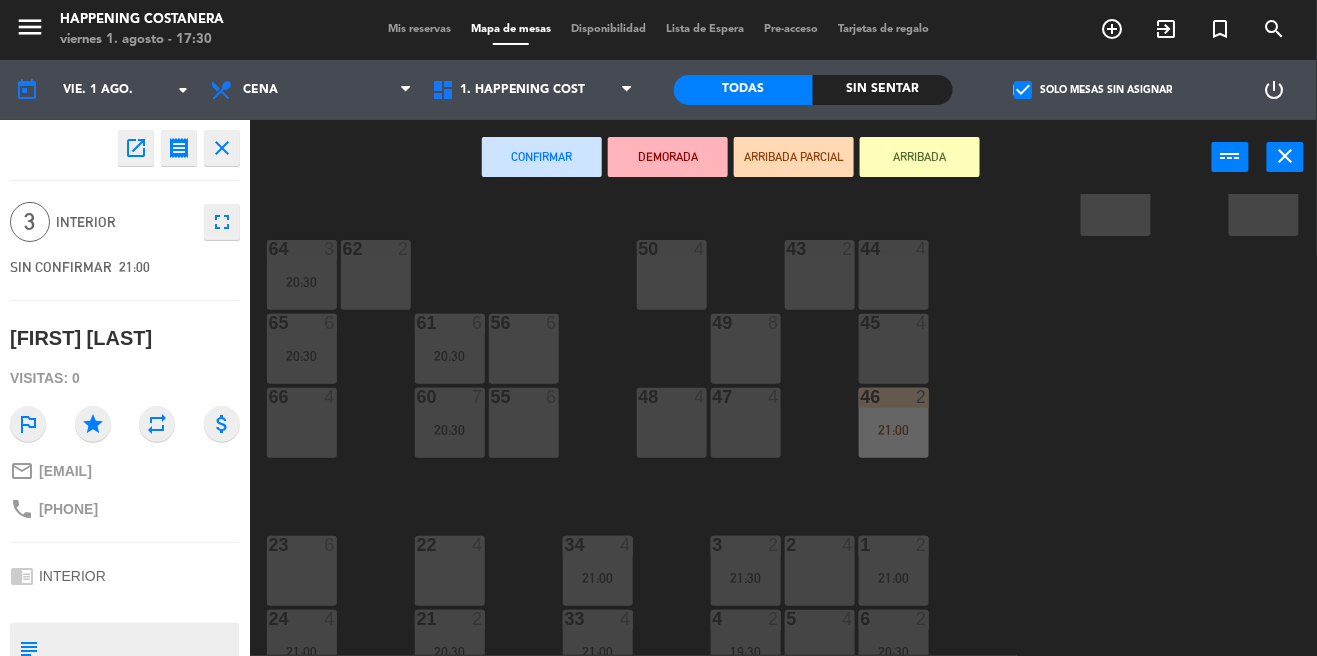 click on "66  4" at bounding box center (302, 423) 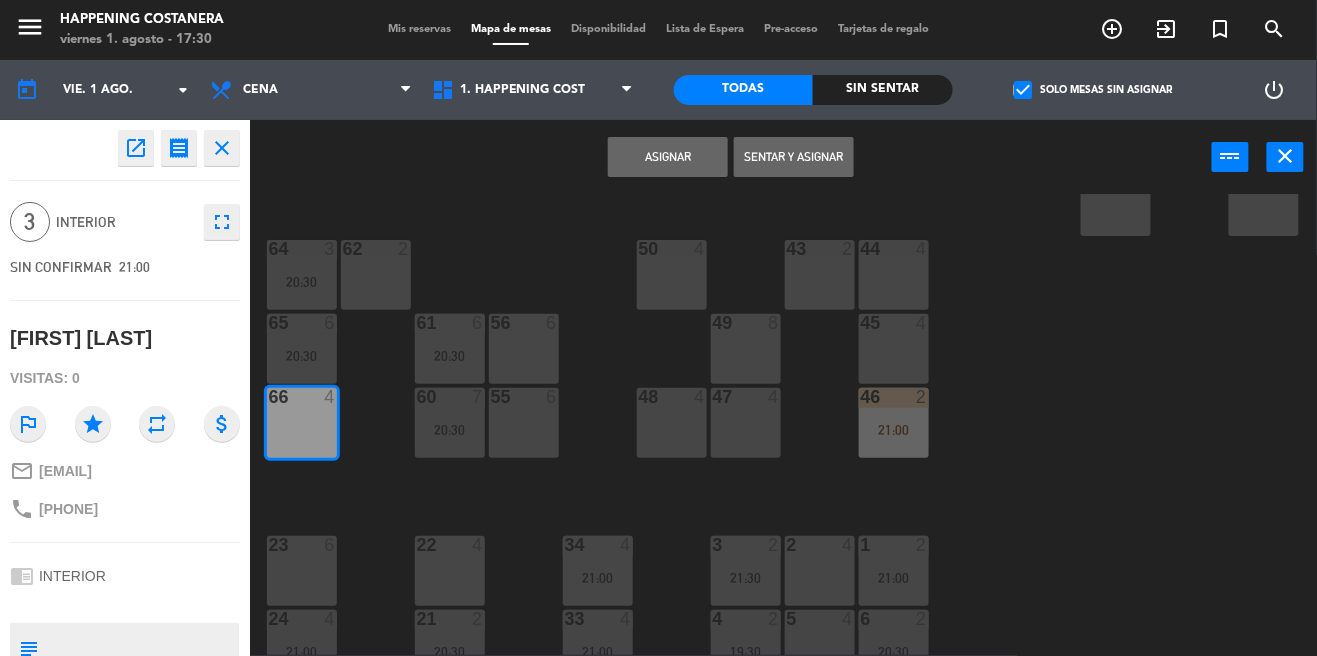 click on "Asignar" at bounding box center [668, 157] 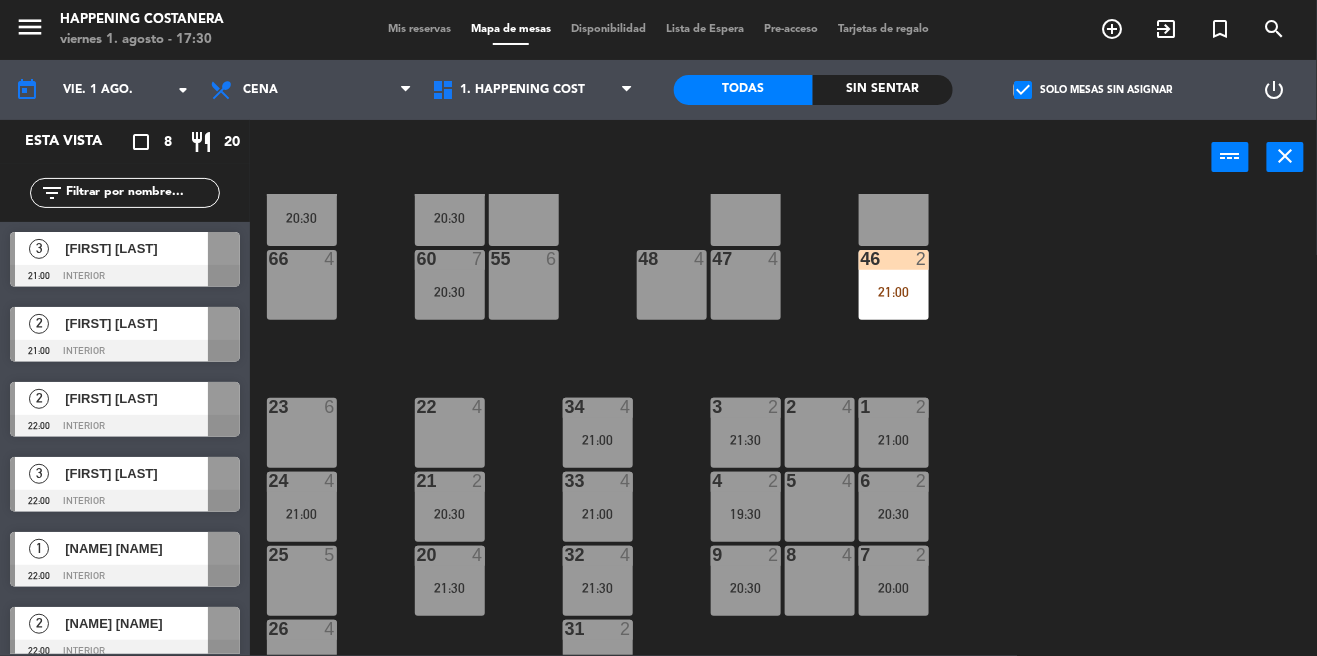 scroll, scrollTop: 576, scrollLeft: 0, axis: vertical 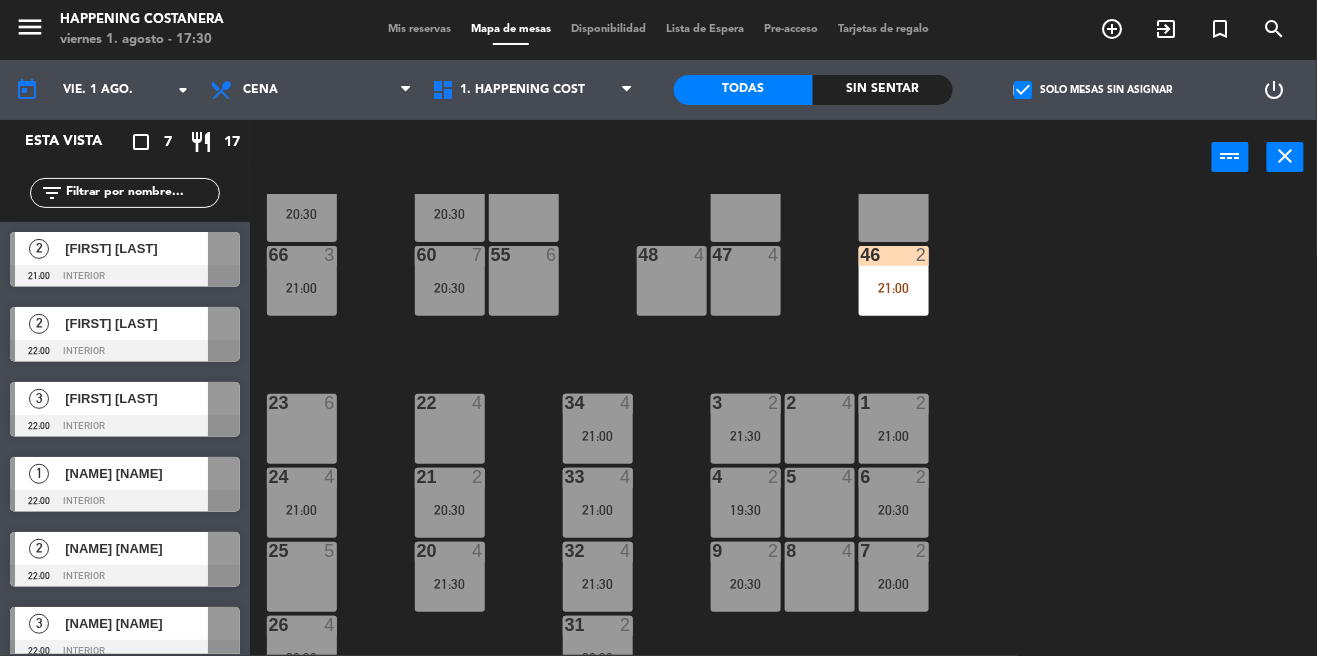 click at bounding box center [125, 276] 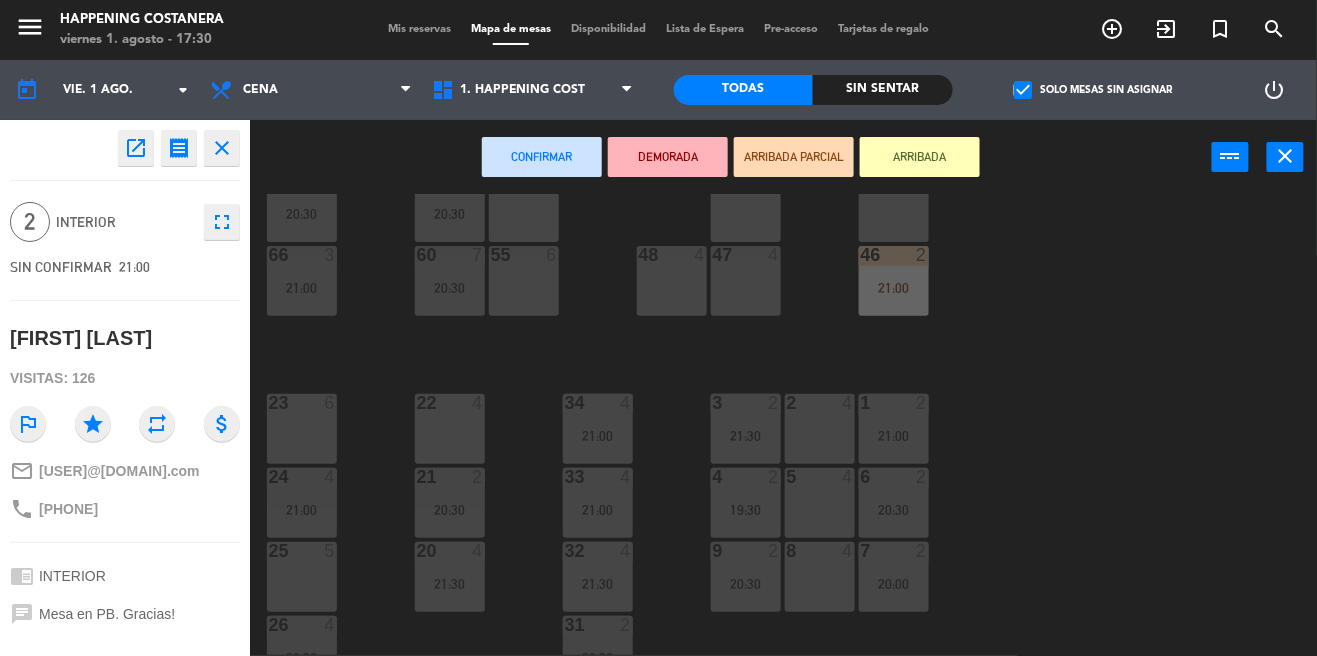 click on "2  4" at bounding box center [820, 429] 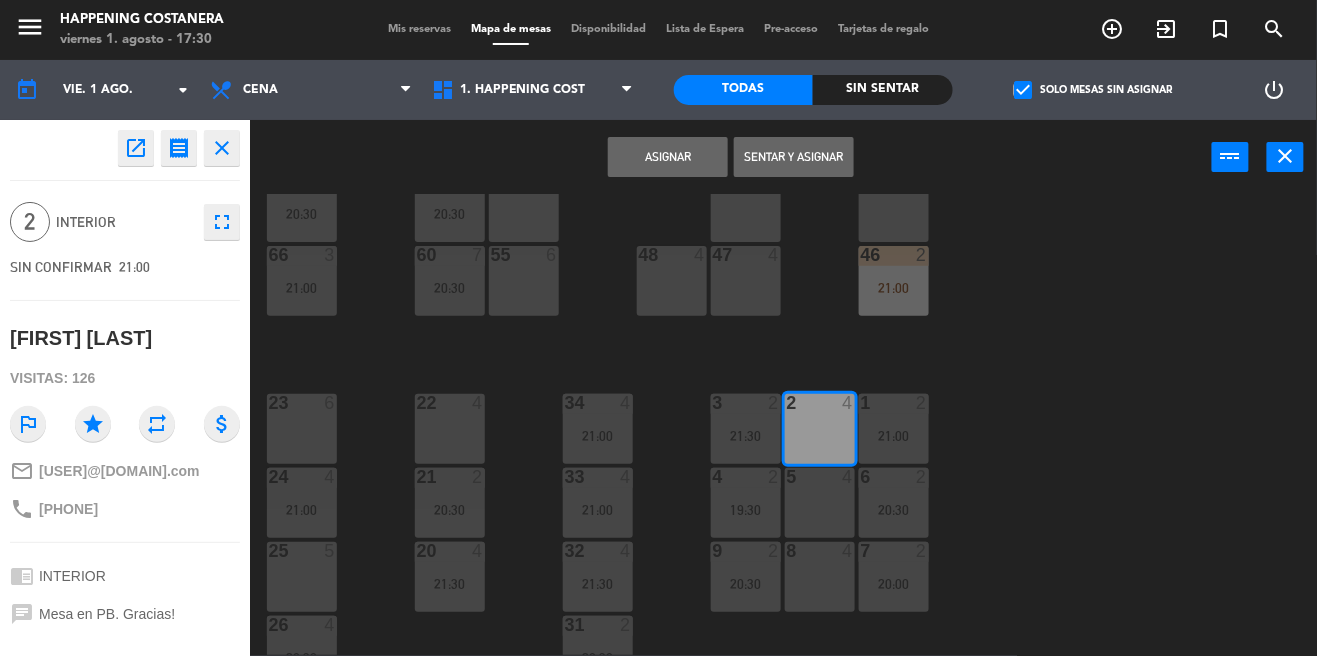 click on "Asignar" at bounding box center [668, 157] 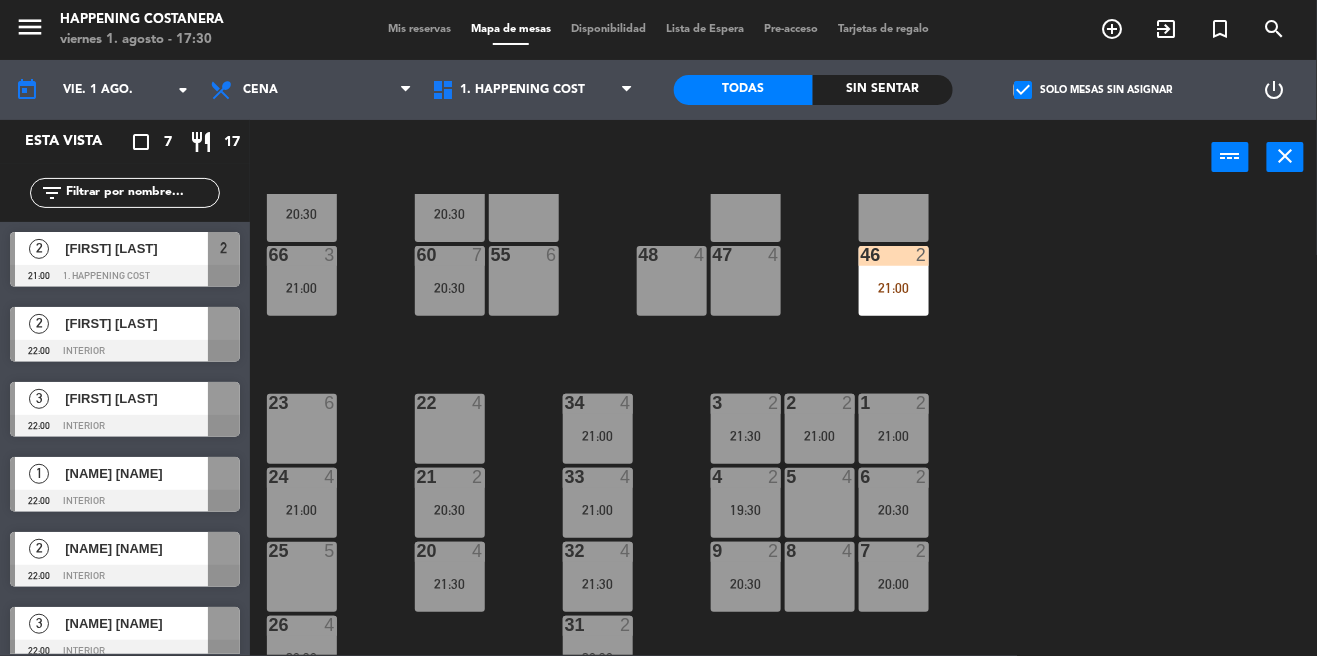 scroll, scrollTop: 692, scrollLeft: 0, axis: vertical 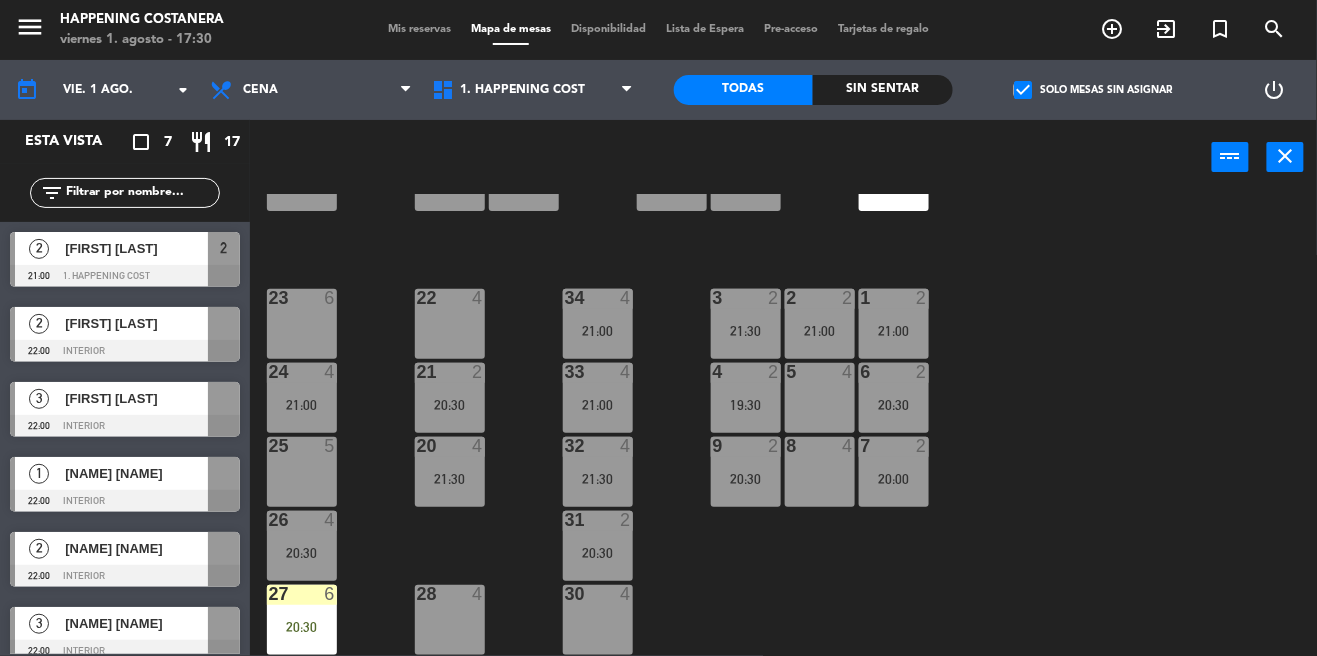 click on "2  2   21:00" at bounding box center (820, 324) 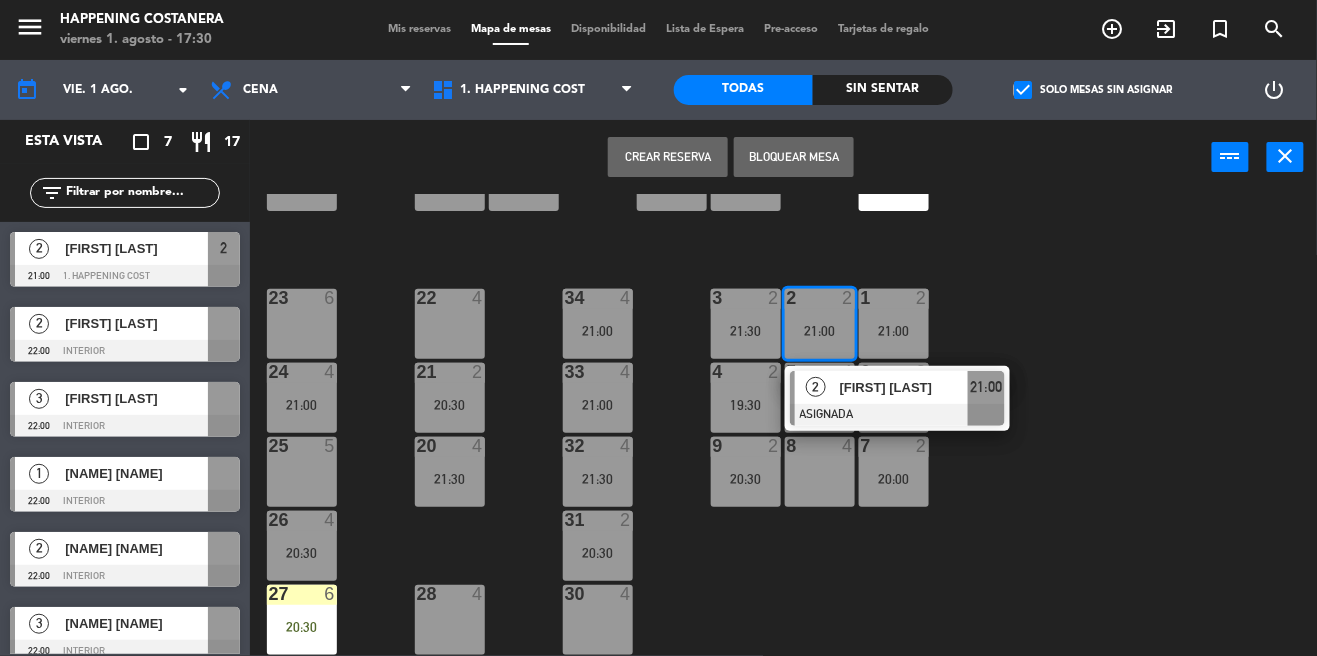 click at bounding box center (449, 298) 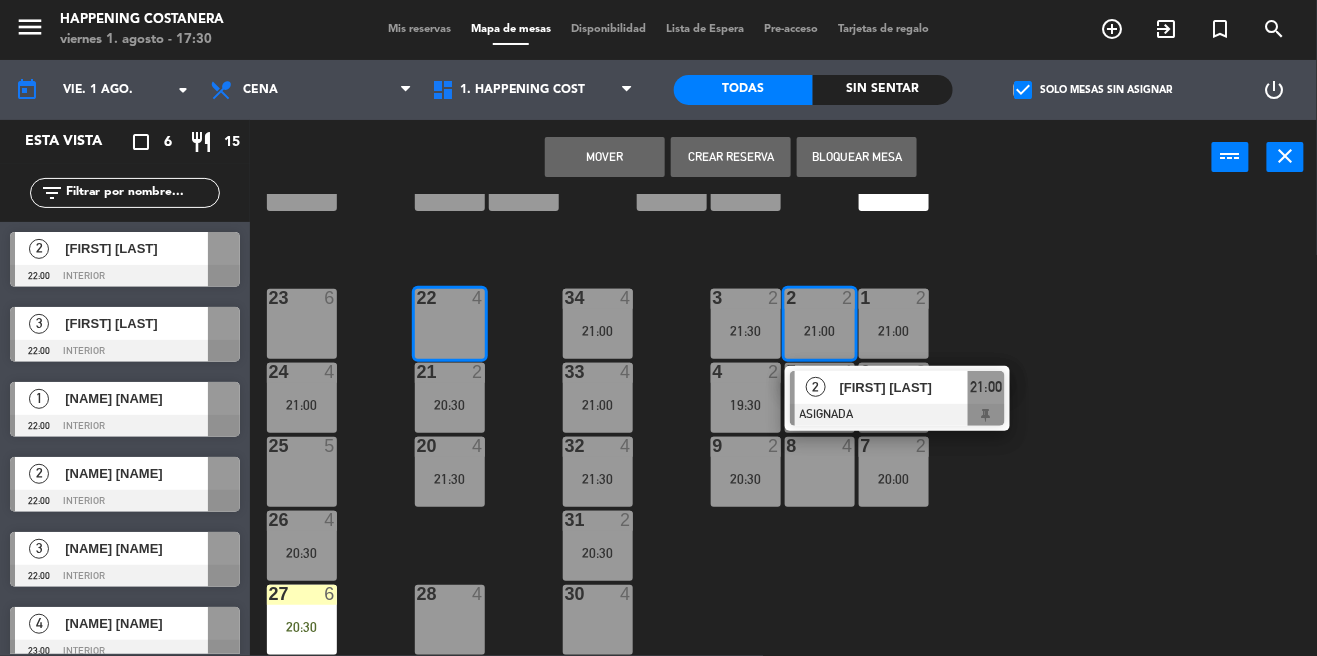 click on "69  2  122  6  121  6  120  6  14  4  CAVA  22  101  4  94  2  70  2  123  6  131  2  134  2  132  2  13  4  119  6  15  2  102  4  80  6  93  4  108  8  71  4  130  2  124  6  129  2  12  4  118  6  16  2  128  2  103  2  107  10  82  6  72  2  92  4  133  14  125  6  11  4  117  6  17  2  104  4  91  4  84  6  106  8  73  2  126  4  127  2  115  4  10  7  116  8  86  6  90  4  74  2  105  4  50  4  62  2  64  3   20:30  43  2  75  4  44  4  65  6   20:30  56  6  45  4  61  6   20:30  76  2  49  8  66  3   21:00  60  7   20:30  46  2   21:00  48  4  55  6  47  4  22  4  34  4   21:00  3  2   21:30  1  2   21:00  23  6  2  2   21:00   2   [FIRST] [LAST]   ASIGNADA  21:00 24  4   21:00  33  4   21:00  21  2   20:30  6  2   20:30  5  4  4  2   19:30  32  4   21:30  9  2   20:30  7  2   20:00  20  4   21:30  8  4  25  5  26  4   20:30  31  2   20:30  27  6   20:30  28  4  30  4" 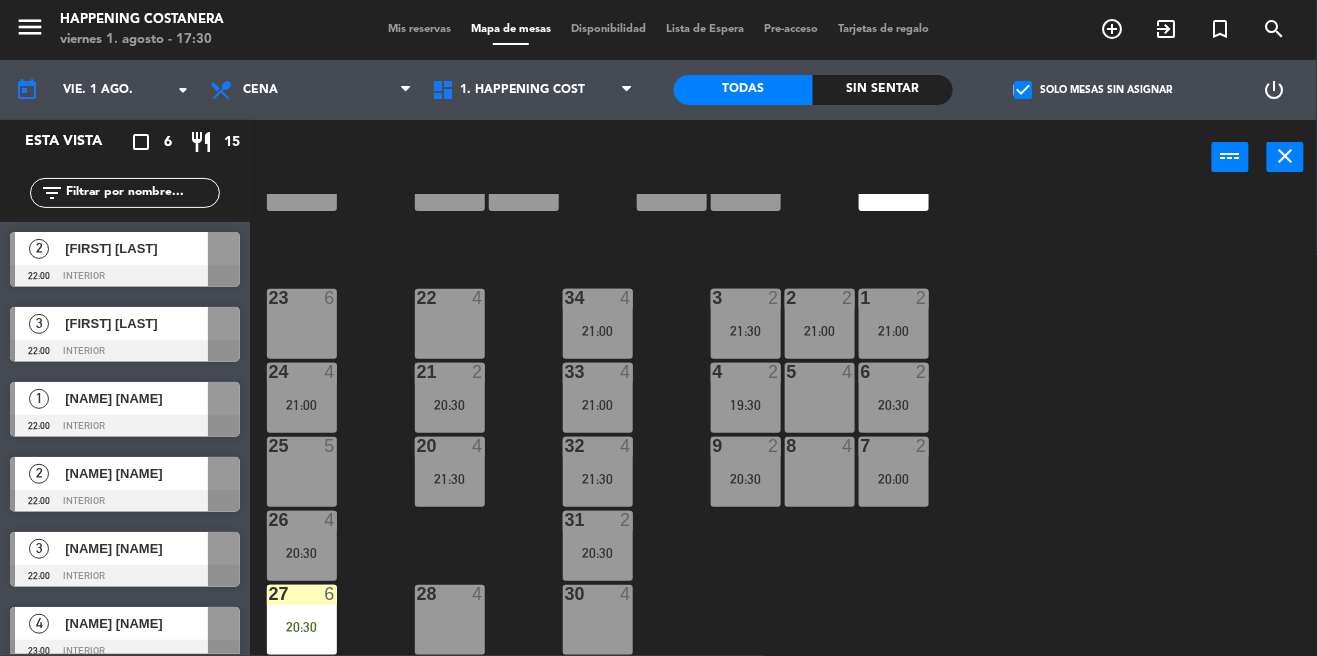 click on "21:00" at bounding box center (820, 331) 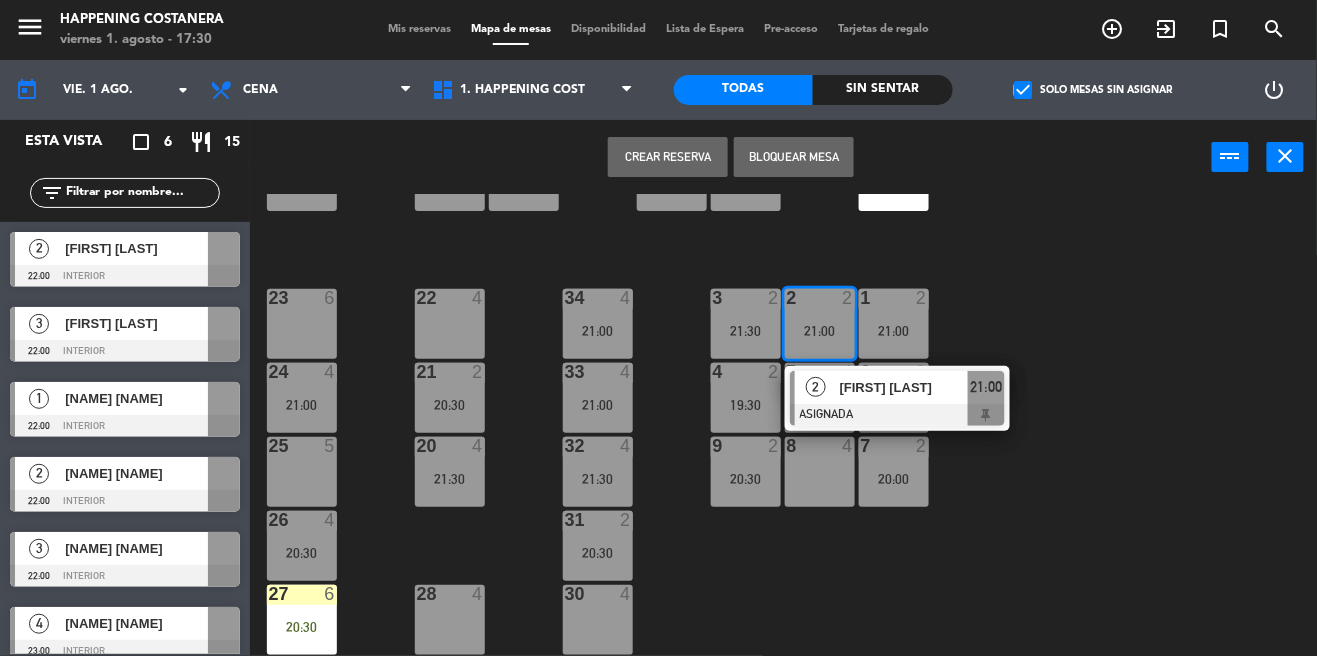 click on "30  4" at bounding box center (598, 620) 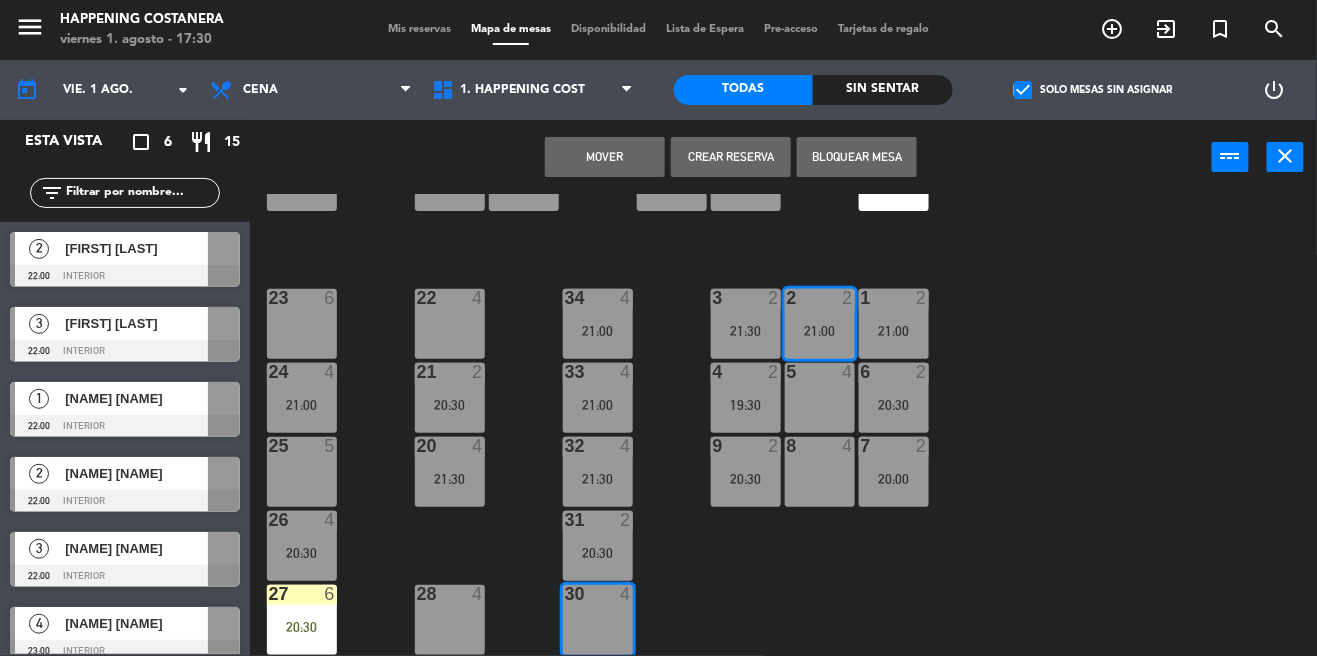 click on "69  2  122  6  121  6  120  6  14  4  CAVA  12   19:30  101  4  94  2  70  2  123  6  131  2  134  2  132  2  13  4  119  6  15  2  102  4  80  6  93  4  108  8  71  4  130  2  124  6  129  2  12  4  118  6  16  2  128  2  103  2  107  10  82  6  72  2  92  4  133  14  125  6  11  4  117  6  17  2  104  4  91  4  84  6  106  8  73  2  126  4  127  2  115  4  10  7  116  8  86  6  90  4  74  2  105  4  50  4  62  2  64  3   20:30  43  2  75  4  44  4  65  6   20:30  56  6  45  4  61  6   20:30  76  2  49  8  66  3   21:00  60  7   20:30  46  2   21:00  48  4  55  6  47  4  22  4  34  4   21:00  3  2   21:30  1  2   21:00  23  6  2  2   21:00  24  4   21:00  33  4   21:00  21  2   20:30  6  2   20:30  5  4  4  2   19:30  32  4   21:30  9  2   20:30  7  2   20:00  20  4   21:30  8  4  25  5  26  4   20:30  31  2   20:30  27  6   20:30  28  4  30  4" 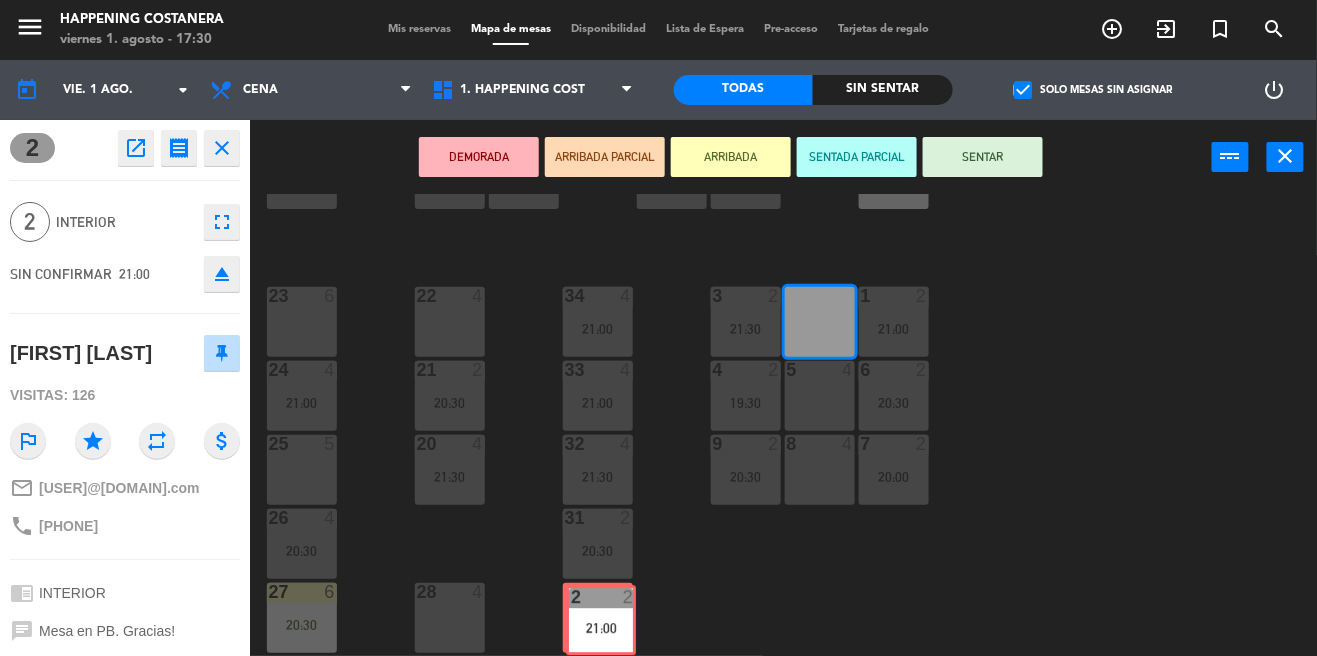 scroll, scrollTop: 692, scrollLeft: 0, axis: vertical 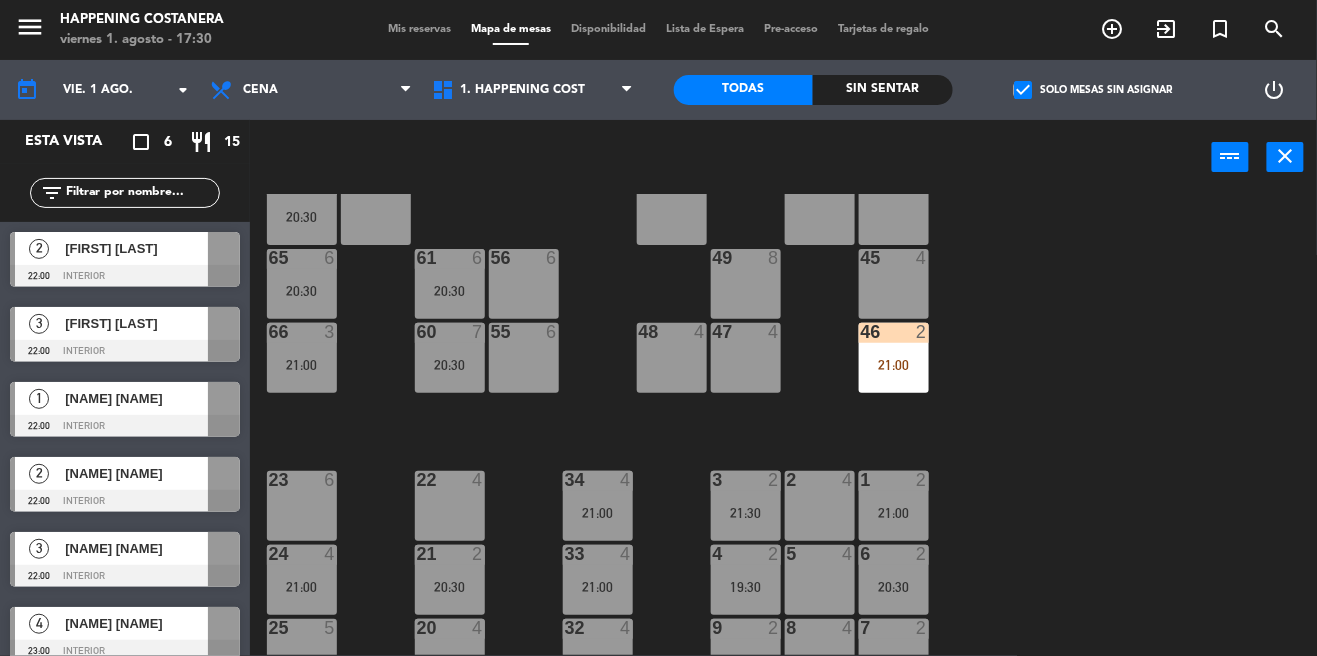 click on "46" at bounding box center (861, 332) 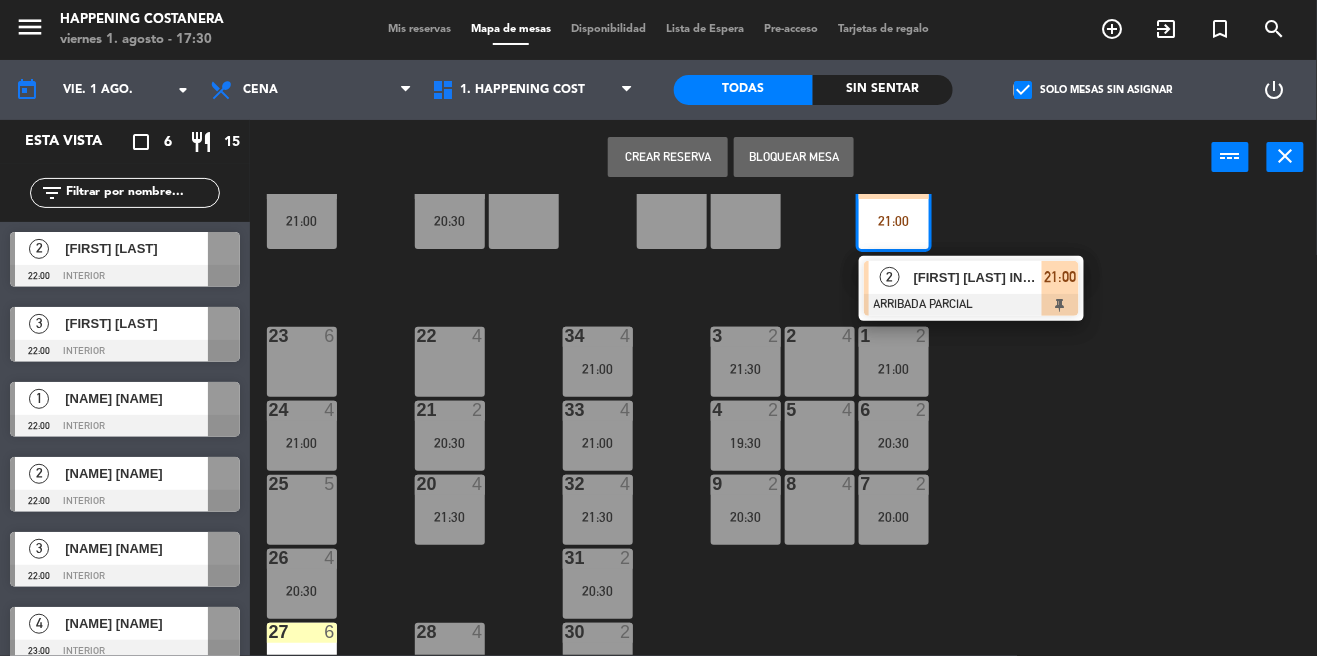 click on "69  2  122  6  121  6  120  6  14  4  CAVA  12   19:30  101  4  94  2  70  2  123  6  131  2  134  2  132  2  13  4  119  6  15  2  102  4  80  6  93  4  108  8  71  4  130  2  124  6  129  2  12  4  118  6  16  2  128  2  103  2  107  10  82  6  72  2  92  4  133  14  125  6  11  4  117  6  17  2  104  4  91  4  84  6  106  8  73  2  126  4  127  2  115  4  10  7  116  8  86  6  90  4  74  2  105  4  50  4  62  2  64  3   20:30  43  2  75  4  44  4  65  6   20:30  56  6  45  4  61  6   20:30  76  2  49  8  66  3   21:00  60  7   20:30  46  2   21:00   2   [FIRST] [LAST]   ARRIBADA PARCIAL  21:00 48  4  55  6  47  4  22  4  34  4   21:00  3  2   21:30  1  2   21:00  23  6  2  4  24  4   21:00  33  4   21:00  21  2   20:30  6  2   20:30  5  4  4  2   19:30  32  4   21:30  9  2   20:30  7  2   20:00  20  4   21:30  8  4  25  5  26  4   20:30  31  2   20:30  27  6   20:30  28  4  30  2   21:00" 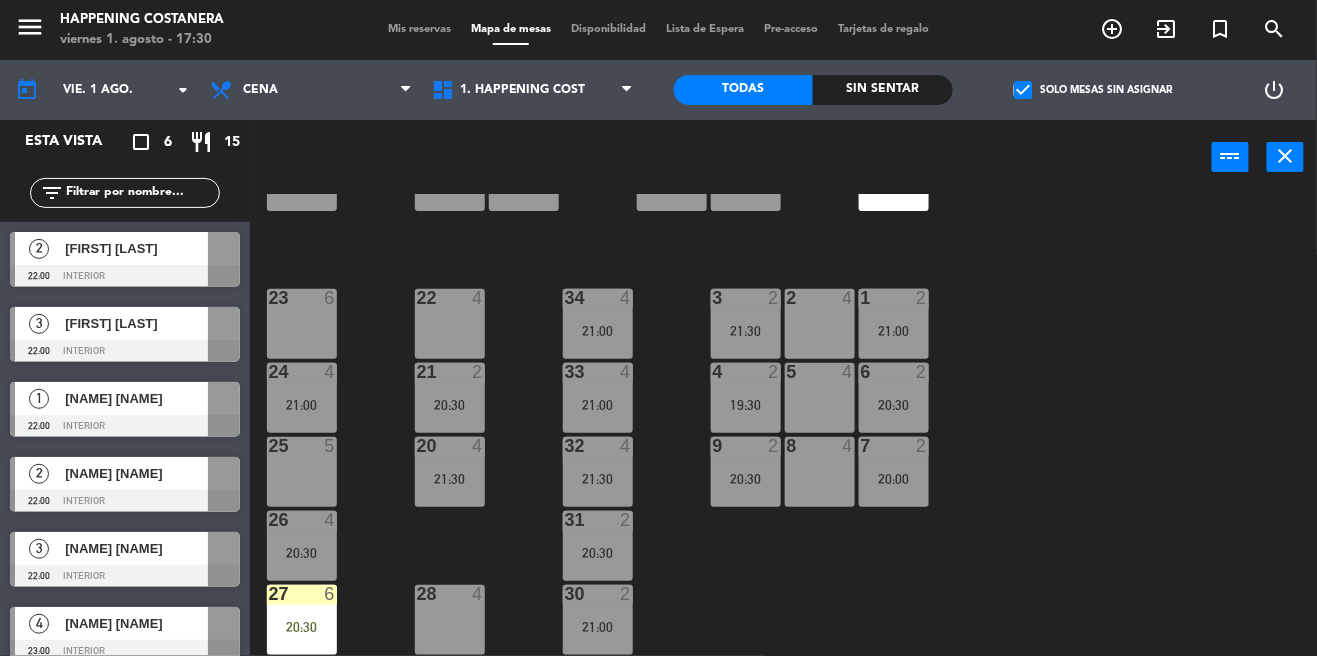 scroll, scrollTop: 692, scrollLeft: 0, axis: vertical 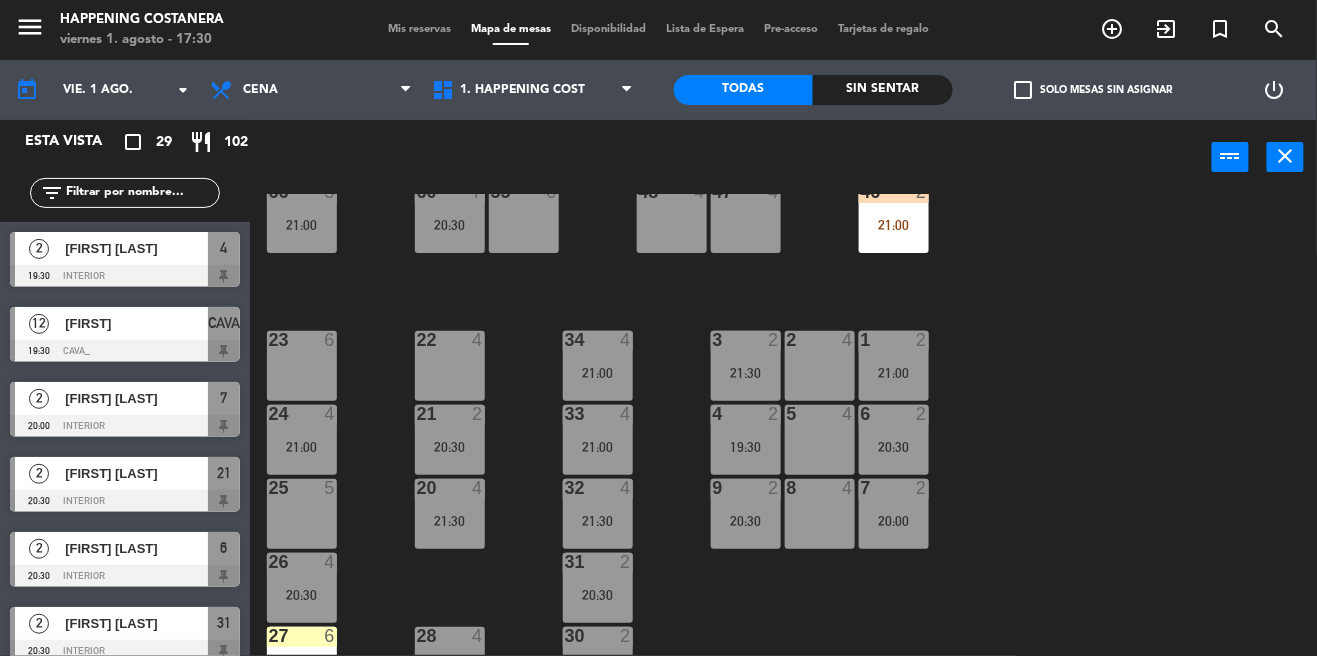 click on "Mis reservas" at bounding box center (419, 29) 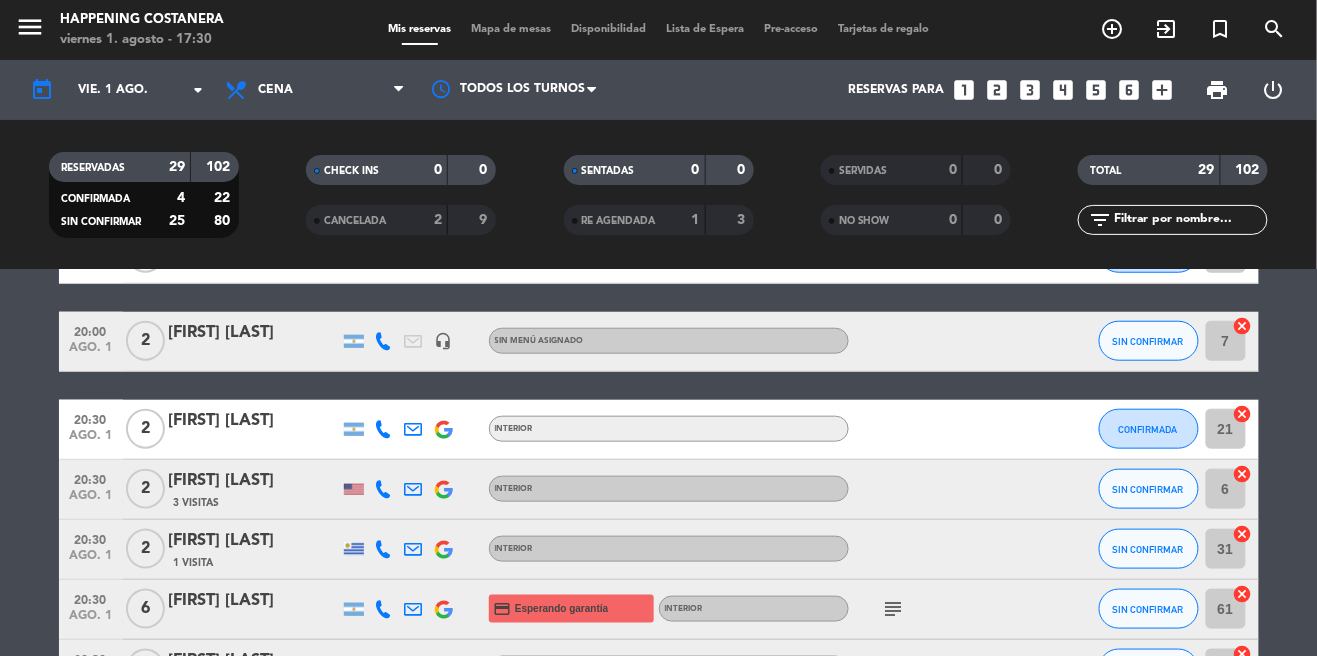 scroll, scrollTop: 550, scrollLeft: 0, axis: vertical 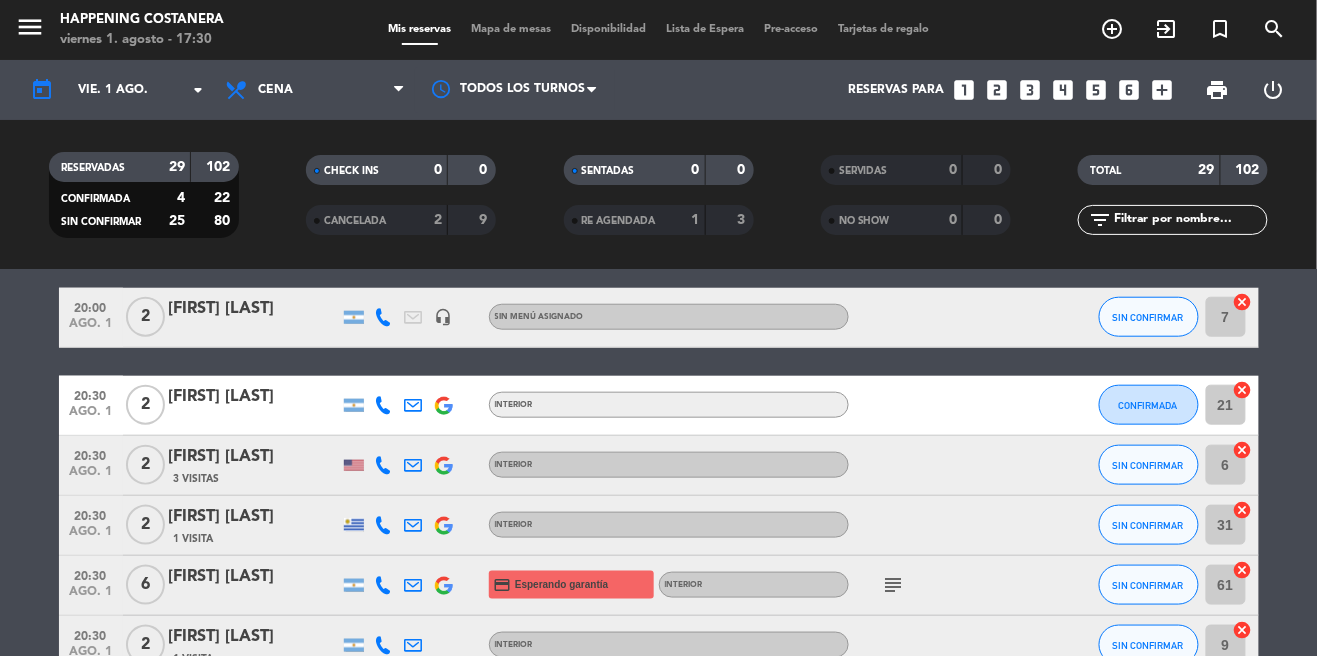 click on "subject" 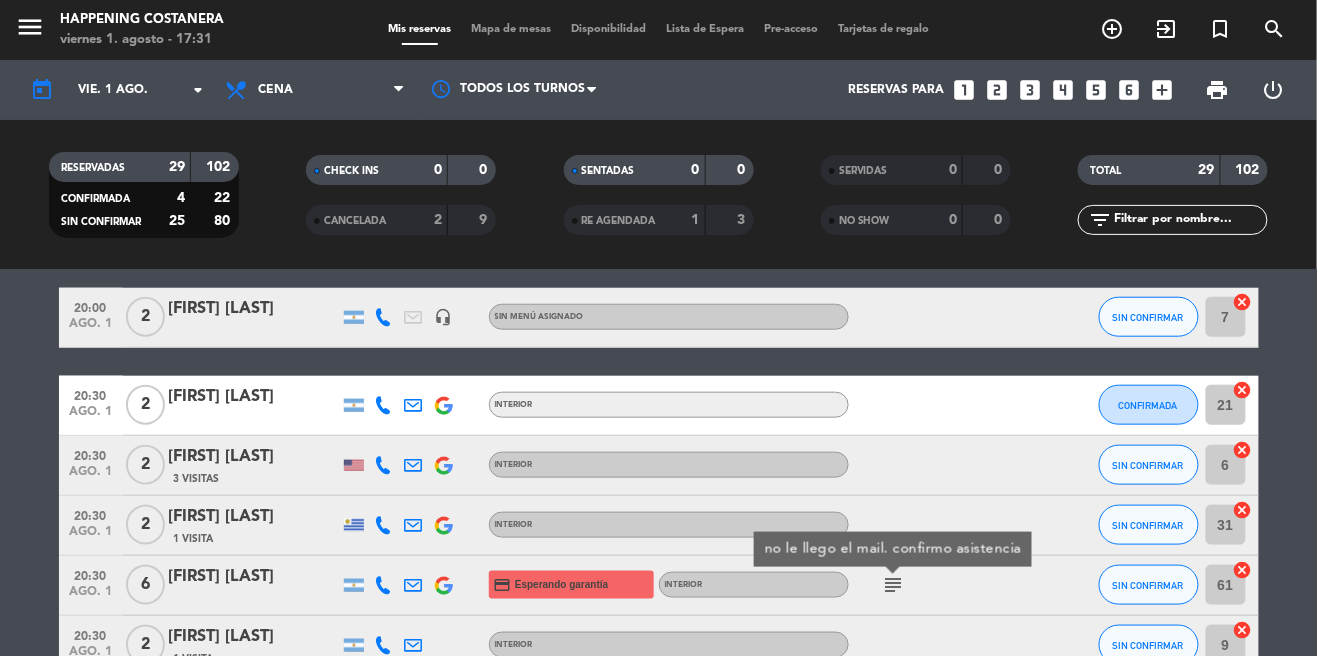 click 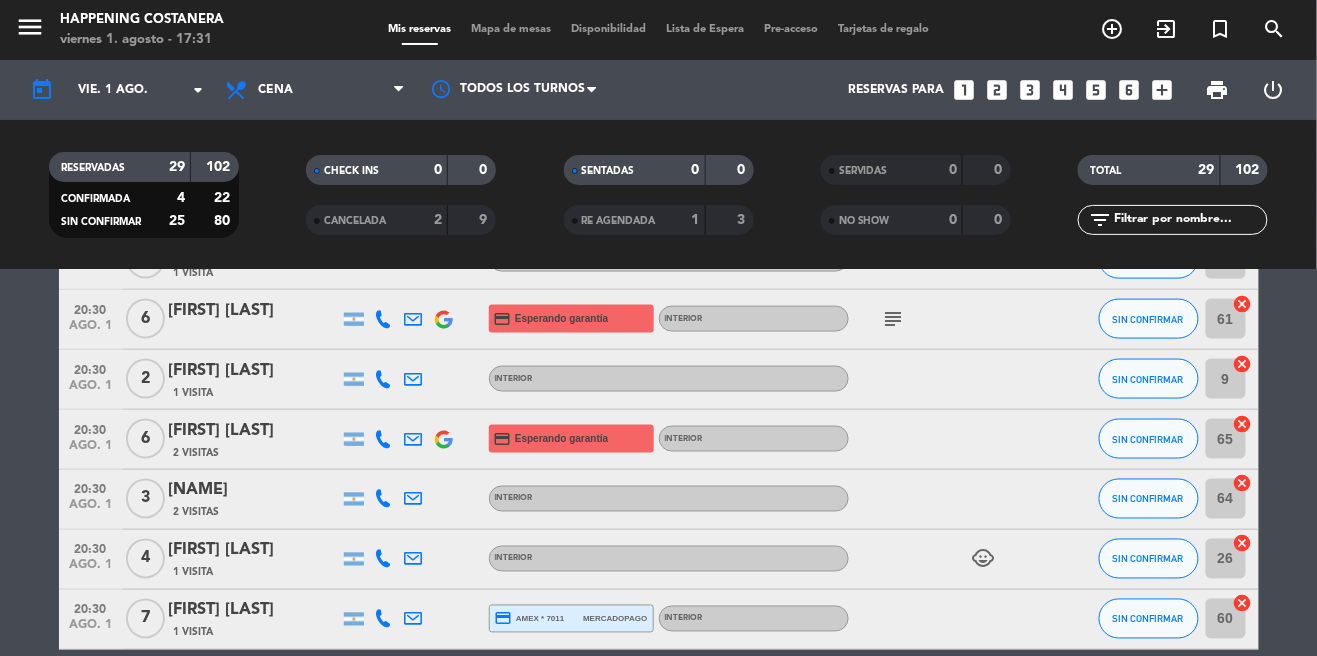 scroll, scrollTop: 821, scrollLeft: 0, axis: vertical 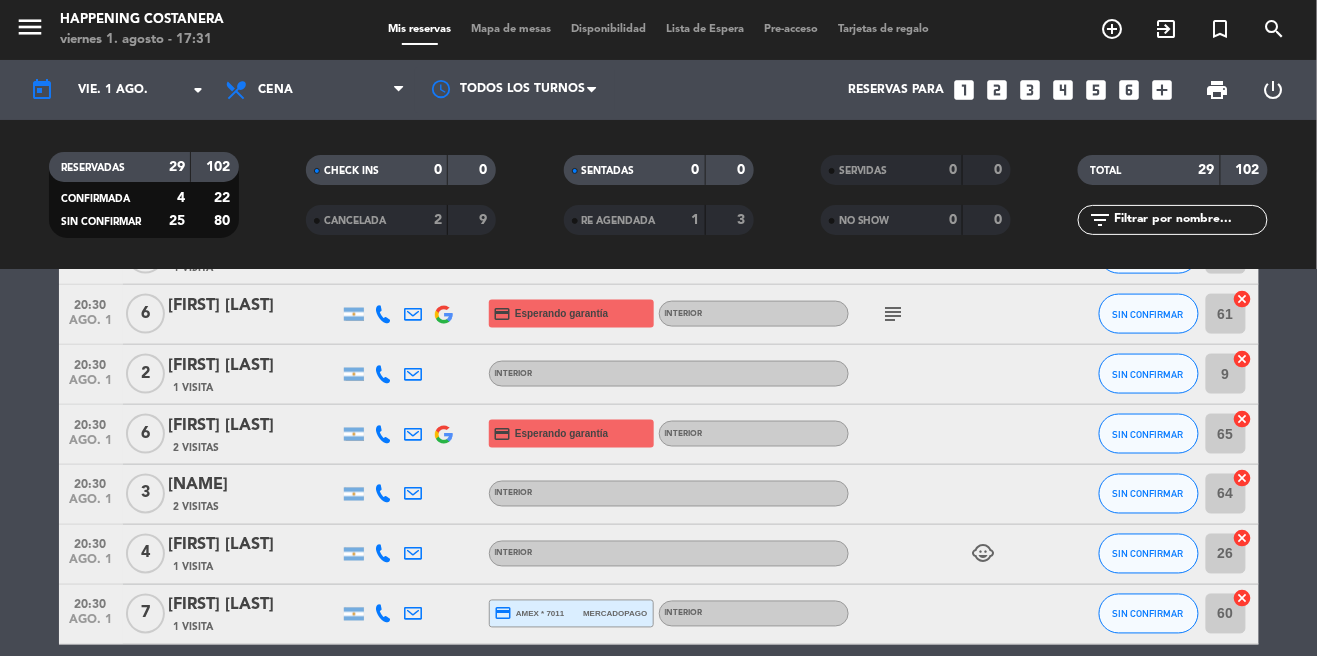 click on "[FIRST] [LAST]" 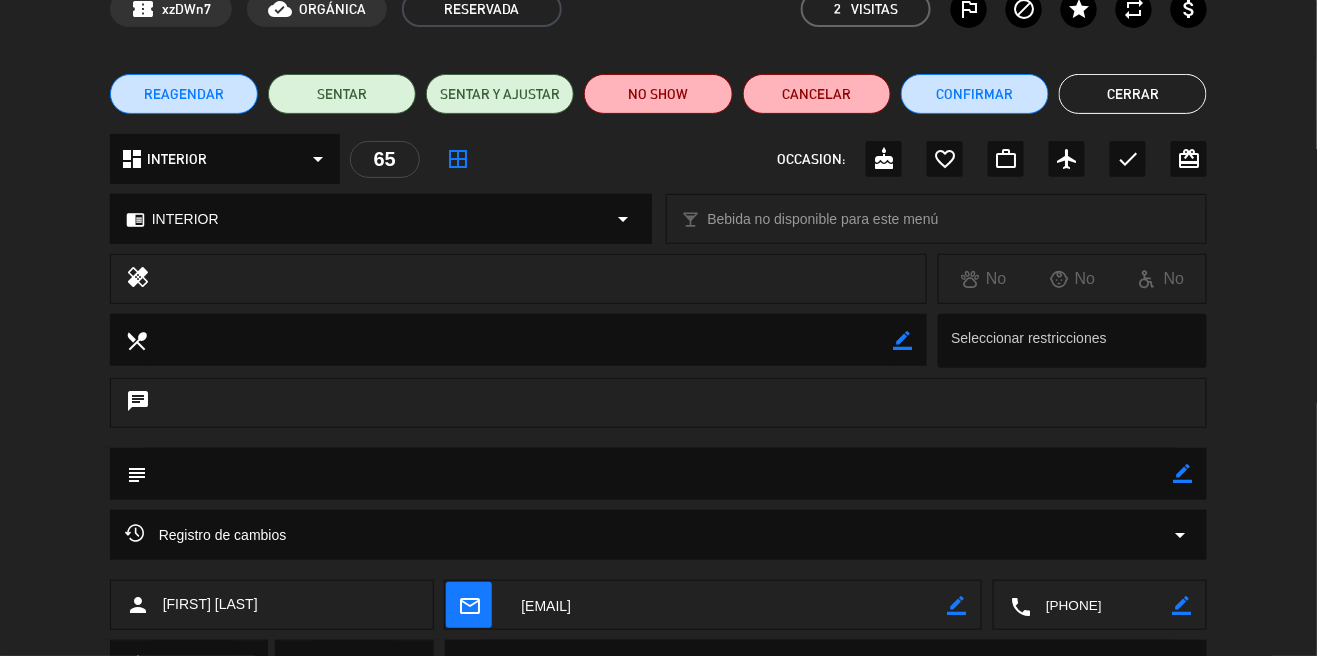 scroll, scrollTop: 165, scrollLeft: 0, axis: vertical 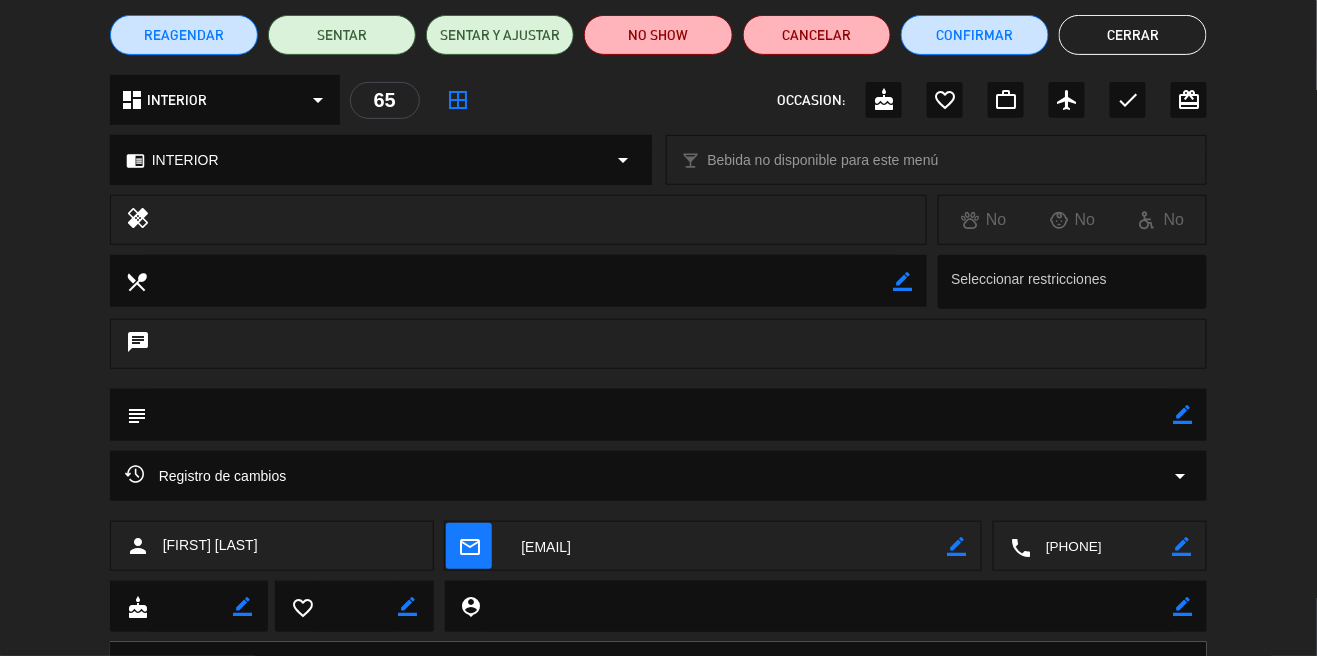 click on "arrow_drop_down" 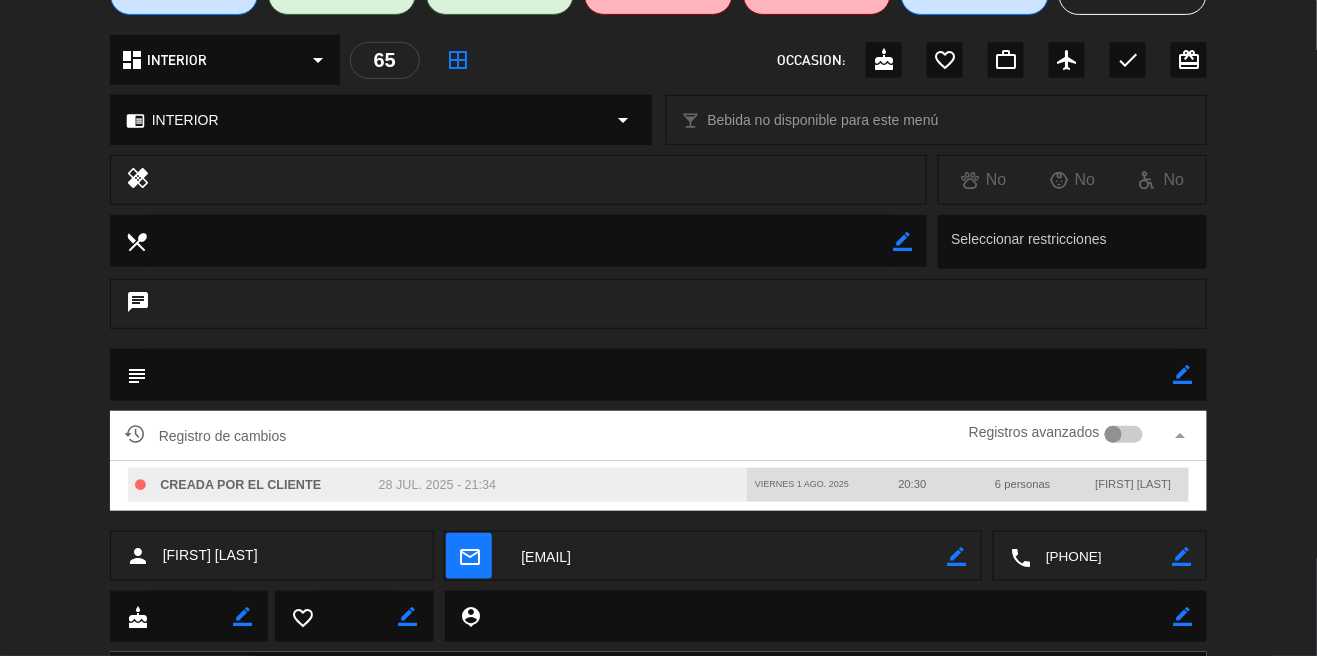 scroll, scrollTop: 208, scrollLeft: 0, axis: vertical 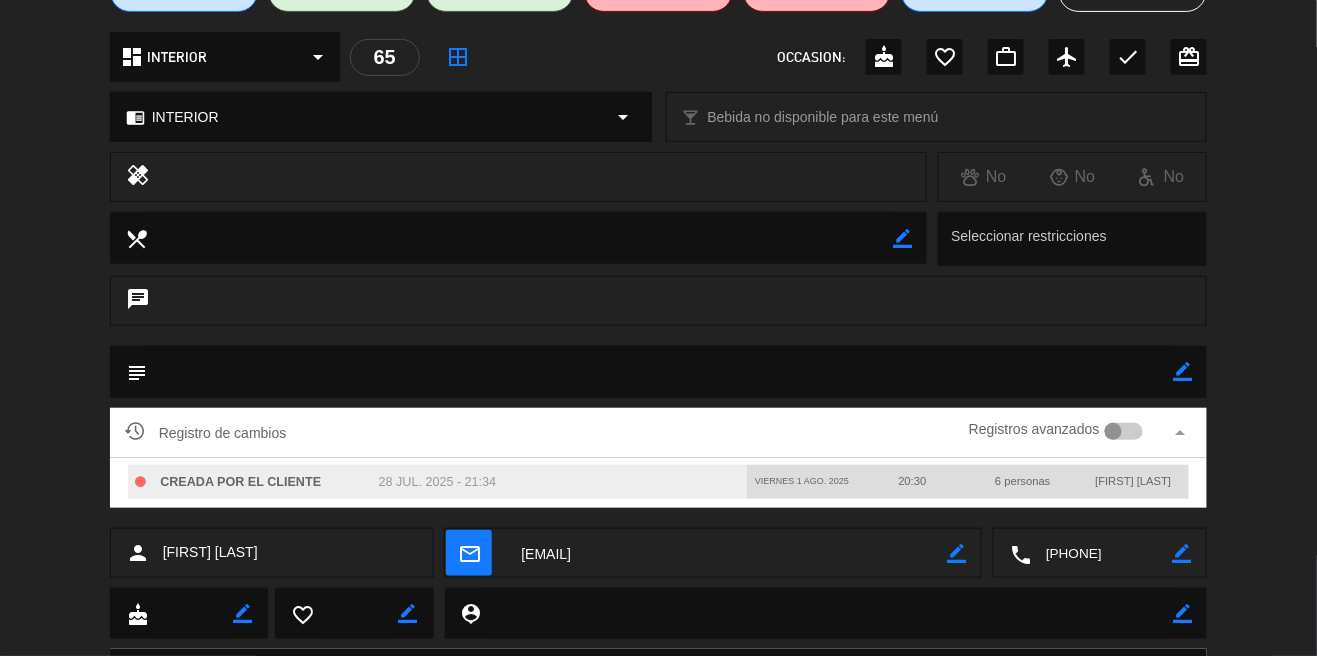 click on "subject                border_color" 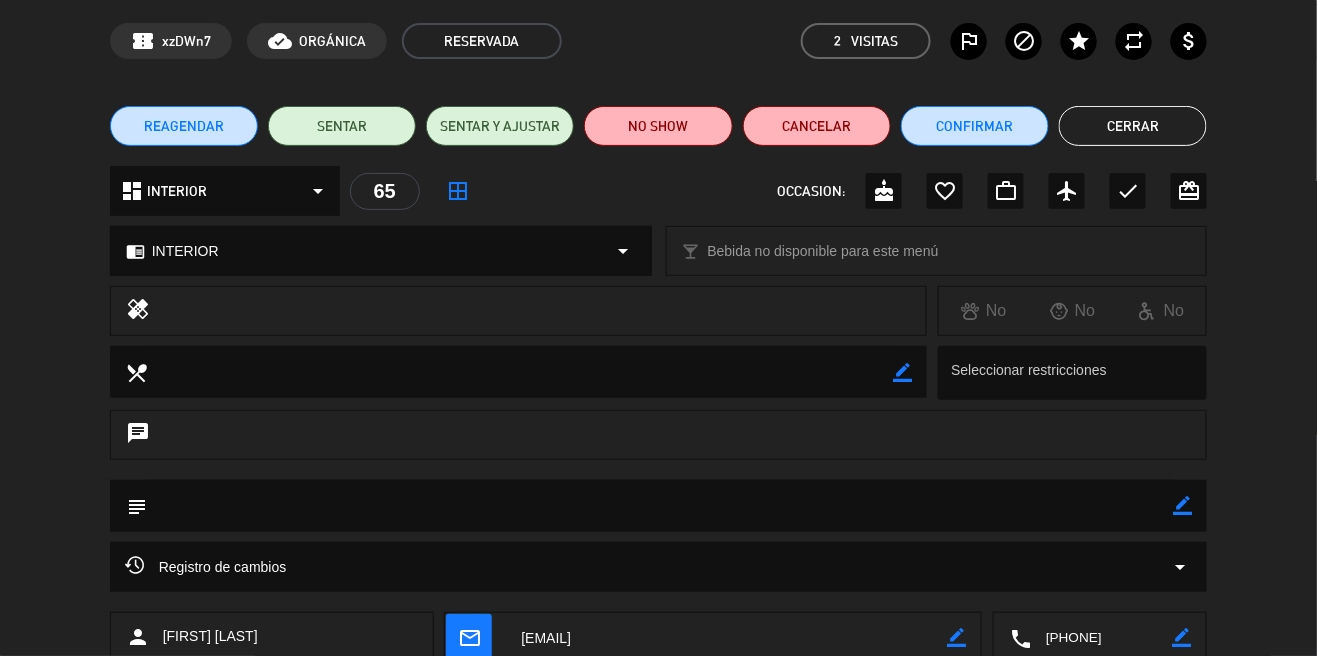 scroll, scrollTop: 136, scrollLeft: 0, axis: vertical 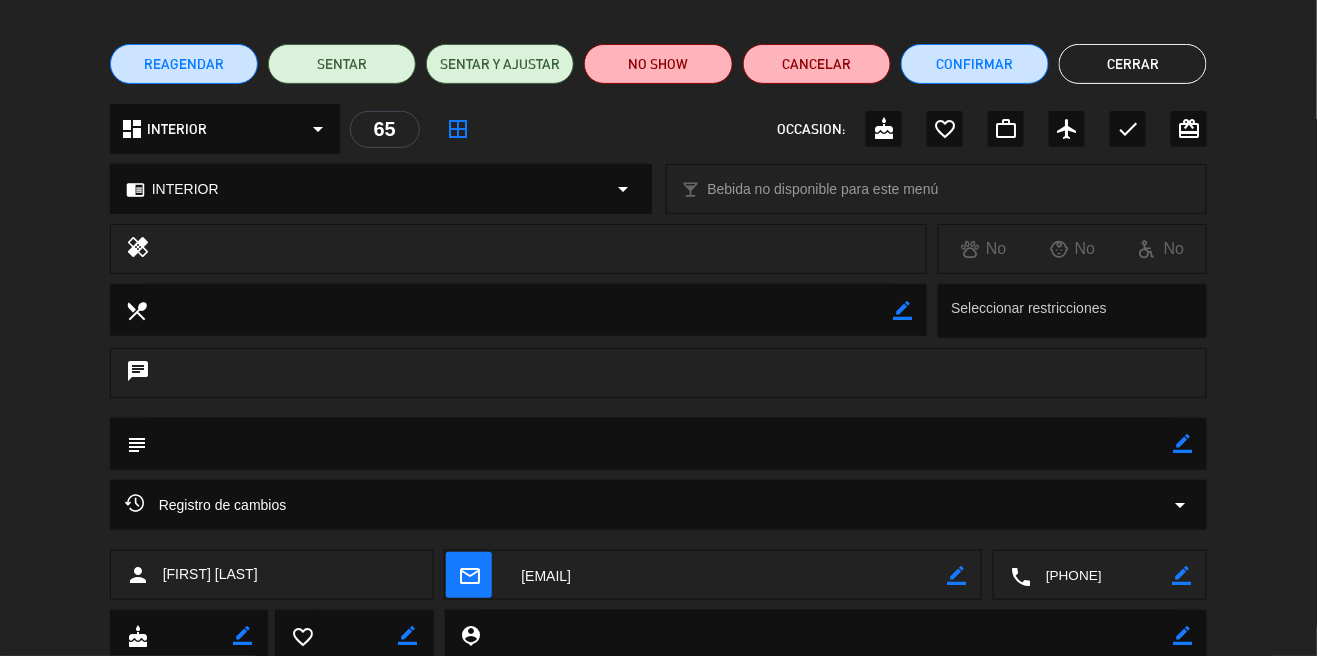 click on "border_color" 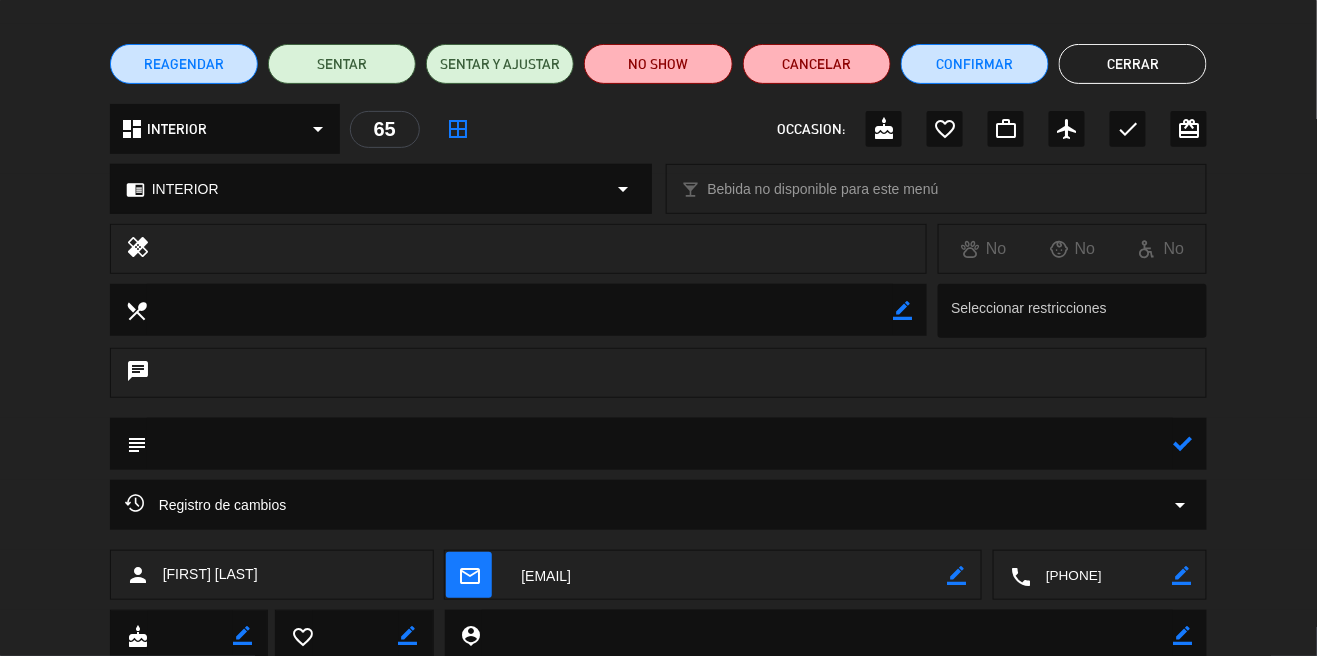 type on "n" 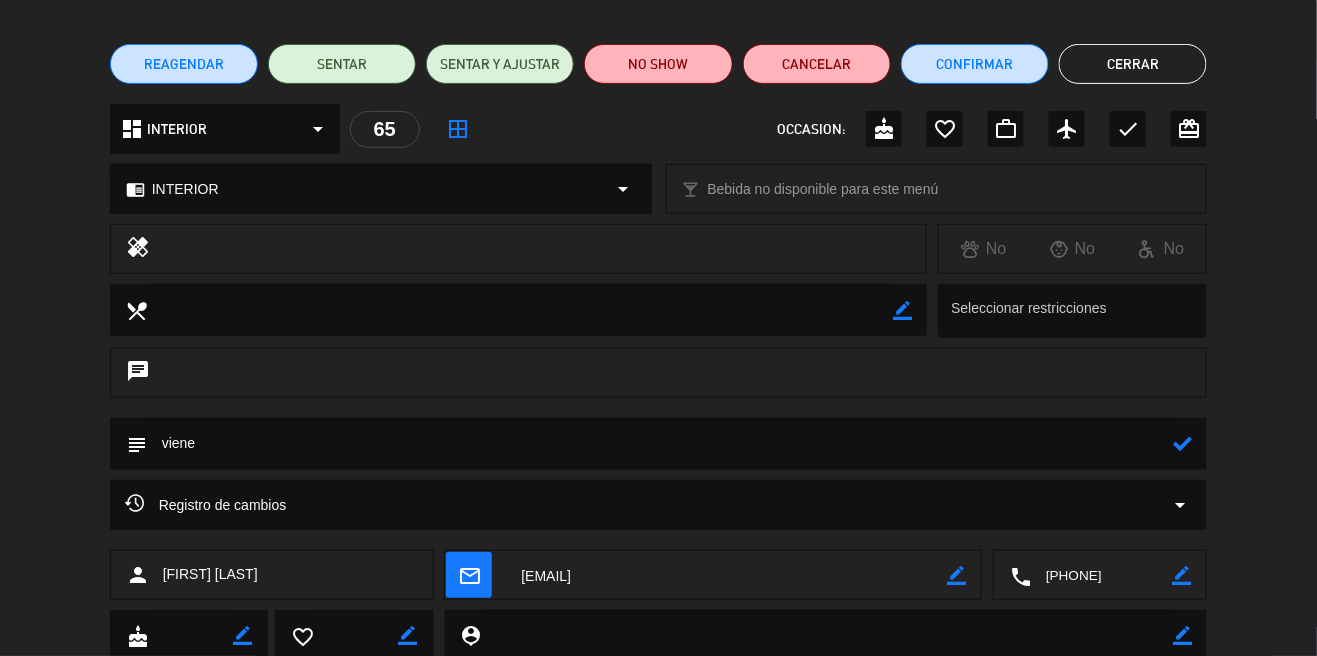 click 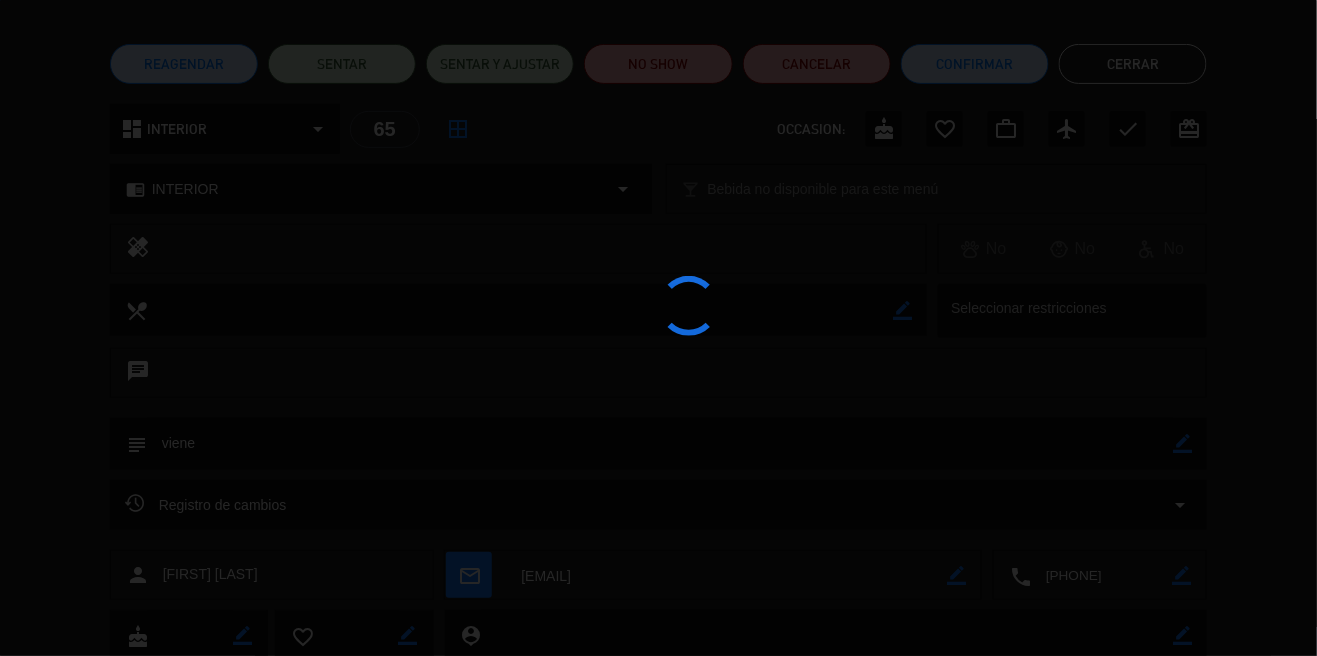 type on "viene" 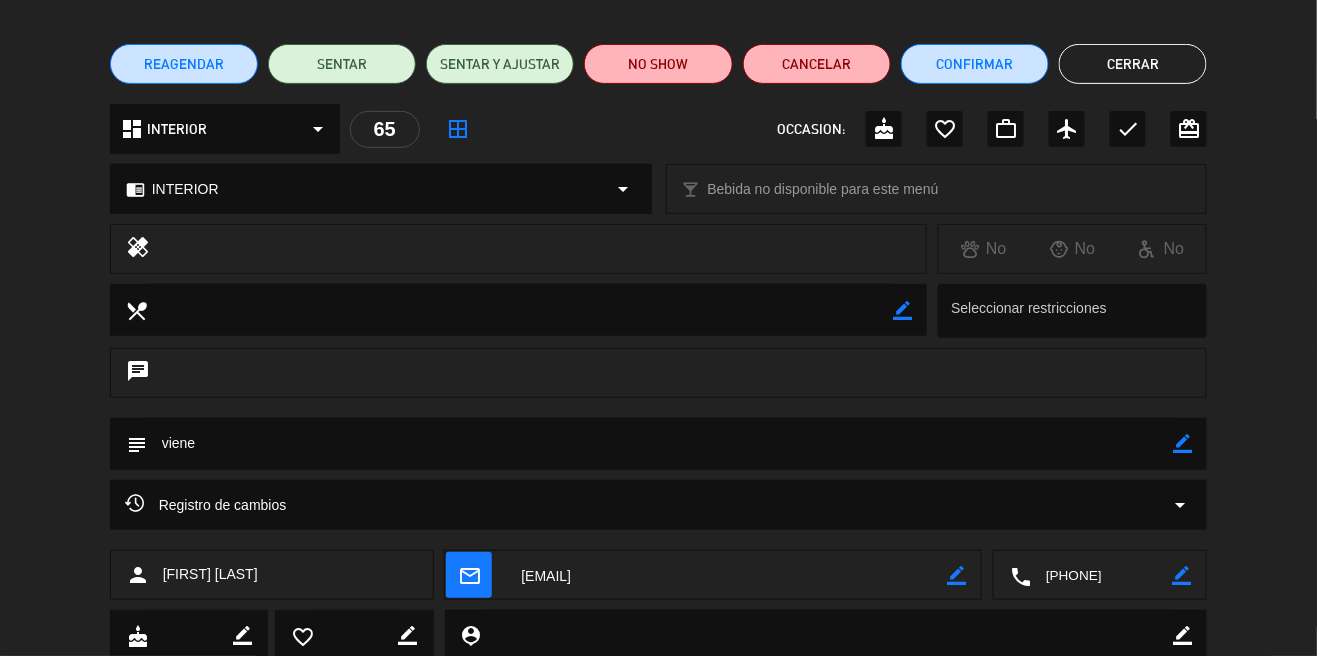 click on "Cerrar" 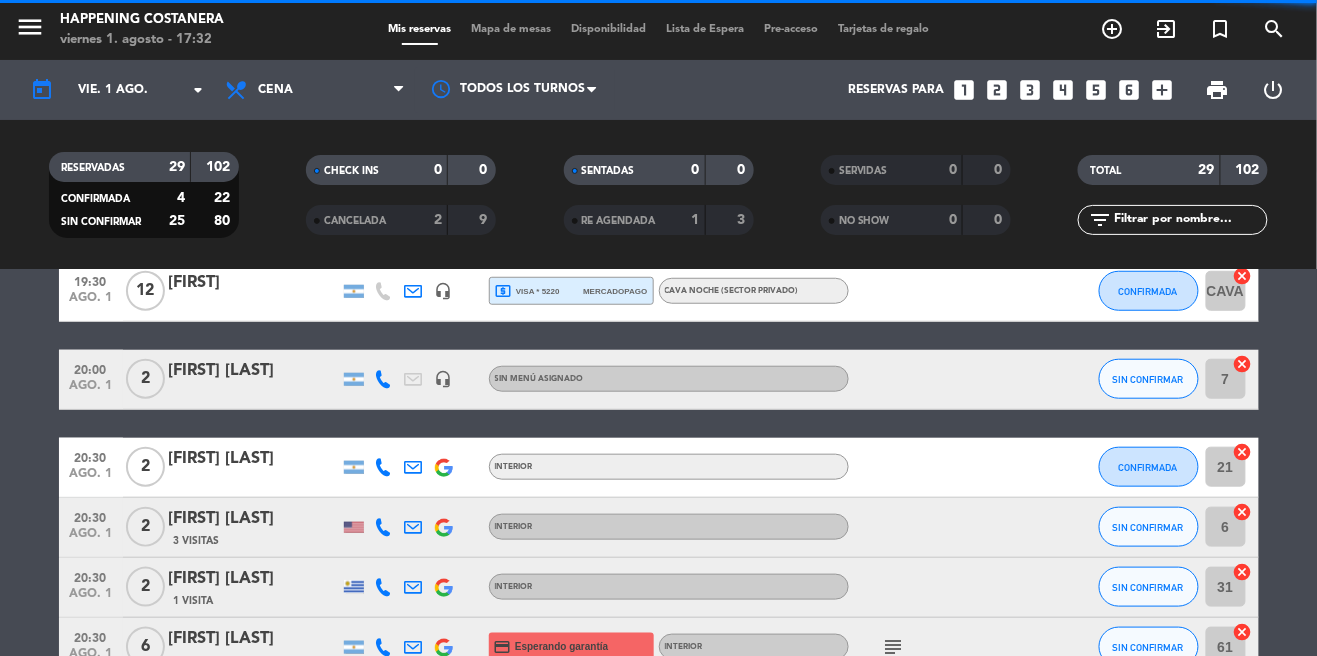 scroll, scrollTop: 0, scrollLeft: 0, axis: both 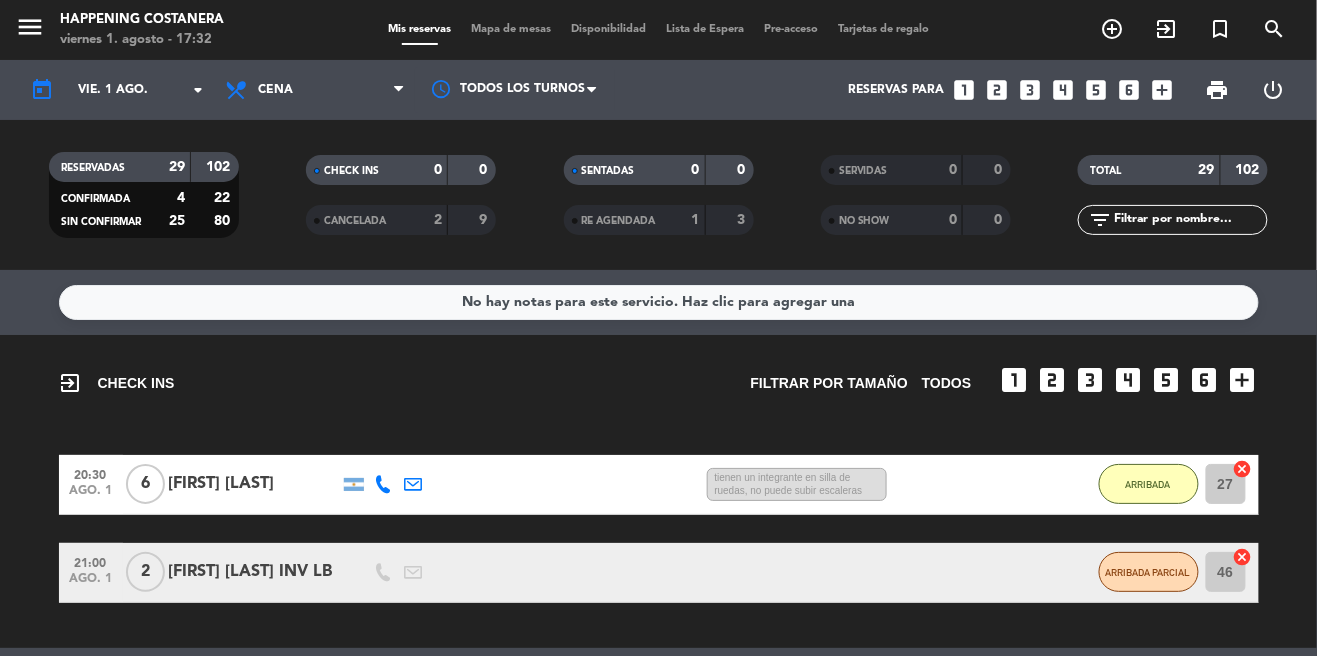 click on "menu  Happening Costanera   viernes 1. agosto - 17:32   Mis reservas   Mapa de mesas   Disponibilidad   Lista de Espera   Pre-acceso   Tarjetas de regalo  add_circle_outline exit_to_app turned_in_not search" 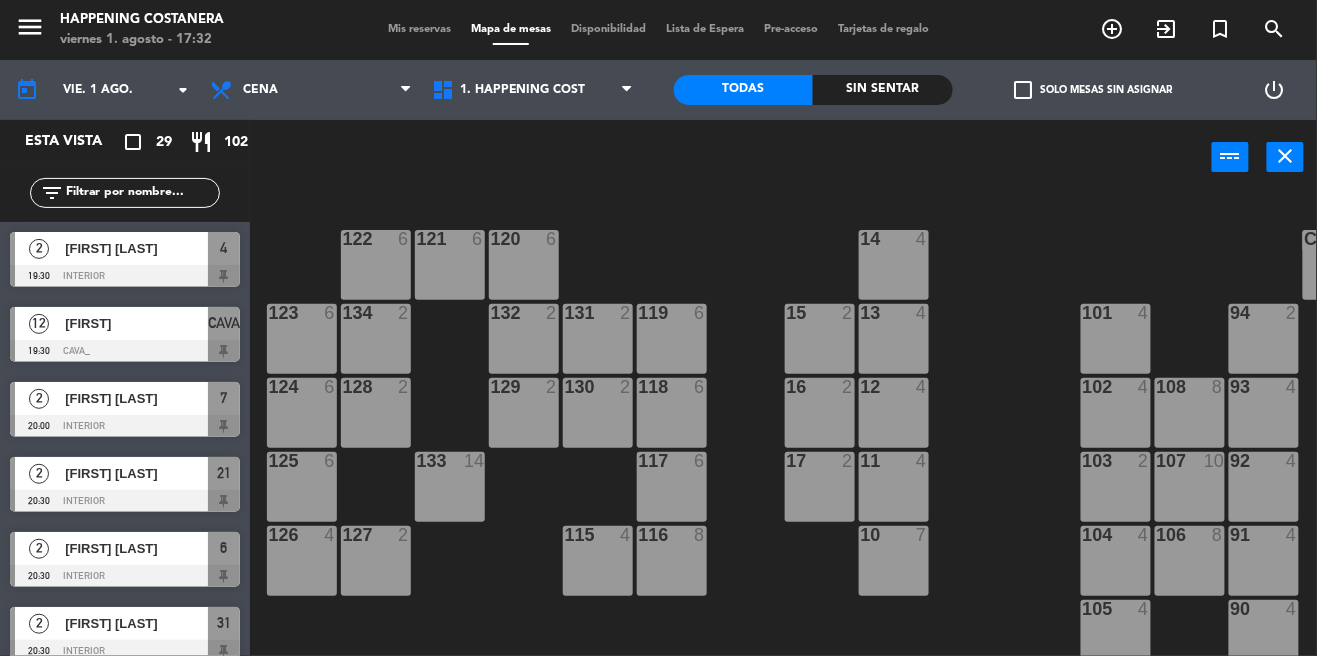 click on "check_box_outline_blank" 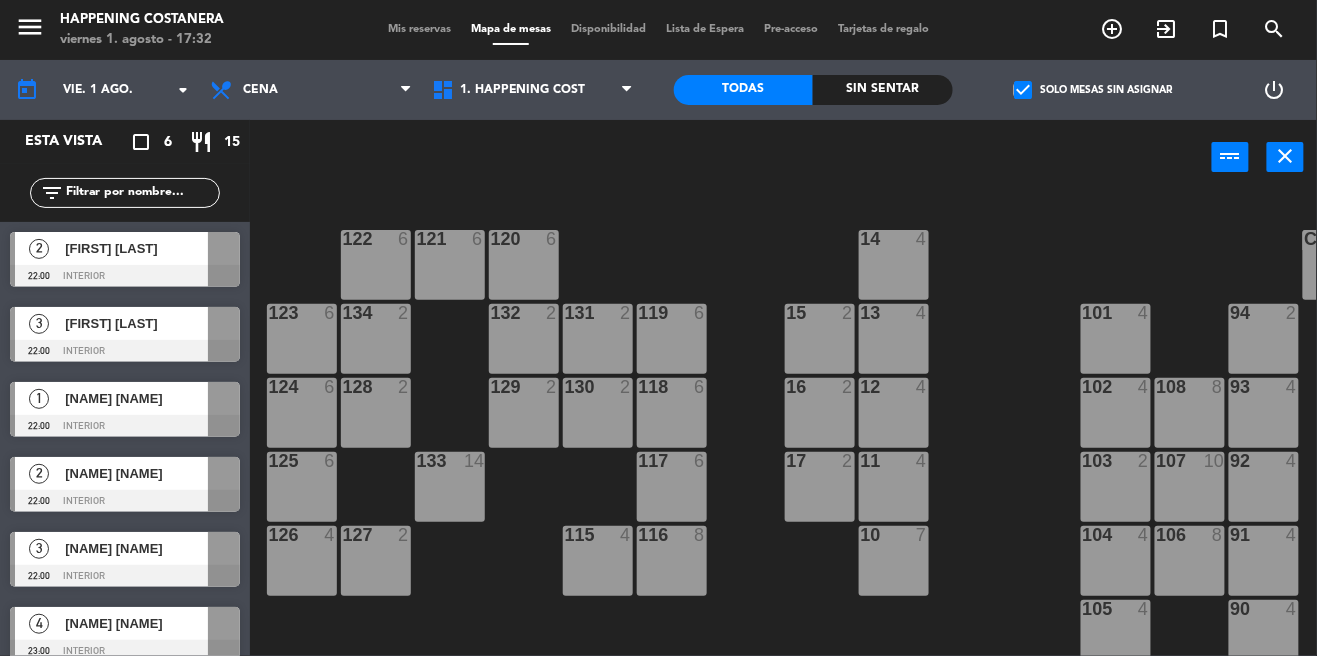 click on "check_box" 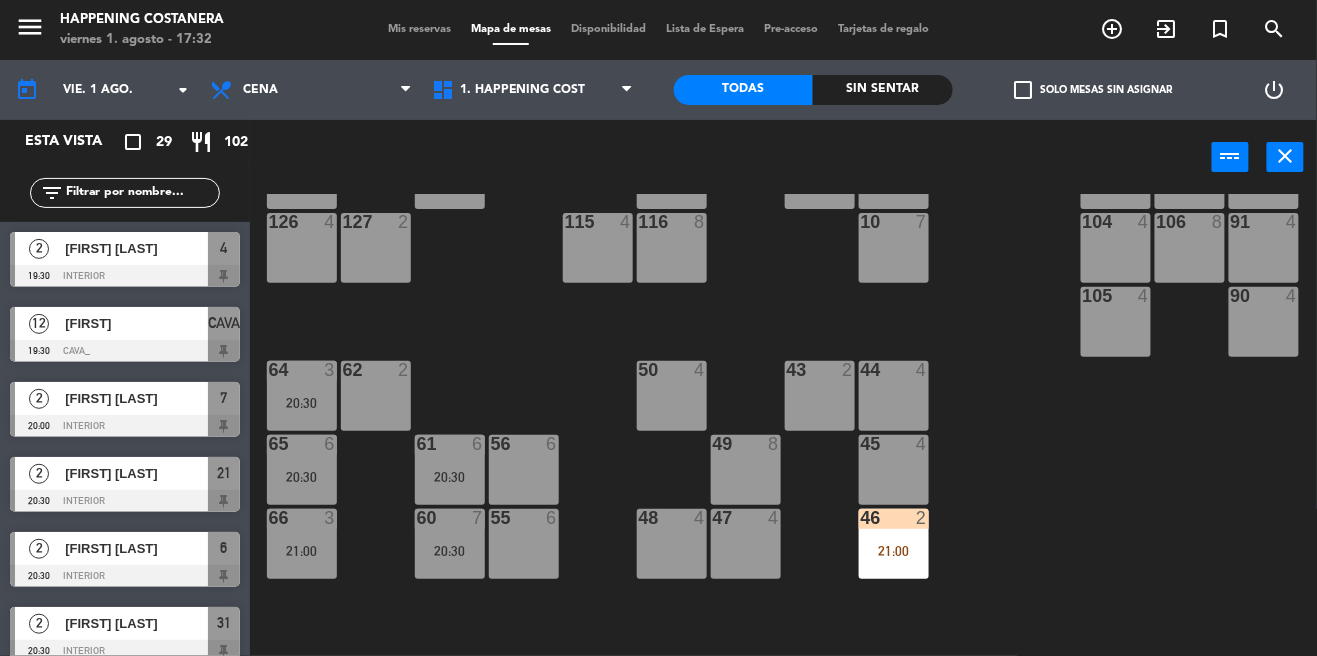 scroll, scrollTop: 596, scrollLeft: 0, axis: vertical 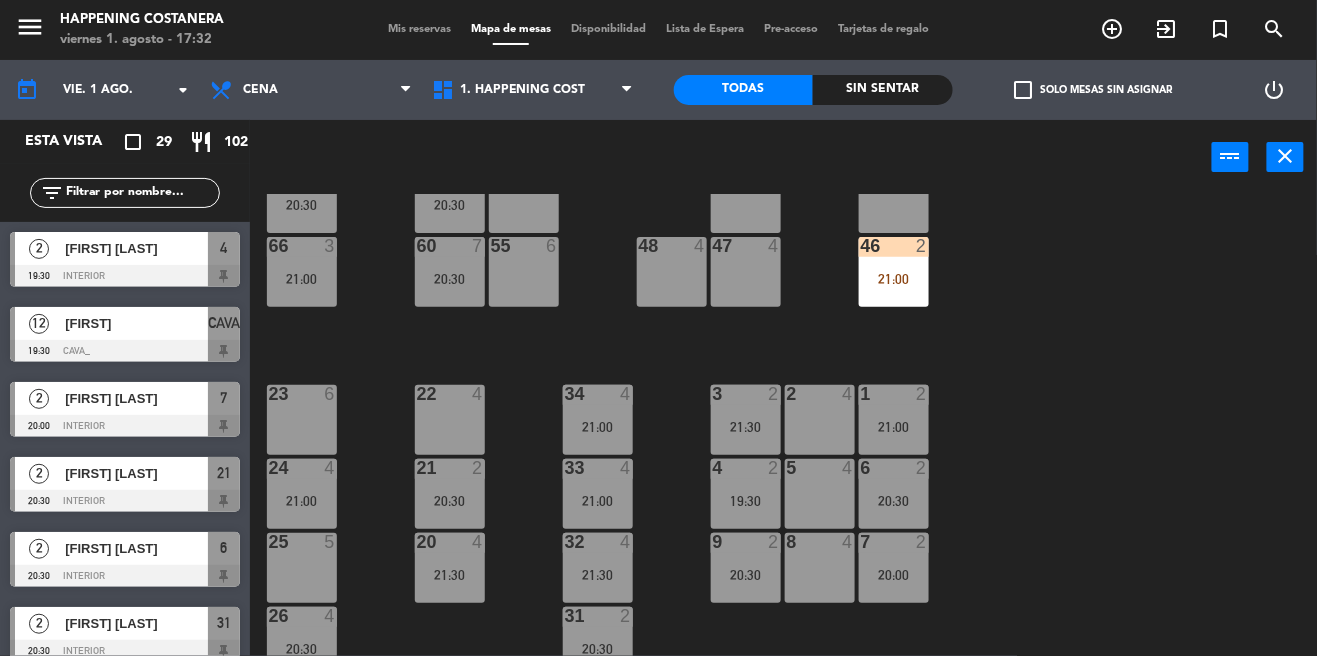 click on "20:30" at bounding box center [598, 649] 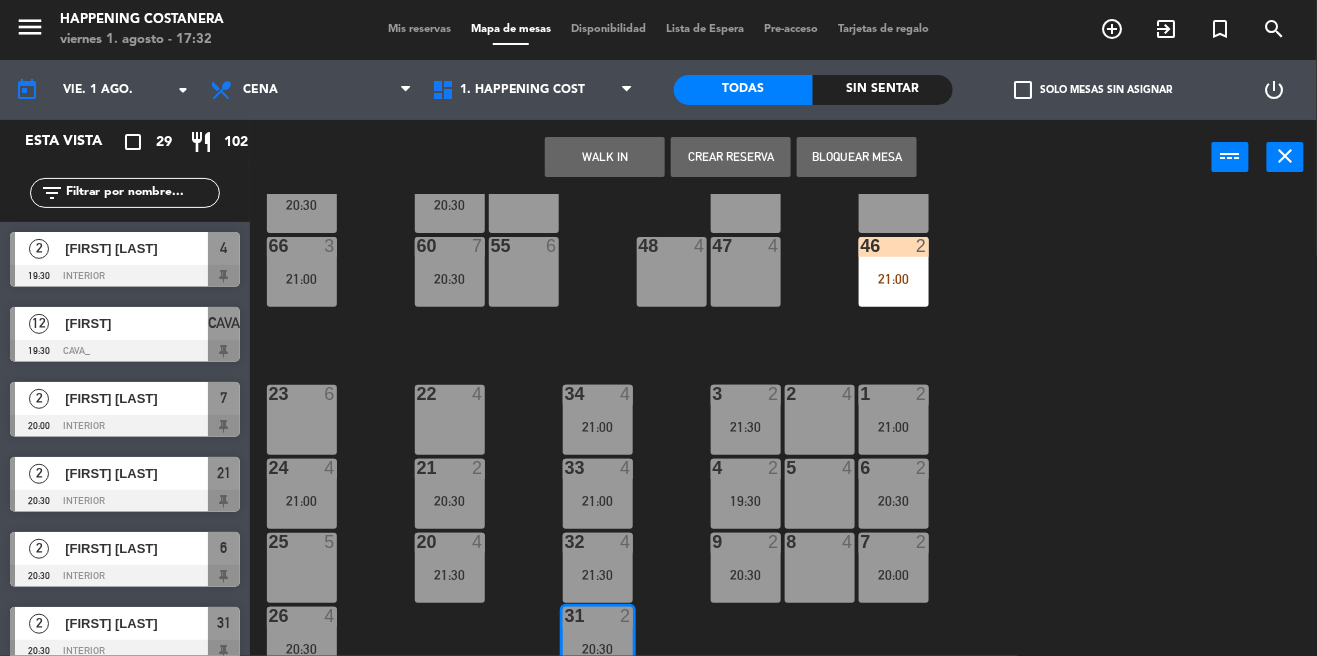 click on "22  4" at bounding box center [450, 420] 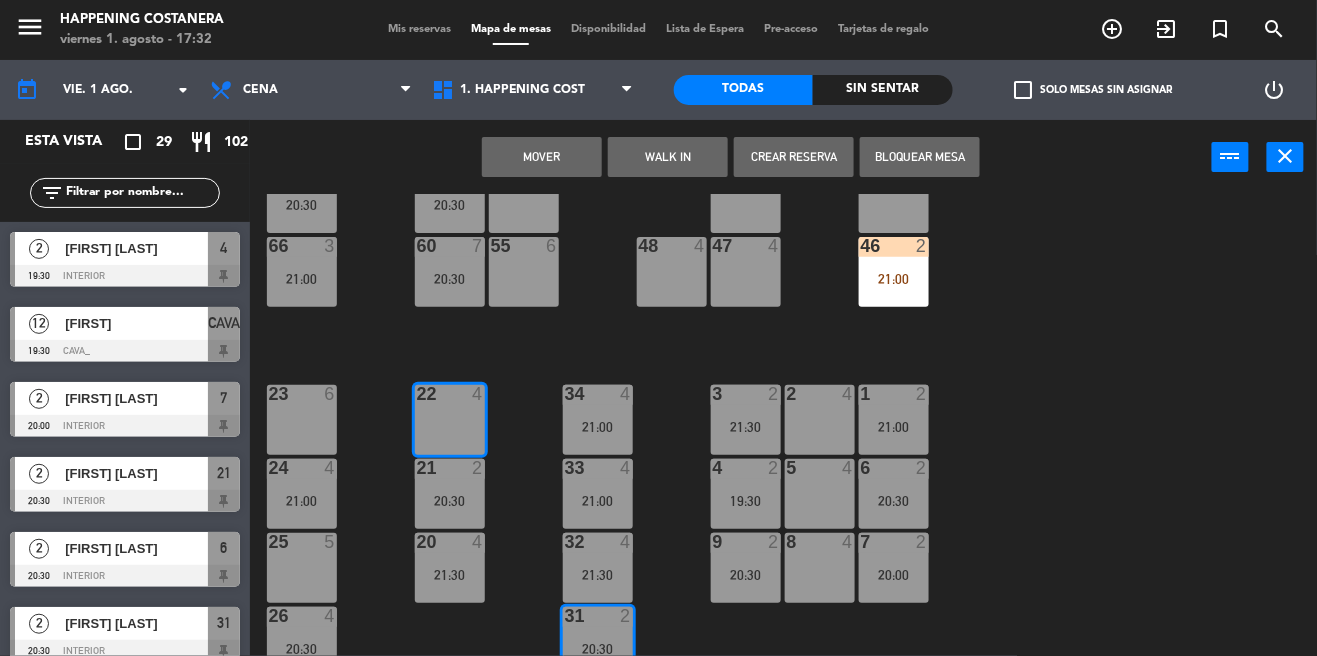 click on "Mover" at bounding box center (542, 157) 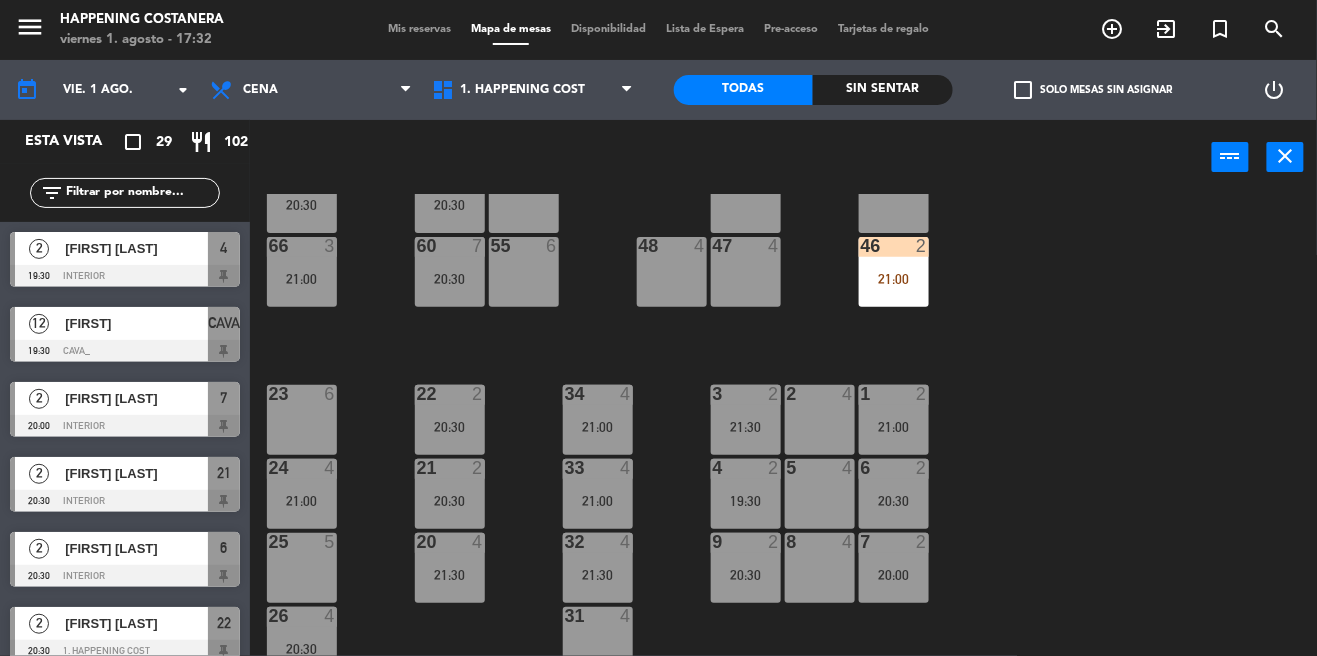 click on "21:00" at bounding box center [598, 426] 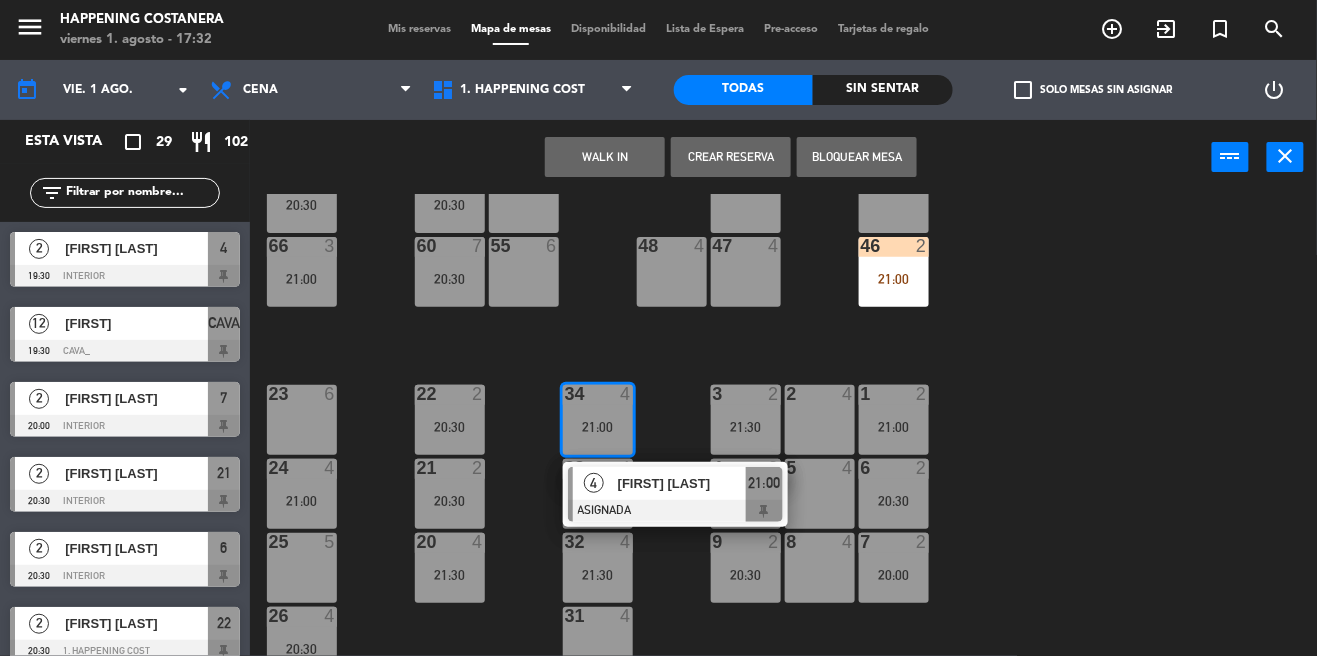 click on "31  4" at bounding box center (598, 642) 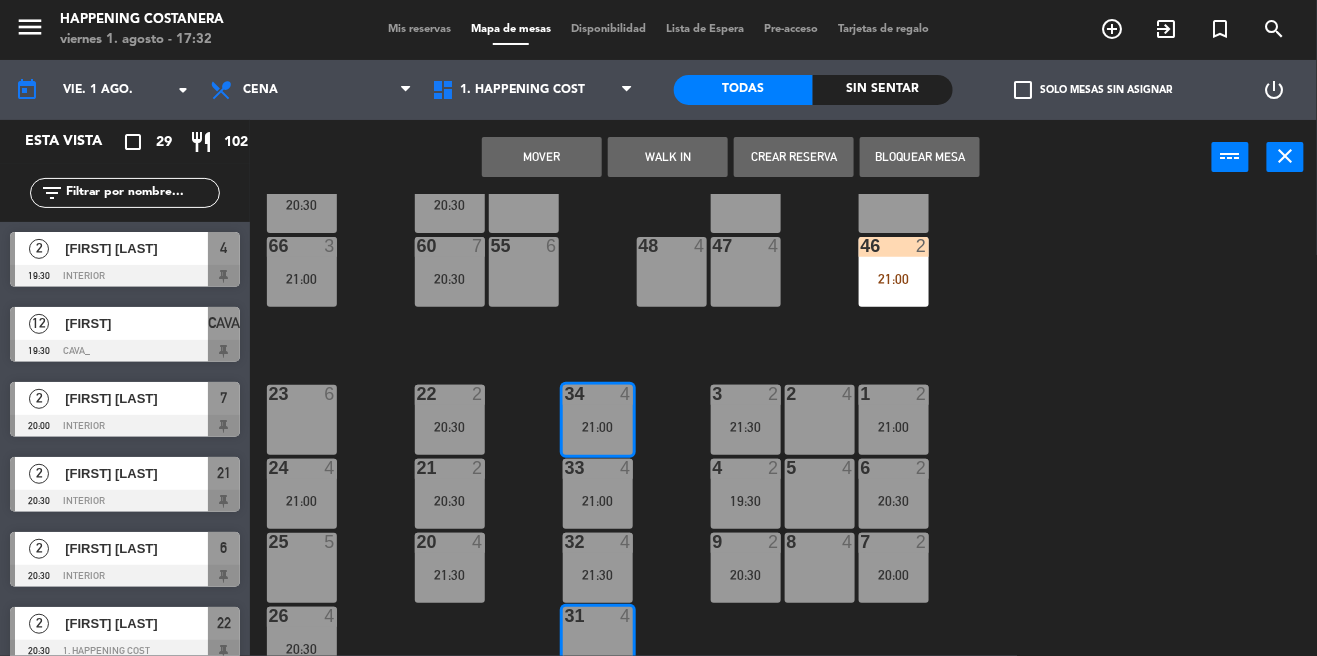 click on "Mover" at bounding box center (542, 157) 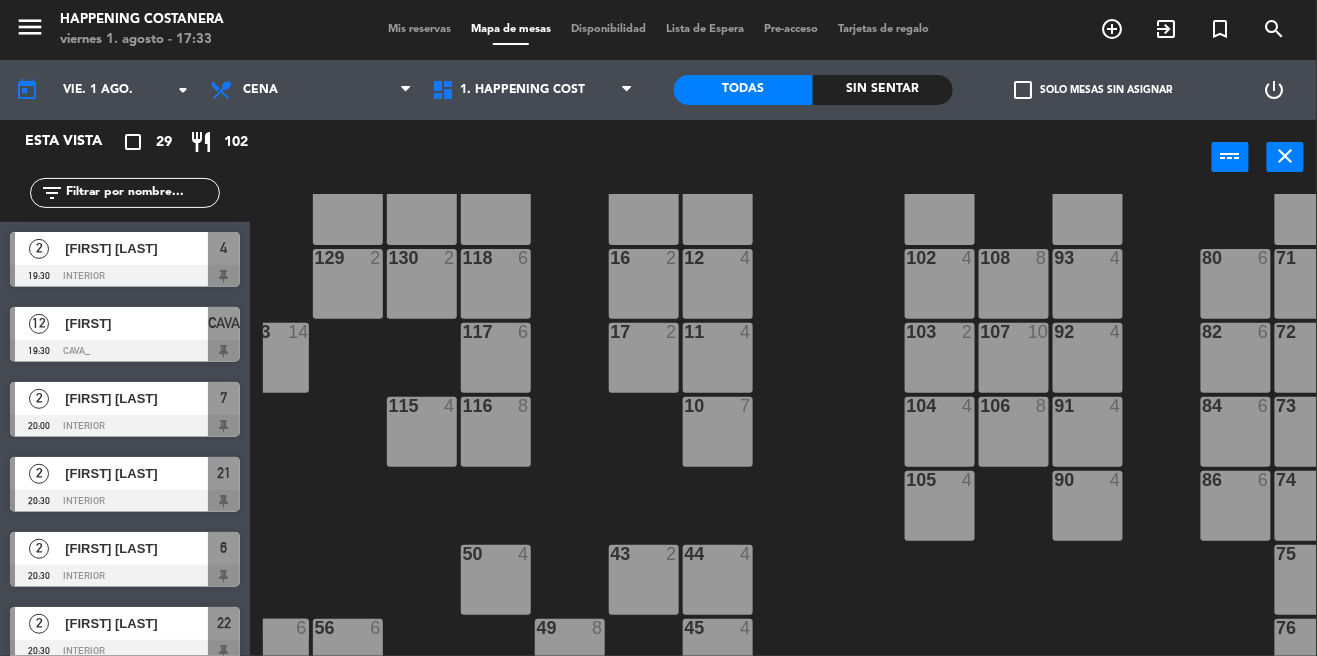 scroll, scrollTop: 336, scrollLeft: 0, axis: vertical 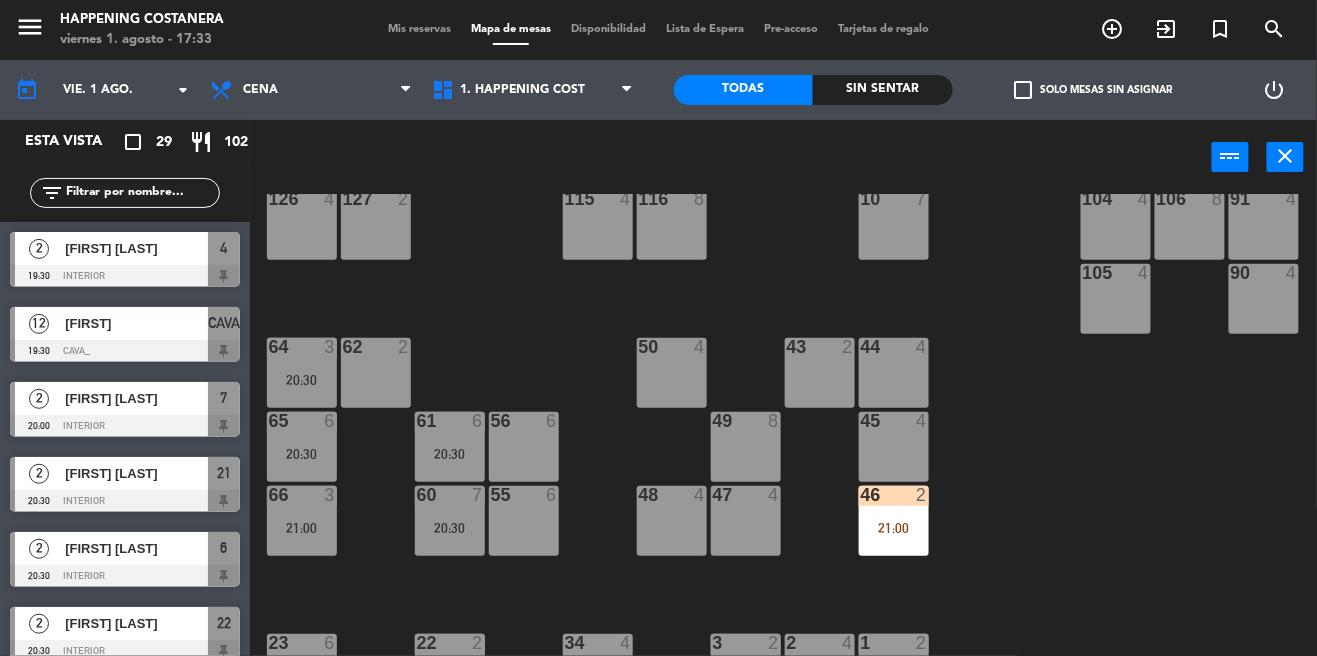 click on "69  2  122  6  121  6  120  6  14  4  CAVA  12   19:30  101  4  94  2  70  2  123  6  131  2  134  2  132  2  13  4  119  6  15  2  102  4  80  6  93  4  108  8  71  4  130  2  124  6  129  2  12  4  118  6  16  2  128  2  103  2  107  10  82  6  72  2  92  4  133  14  125  6  11  4  117  6  17  2  104  4  91  4  84  6  106  8  73  2  126  4  127  2  115  4  10  7  116  8  86  6  90  4  74  2  105  4  50  4  62  2  64  3   20:30  43  2  75  4  44  4  65  6   20:30  56  6  45  4  61  6   20:30  76  2  49  8  66  3   21:00  60  7   20:30  46  2   21:00  48  4  55  6  47  4  22  2   20:30  34  4  3  2   21:30  1  2   21:00  23  6  2  4  24  4   21:00  33  4   21:00  21  2   20:30  6  2   20:30  5  4  4  2   19:30  32  4   21:30  9  2   20:30  7  2   20:00  20  4   21:30  8  4  25  5  26  4   20:30  31  4   21:00  27  6   20:30  28  4  30  2   21:00" 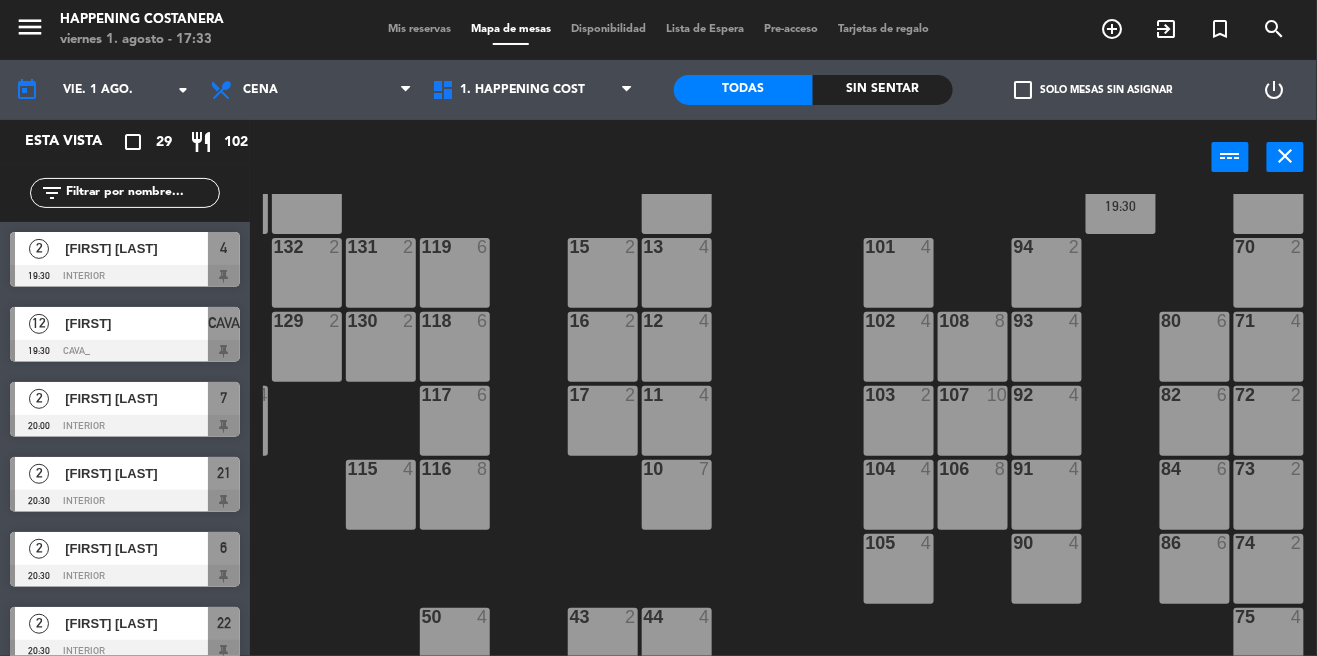 scroll, scrollTop: 60, scrollLeft: 217, axis: both 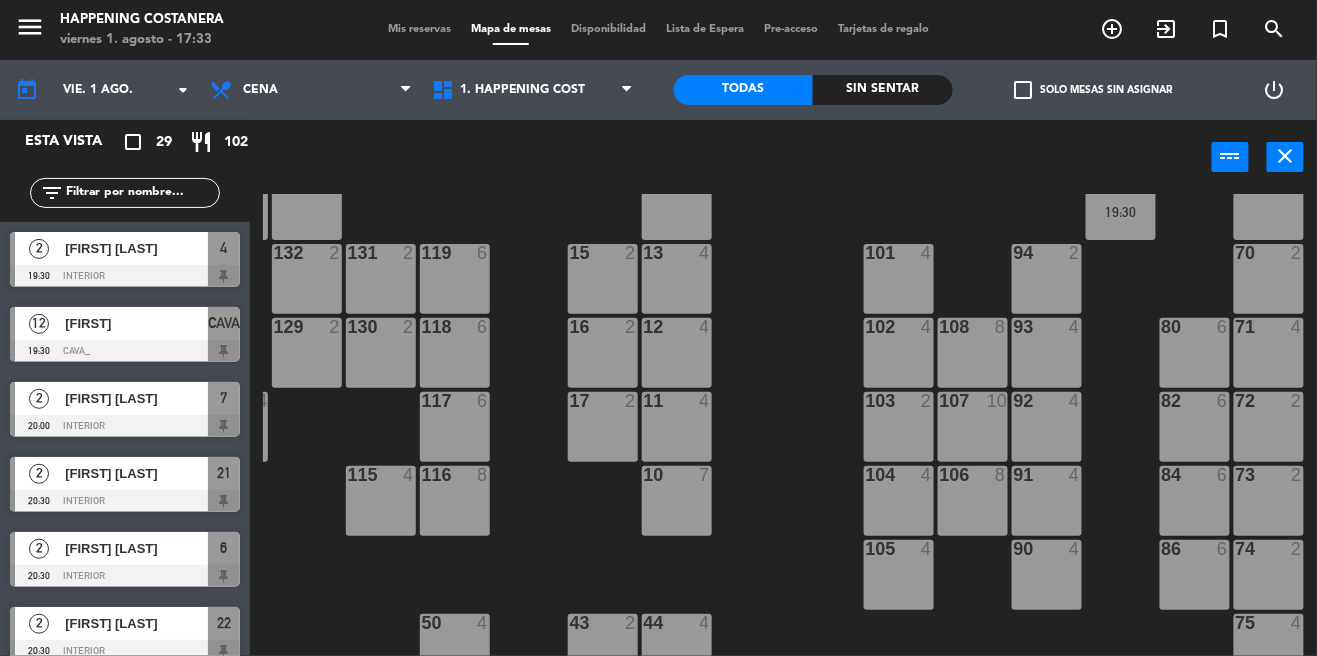click on "check_box_outline_blank" 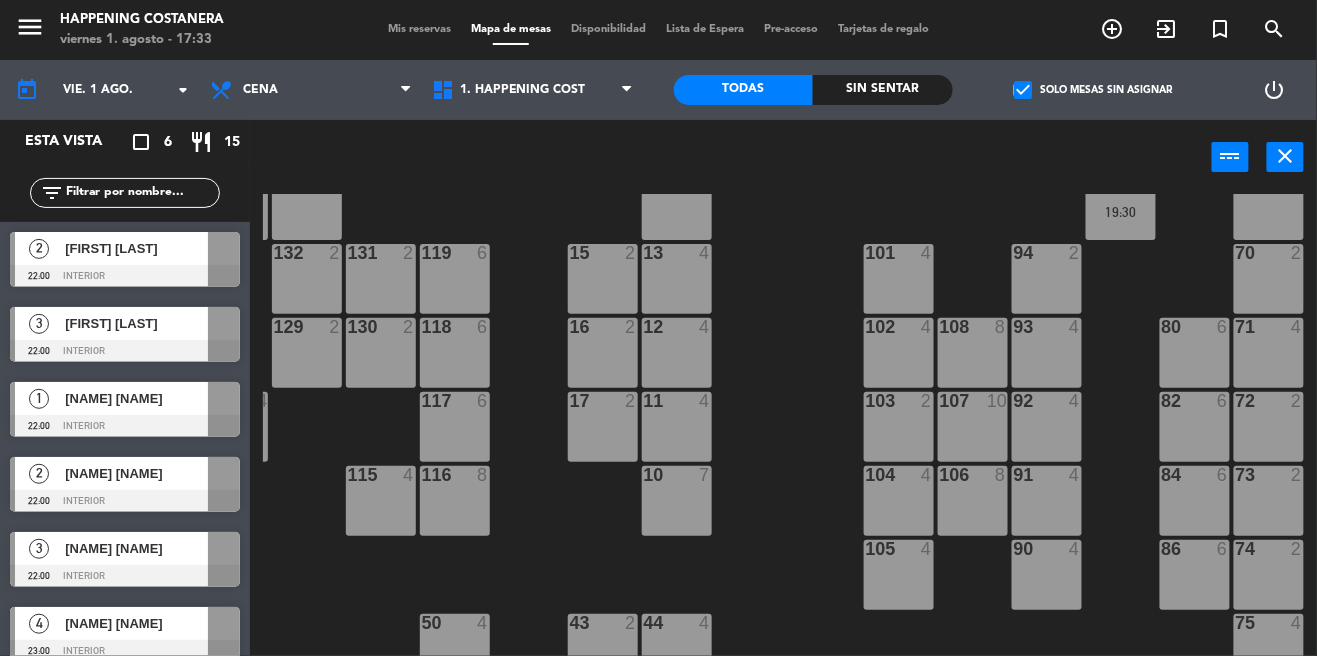 click on "check_box" 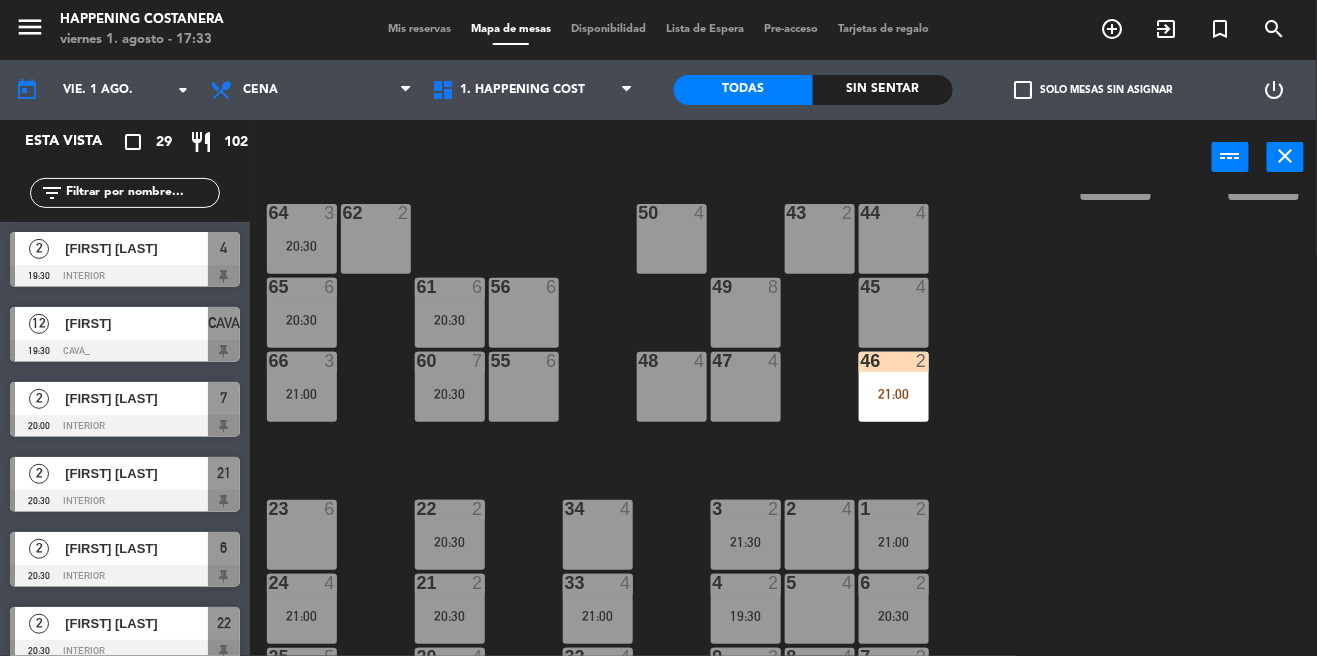 scroll, scrollTop: 468, scrollLeft: 0, axis: vertical 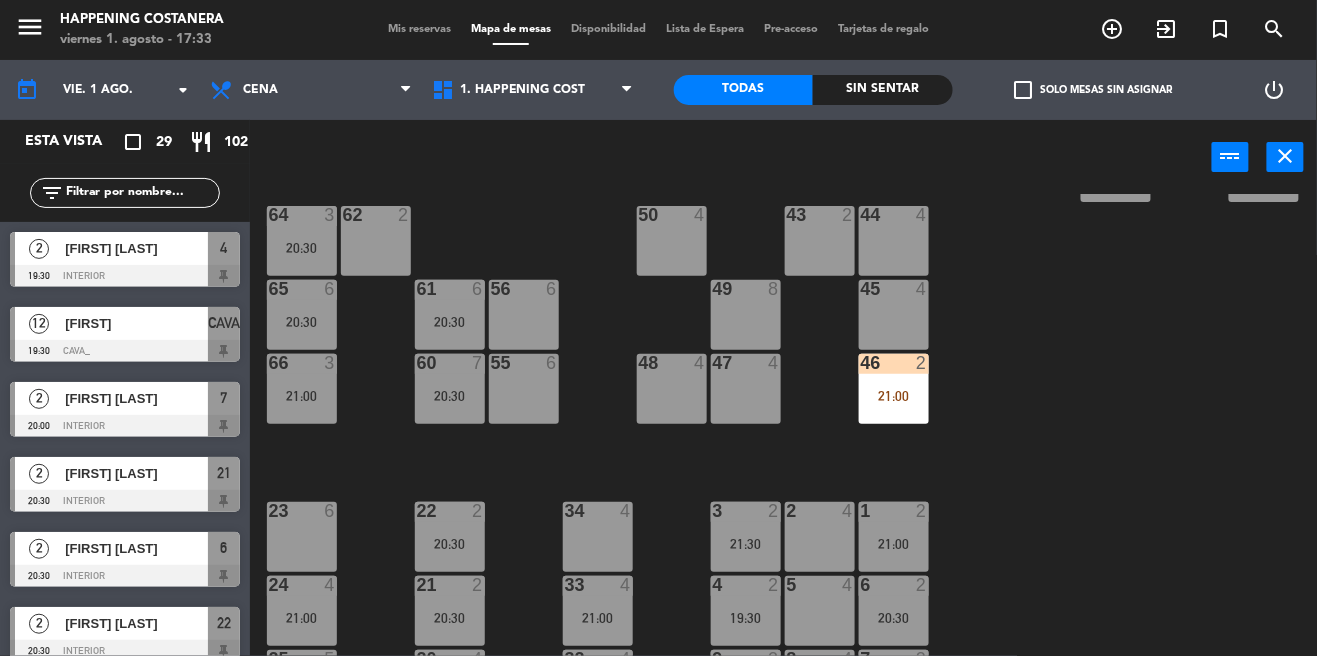 click on "21:00" at bounding box center (894, 395) 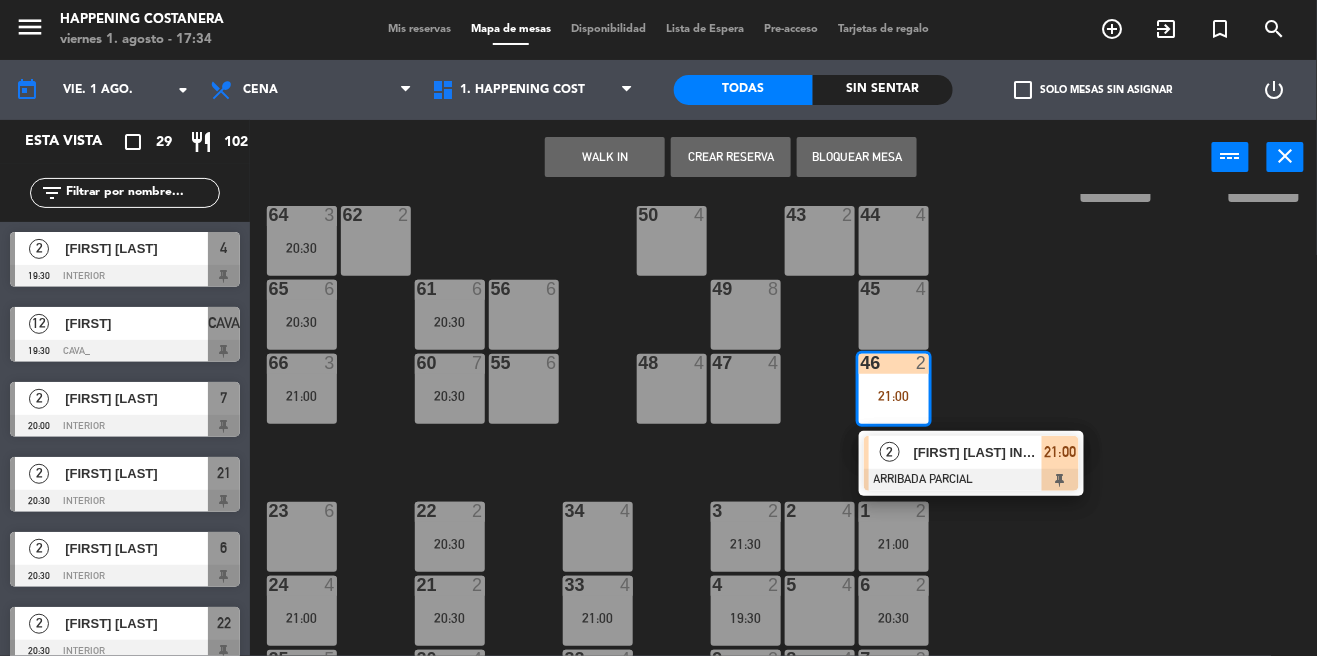 click on "[FIRST] [LAST] INV LB" at bounding box center (978, 452) 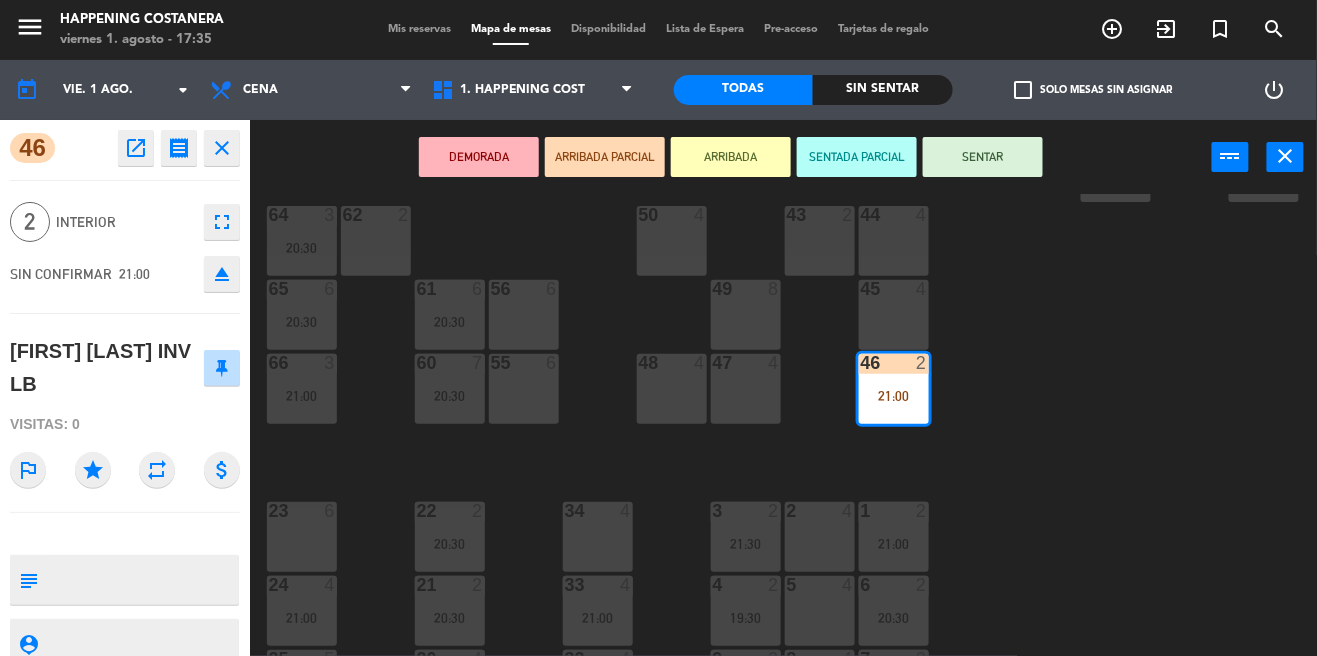 click on "menu  Happening Costanera   viernes 1. agosto - 17:35   Mis reservas   Mapa de mesas   Disponibilidad   Lista de Espera   Pre-acceso   Tarjetas de regalo  add_circle_outline exit_to_app turned_in_not search today    vie. 1 ago. arrow_drop_down  Almuerzo  Cena  Cena  Almuerzo  Cena  1. HAPPENING COST   1. HAPPENING COST   1. HAPPENING COST   Todas  Sin sentar  check_box_outline_blank   Solo mesas sin asignar   power_settings_new  46  open_in_new receipt  9:00 PM  vie., 1 ago.  2   personas    [FIRST] [LAST] INV LB Mesa 46        close 2  INTERIOR  fullscreen  SIN CONFIRMAR   21:00  eject  [FIRST] [LAST] INV LB  Visitas: 0 outlined_flag star repeat attach_money subject                              person_pin                              Cancelar   DEMORADA   ARRIBADA PARCIAL   ARRIBADA   SENTADA PARCIAL   SENTAR  power_input close 69  2  122  6  121  6  120  6  14  4  CAVA  12   19:30  101  4  94  2  70  2  123  6  131  2  134  2  132  2  13  4  119  6  15  2  102  4  80  6  93  4  108  8  71  4  130  2  124" at bounding box center [658, 328] 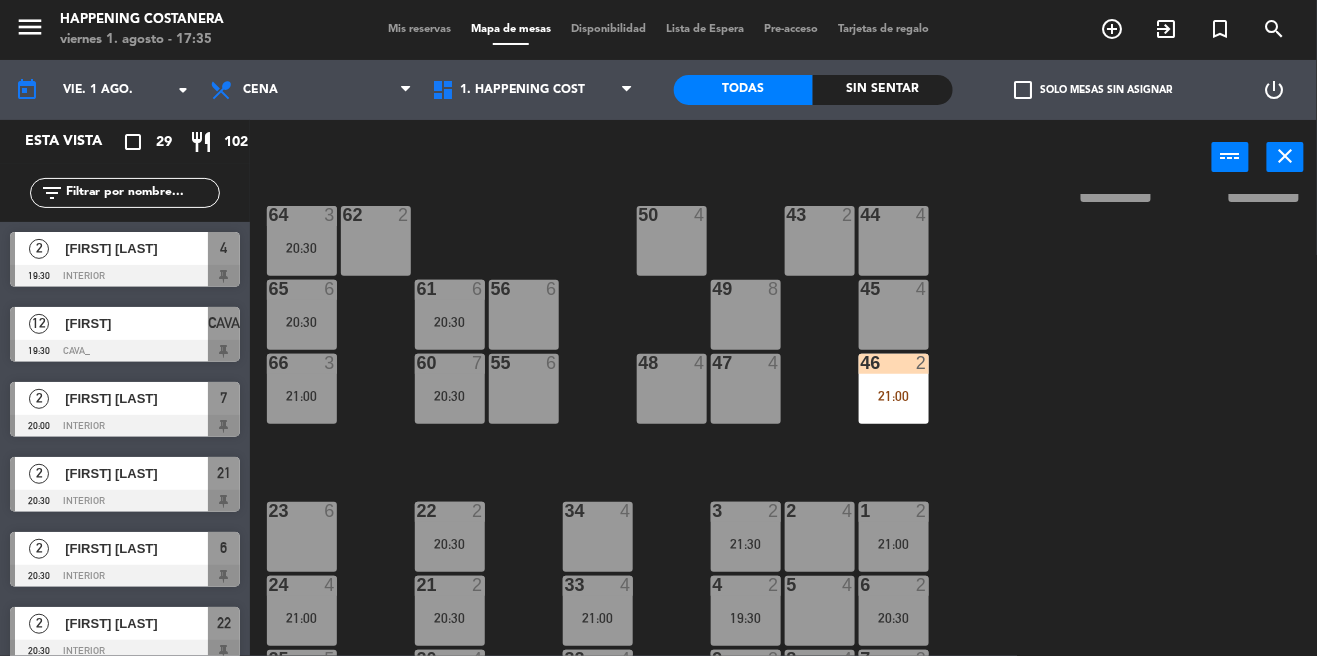 scroll, scrollTop: 695, scrollLeft: 0, axis: vertical 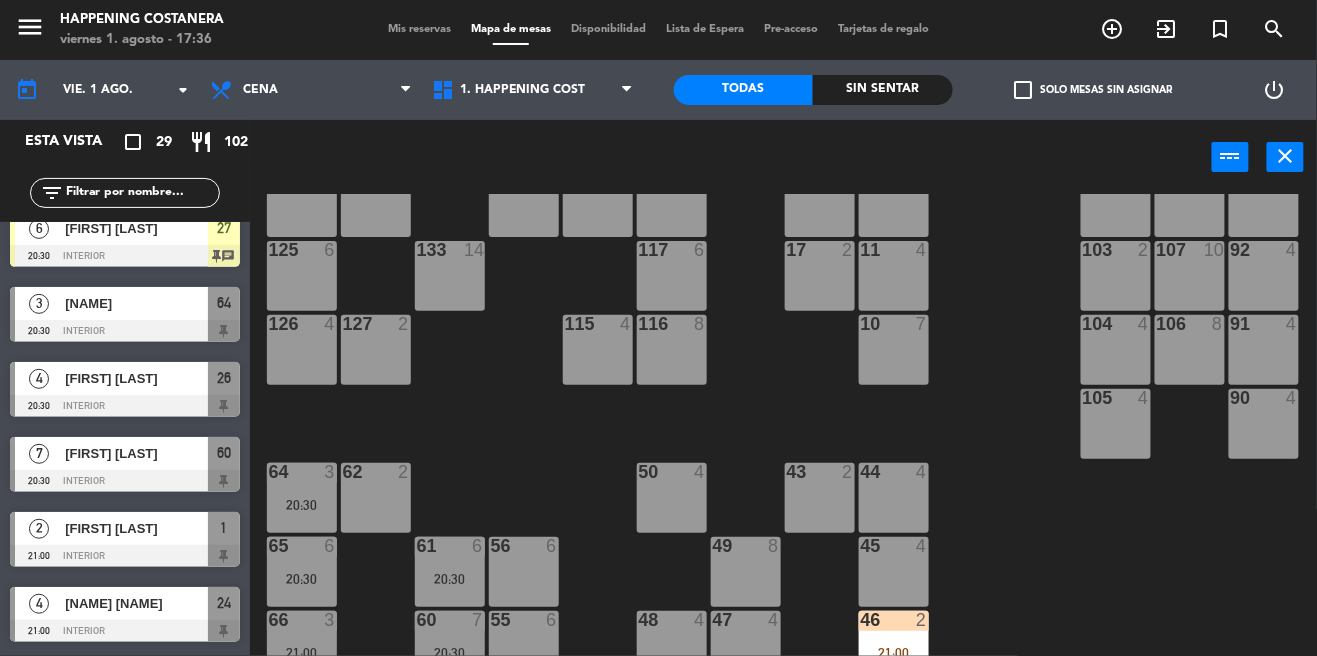 click on "46  2   21:00" at bounding box center [894, 646] 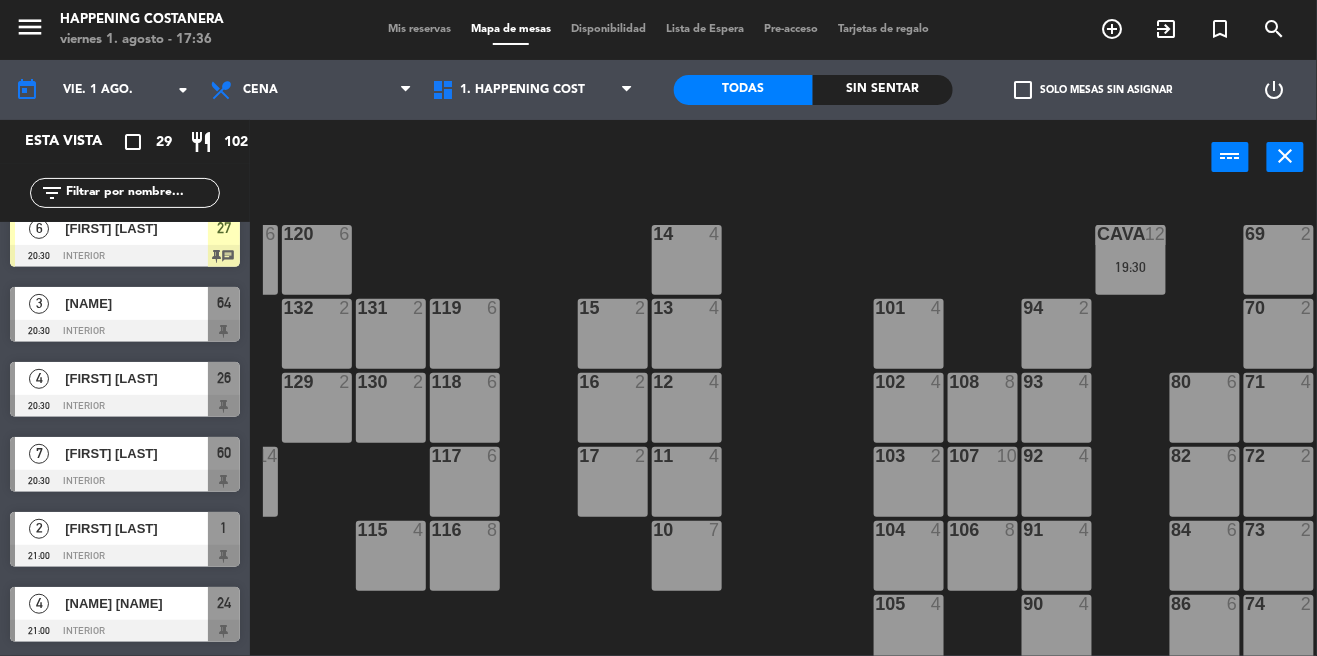 scroll, scrollTop: 0, scrollLeft: 217, axis: horizontal 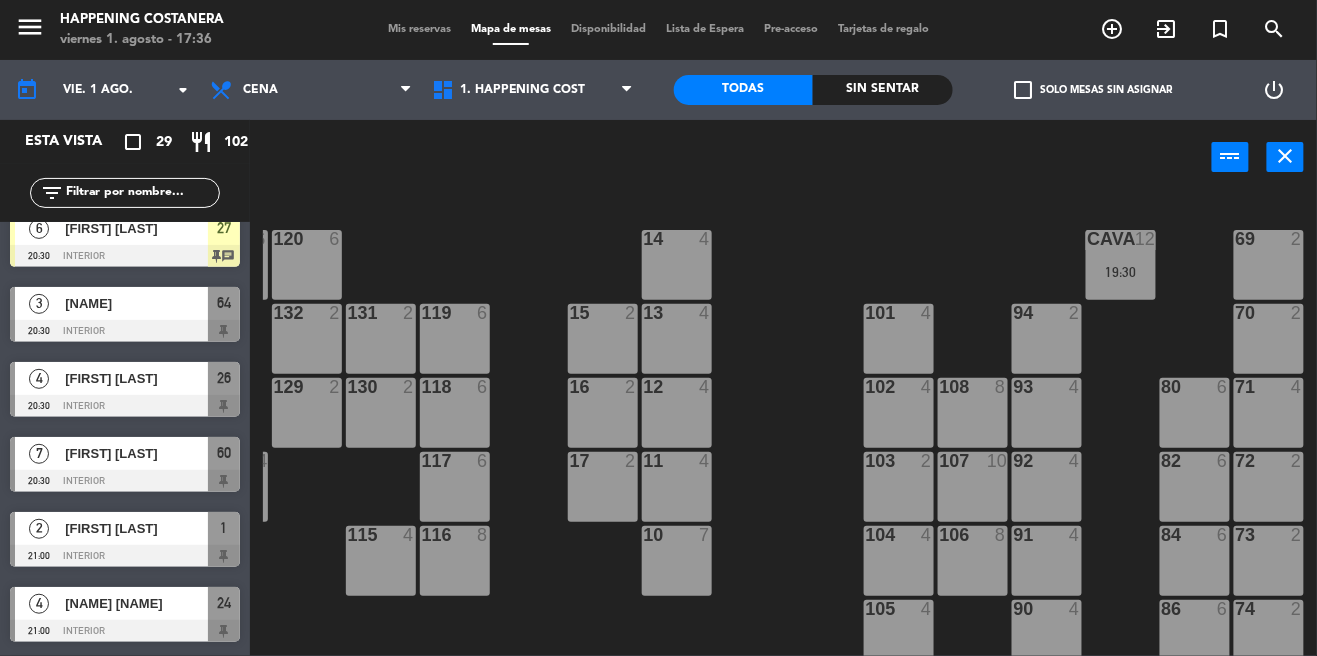 click on "CAVA  12   19:30" at bounding box center (1121, 265) 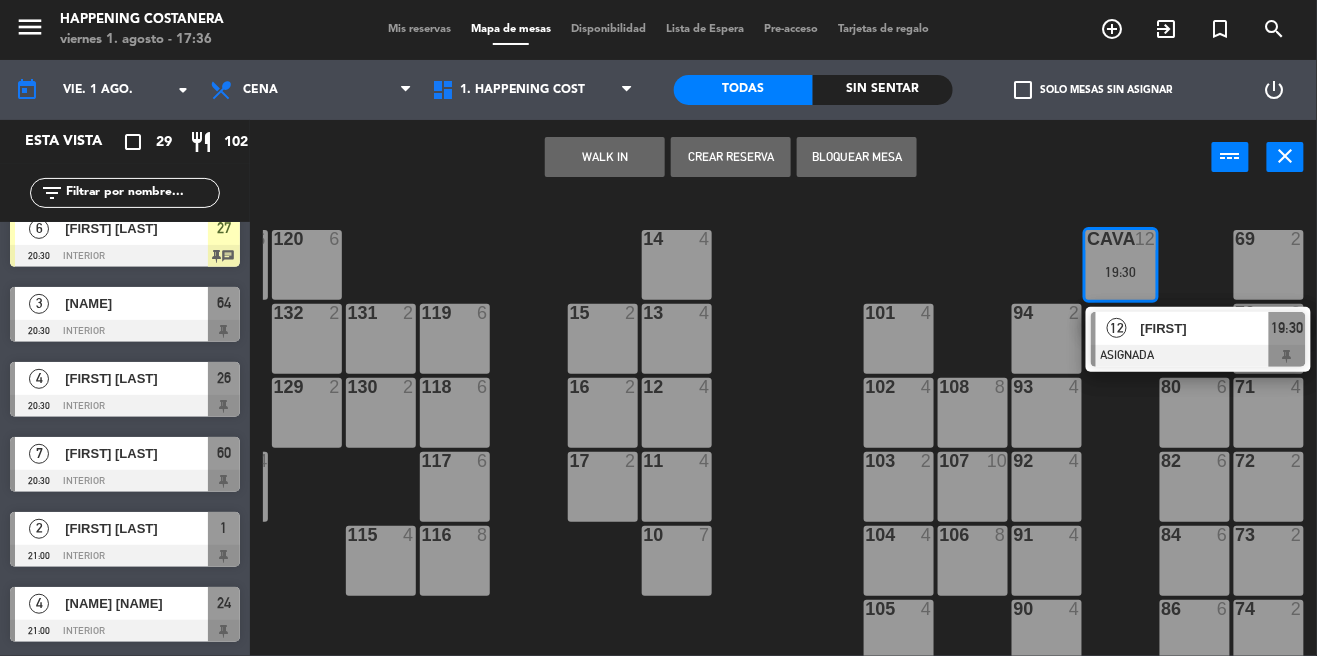 click on "104" at bounding box center [865, 535] 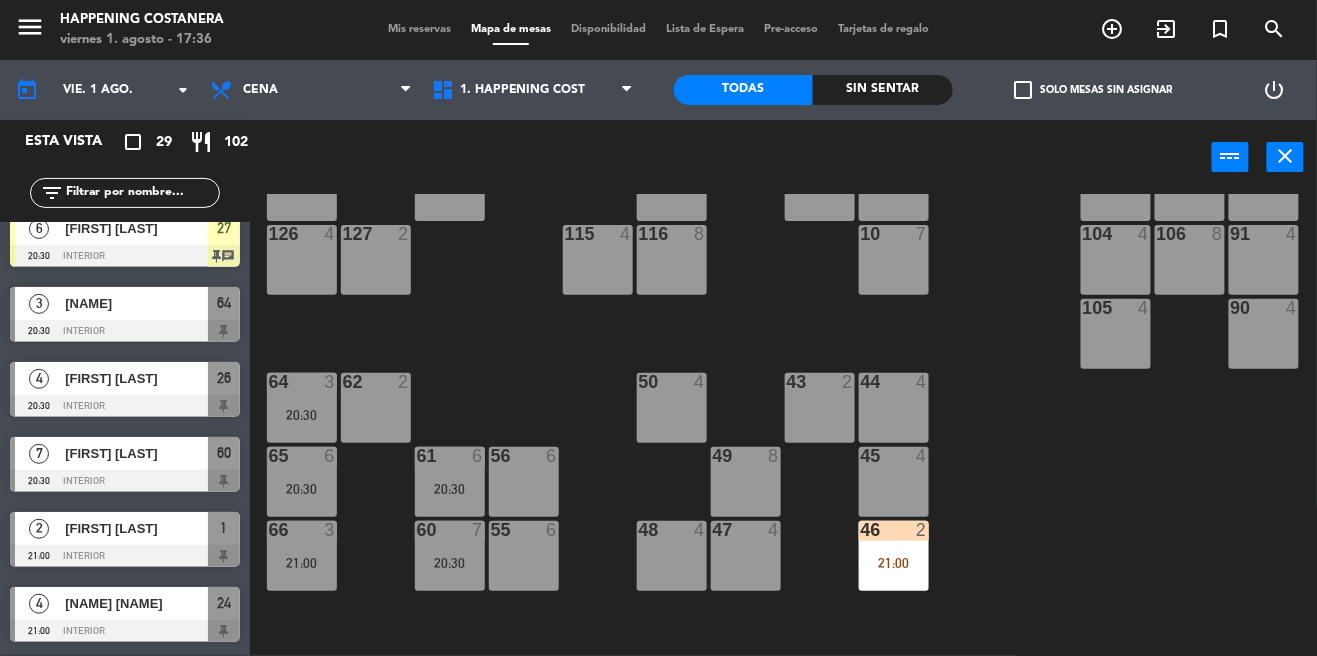 scroll, scrollTop: 596, scrollLeft: 0, axis: vertical 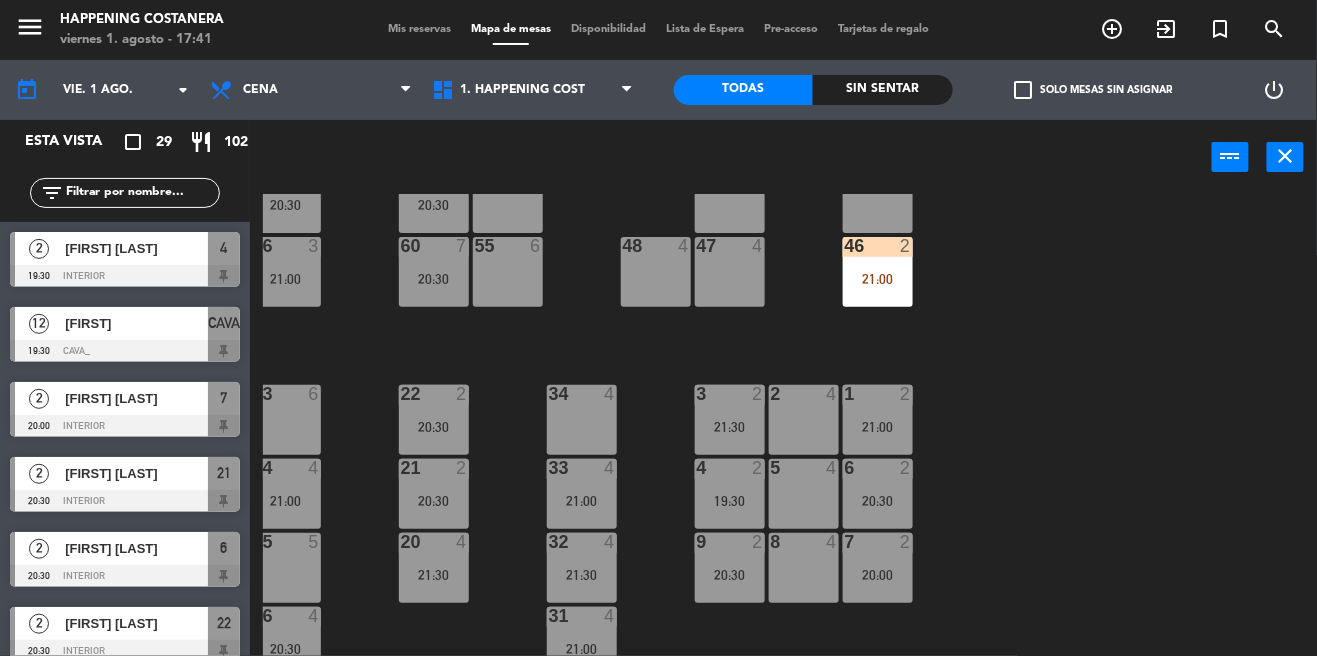 click on "46  2   21:00" at bounding box center [878, 272] 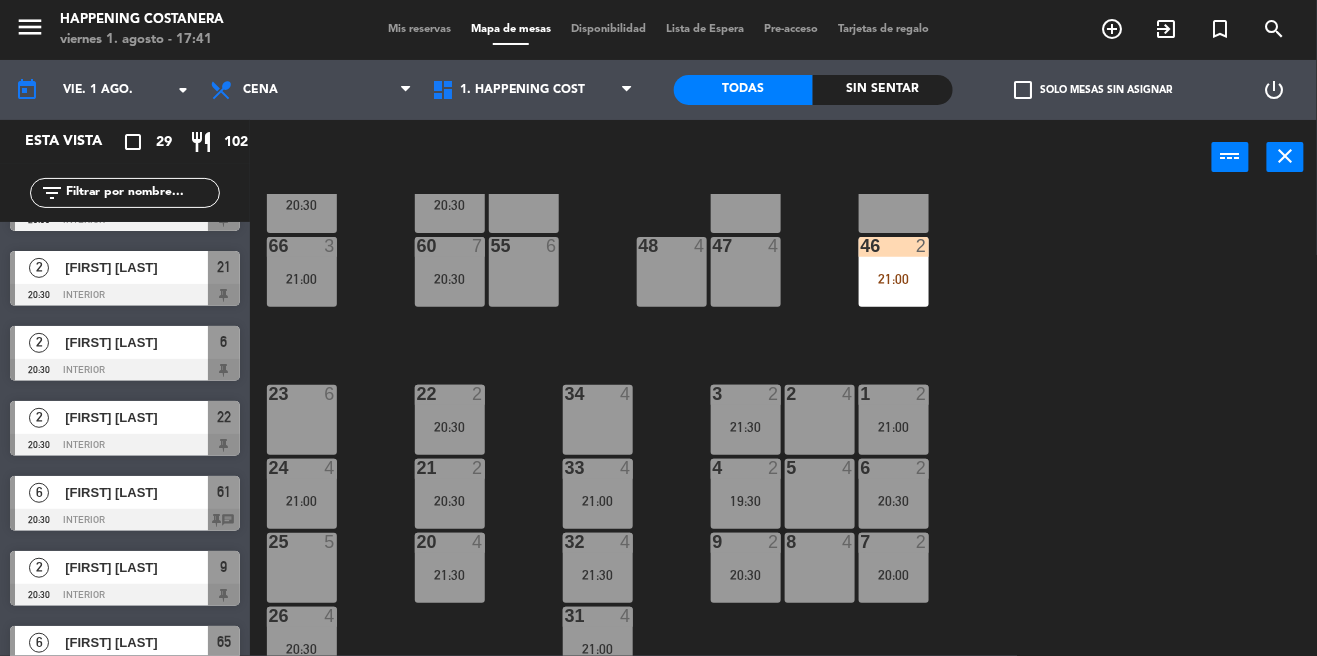 scroll, scrollTop: 221, scrollLeft: 0, axis: vertical 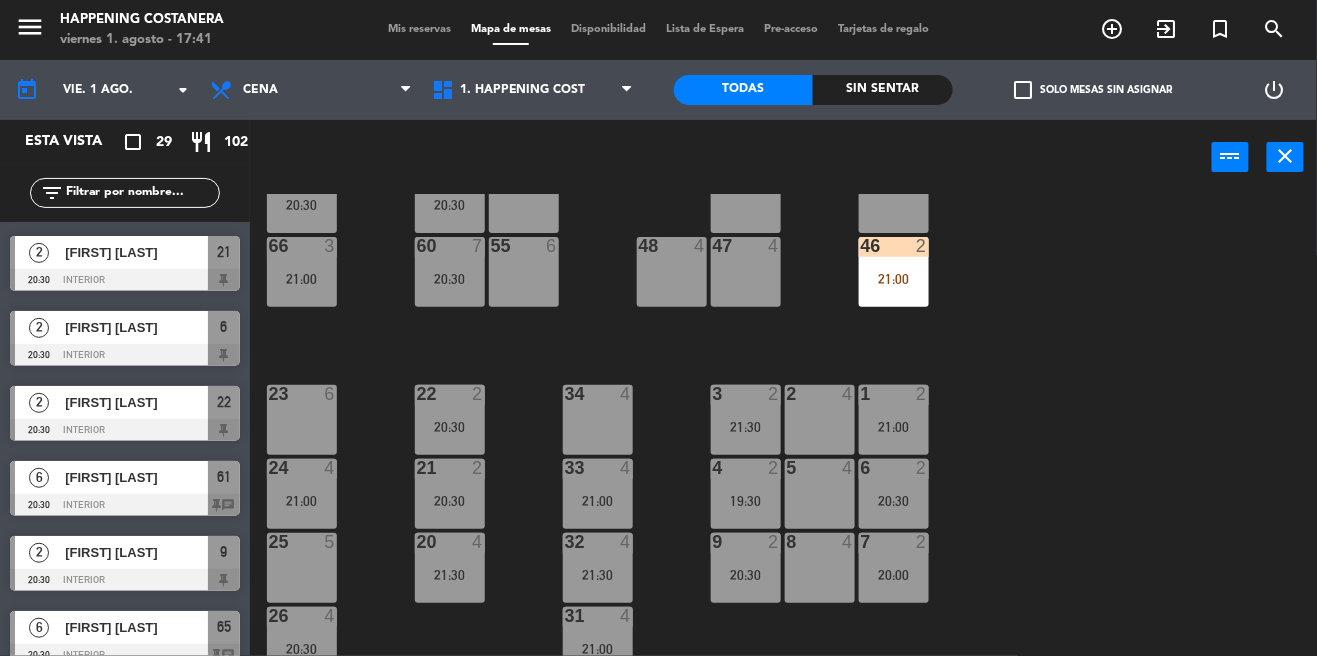 click on "6" at bounding box center [39, 478] 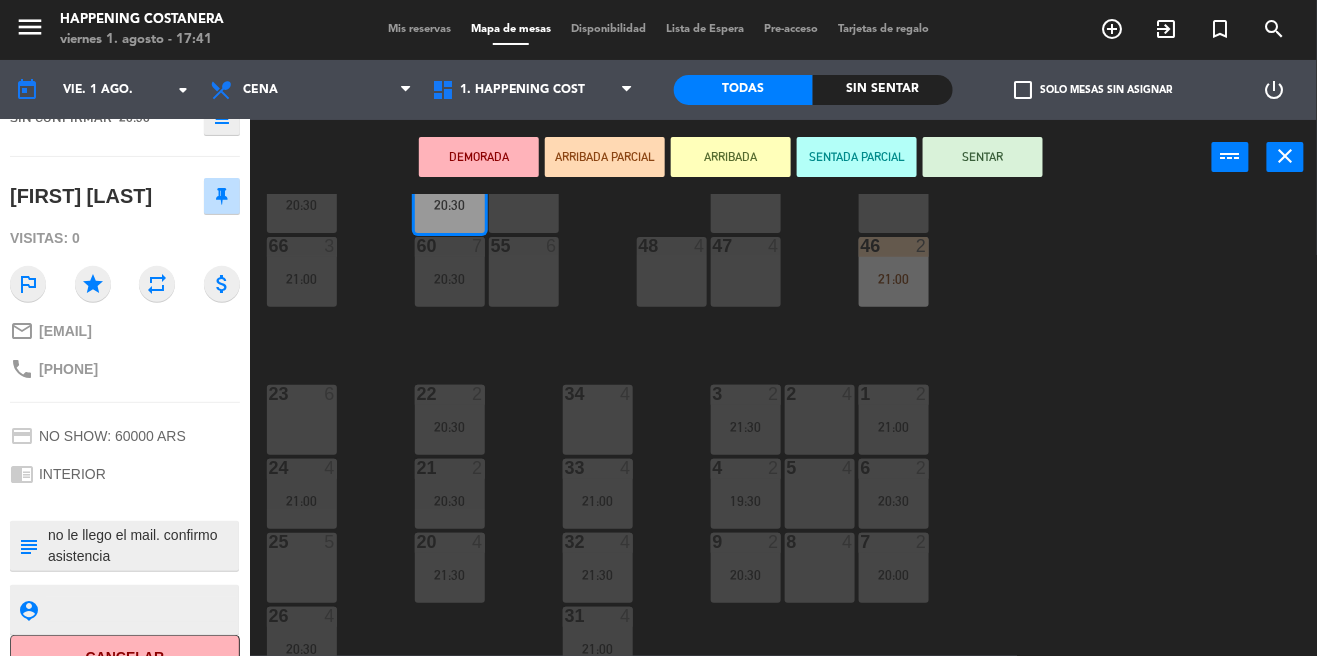 scroll, scrollTop: 162, scrollLeft: 0, axis: vertical 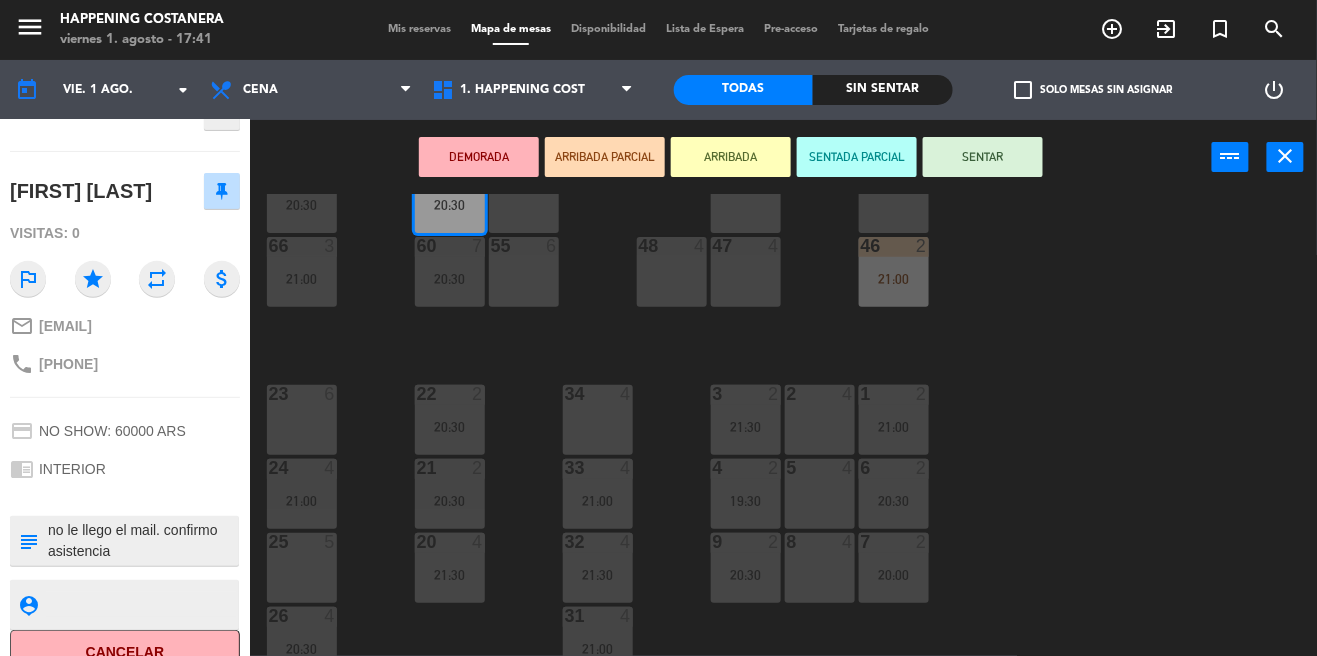click on "69  2  122  6  121  6  120  6  14  4  CAVA  12   19:30  101  4  94  2  70  2  123  6  131  2  134  2  132  2  13  4  119  6  15  2  102  4  80  6  93  4  108  8  71  4  130  2  124  6  129  2  12  4  118  6  16  2  128  2  103  2  107  10  82  6  72  2  92  4  133  14  125  6  11  4  117  6  17  2  104  4  91  4  84  6  106  8  73  2  126  4  127  2  115  4  10  7  116  8  86  6  90  4  74  2  105  4  50  4  62  2  64  3   20:30  43  2  75  4  44  4  65  6   20:30  56  6  45  4  61  6   20:30  76  2  49  8  66  3   21:00  60  7   20:30  46  2   21:00  48  4  55  6  47  4  22  2   20:30  34  4  3  2   21:30  1  2   21:00  23  6  2  4  24  4   21:00  33  4   21:00  21  2   20:30  6  2   20:30  5  4  4  2   19:30  32  4   21:30  9  2   20:30  7  2   20:00  20  4   21:30  8  4  25  5  26  4   20:30  31  4   21:00  27  6   20:30  28  4  30  2   21:00" 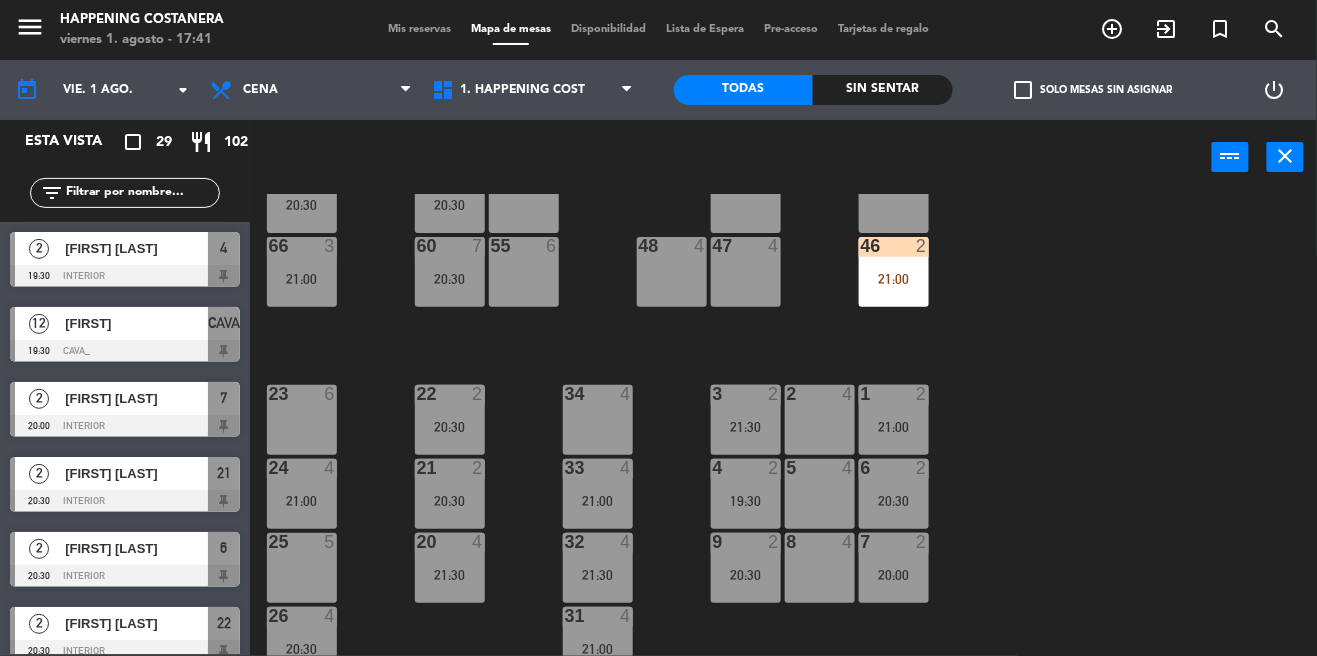 scroll, scrollTop: 90, scrollLeft: 0, axis: vertical 